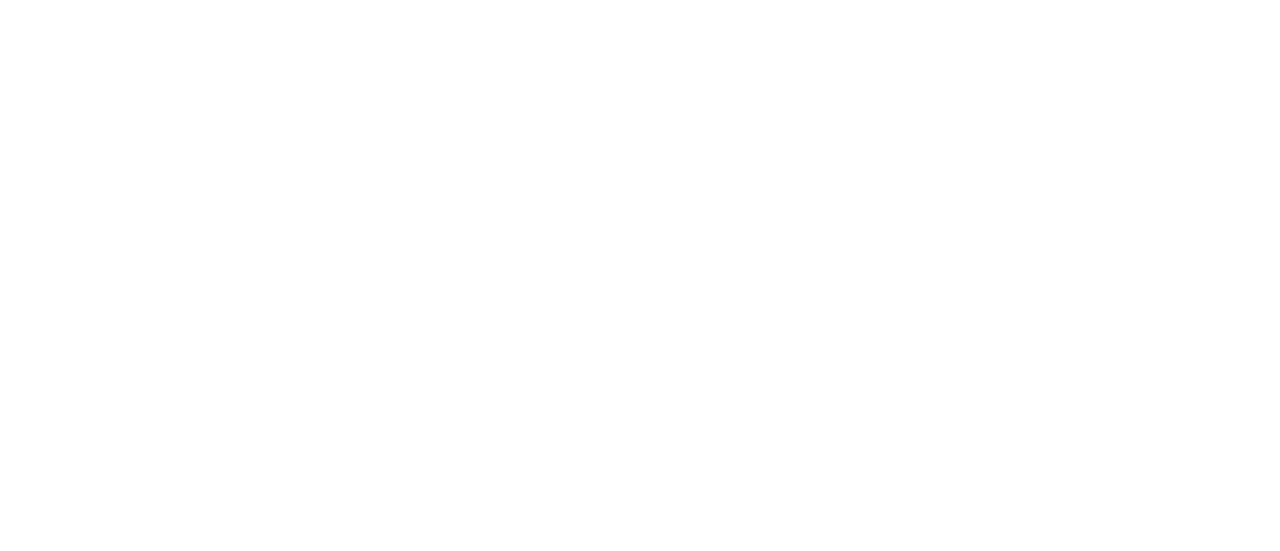 scroll, scrollTop: 0, scrollLeft: 0, axis: both 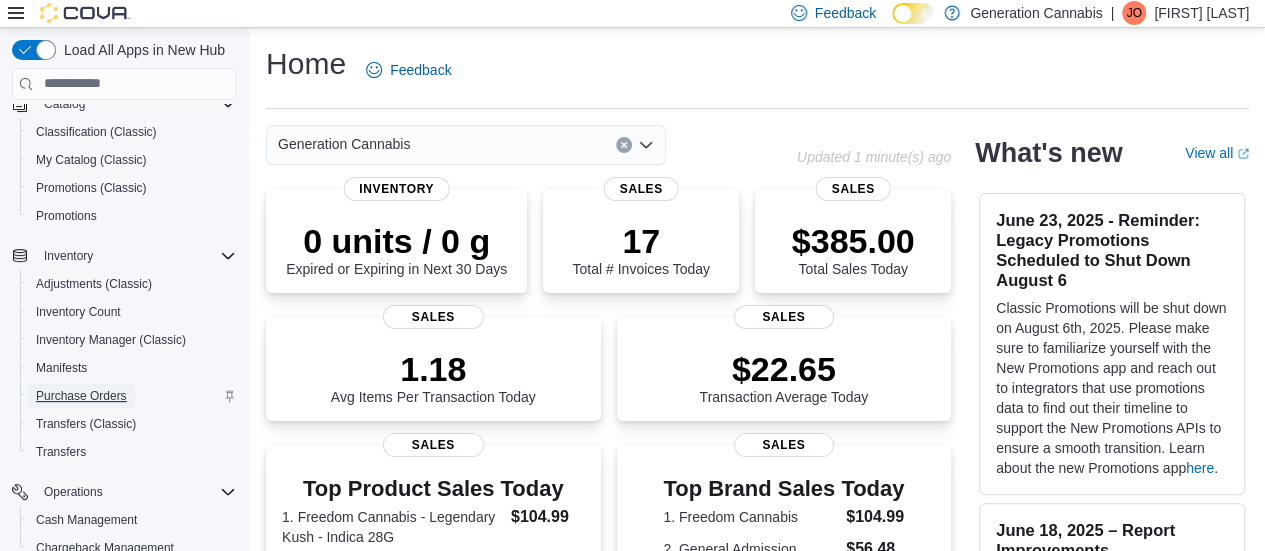 click on "Purchase Orders" at bounding box center (81, 396) 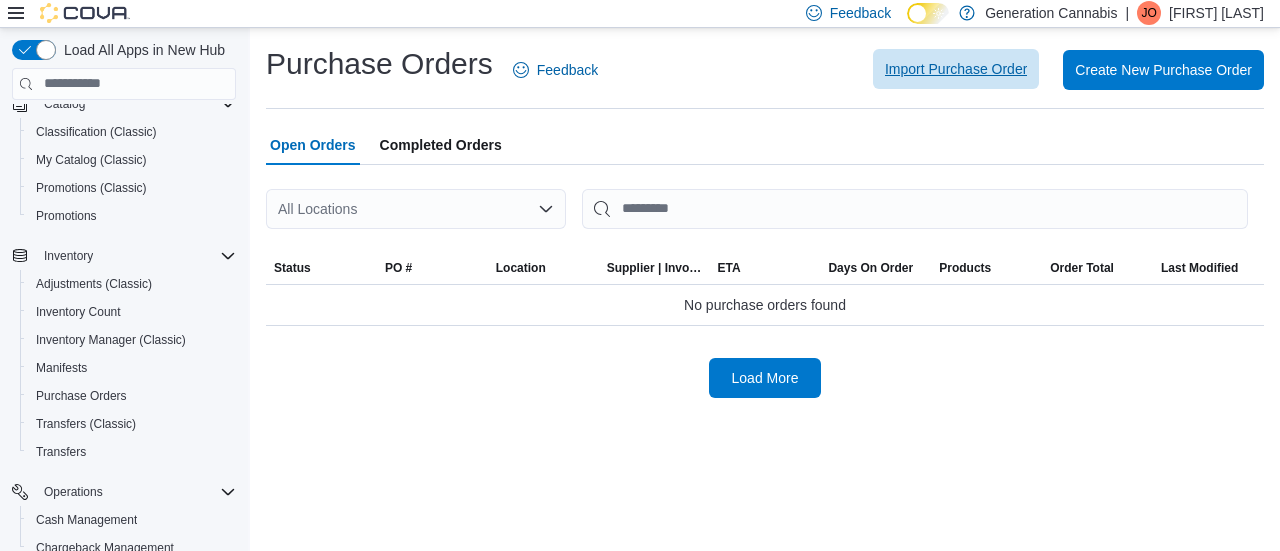 click on "Import Purchase Order" at bounding box center (956, 69) 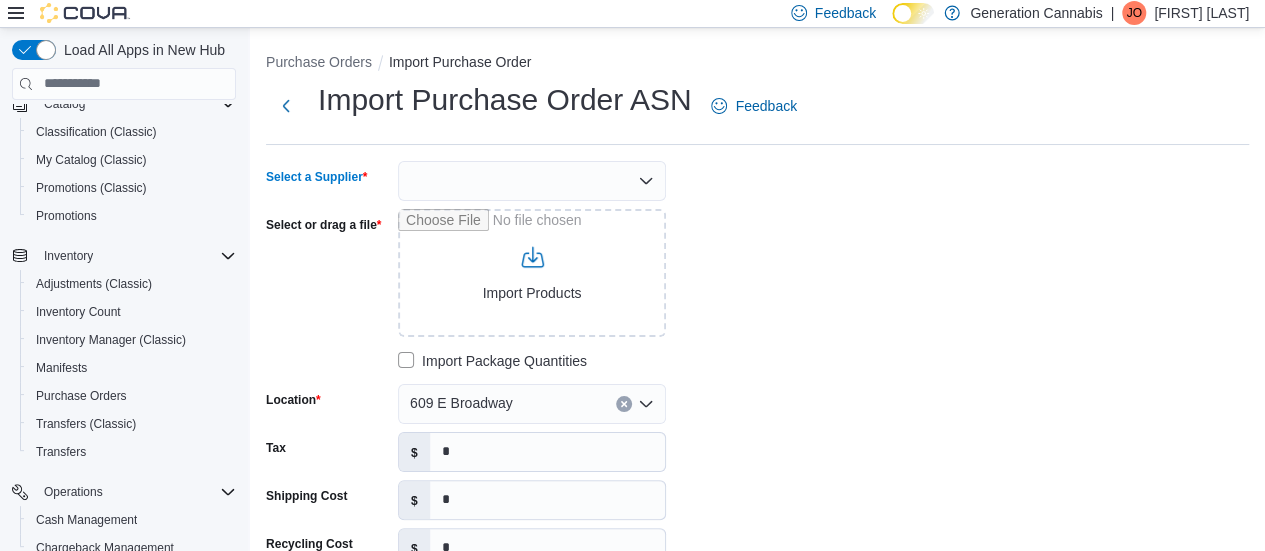 click at bounding box center (532, 181) 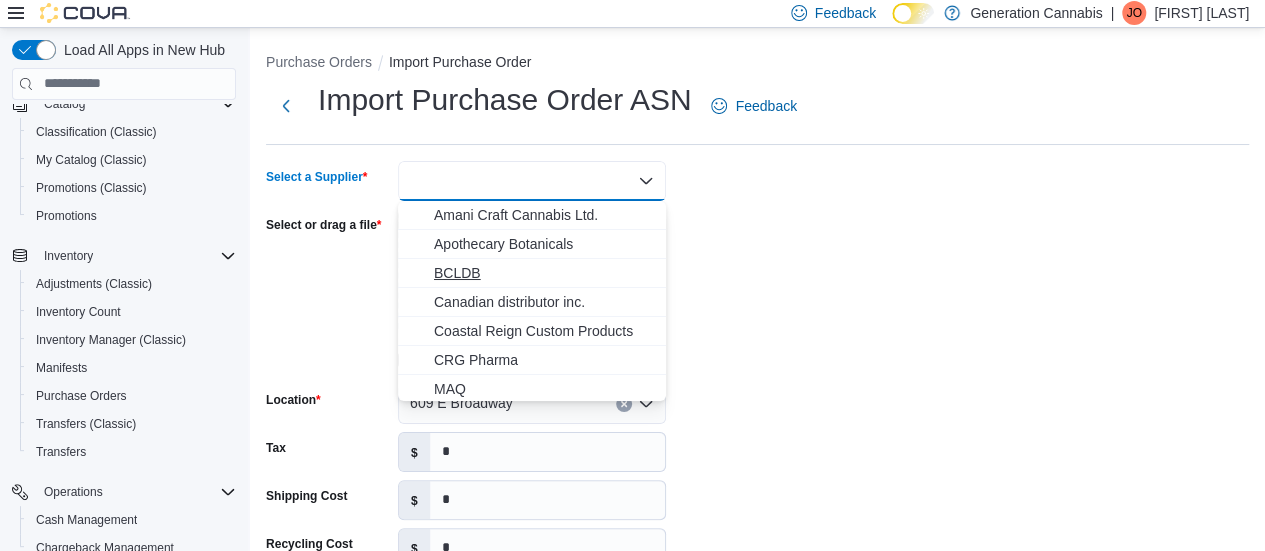 click on "BCLDB" at bounding box center [544, 273] 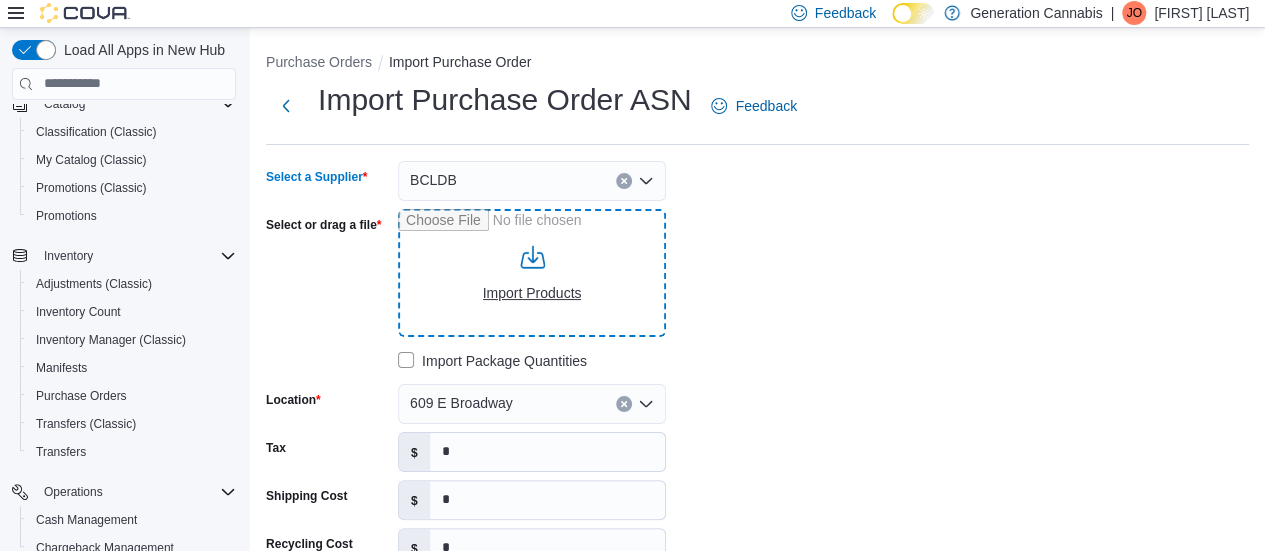 click on "Select or drag a file" at bounding box center (532, 273) 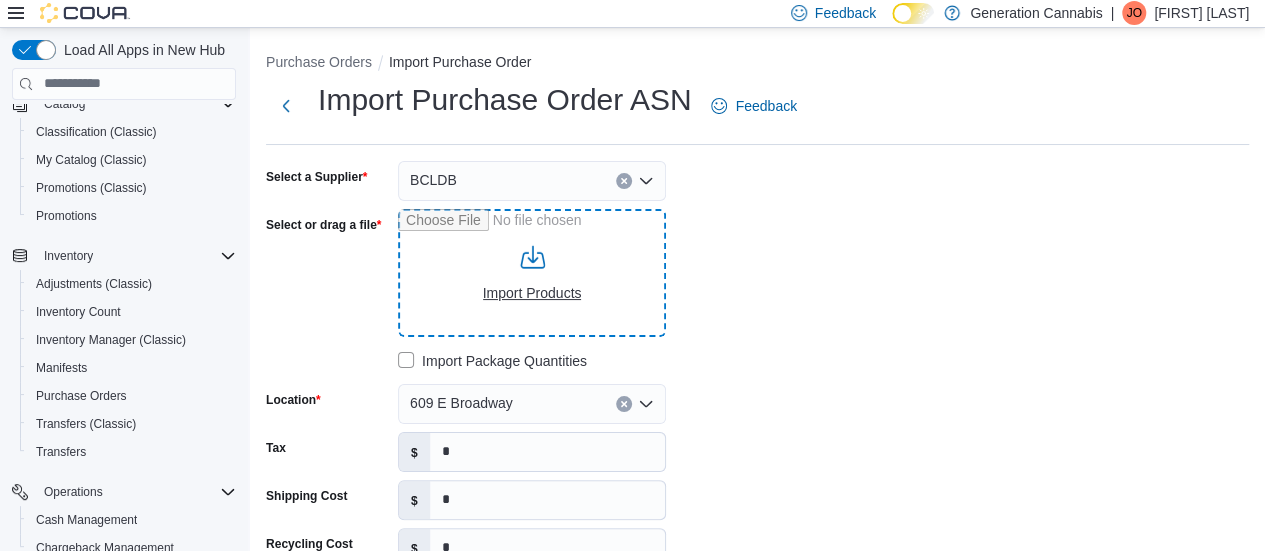 type on "**********" 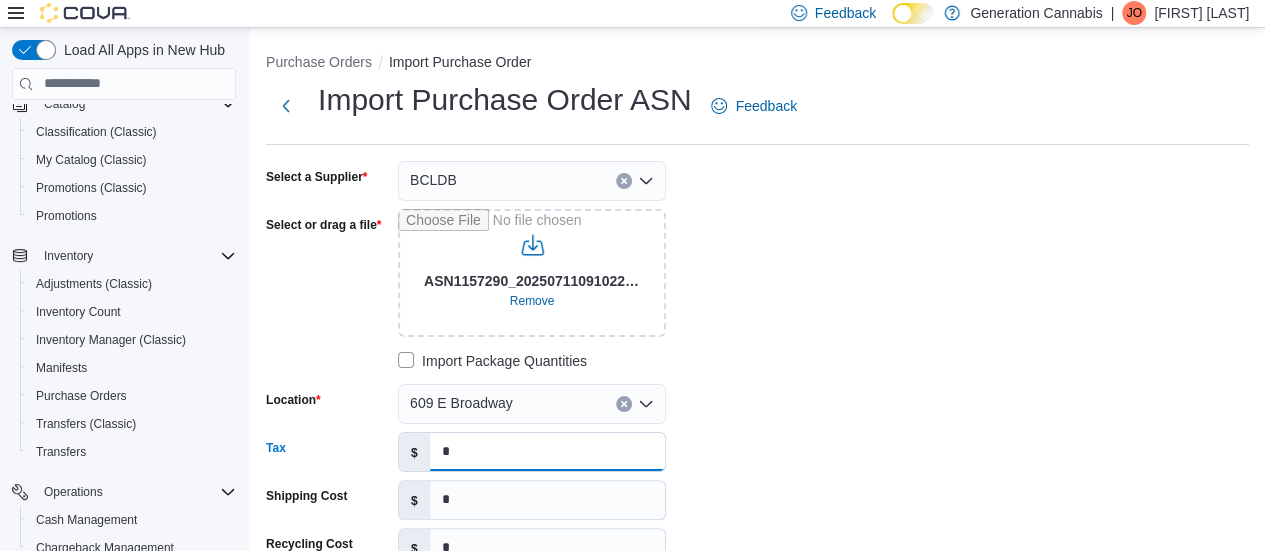 click on "*" at bounding box center [547, 452] 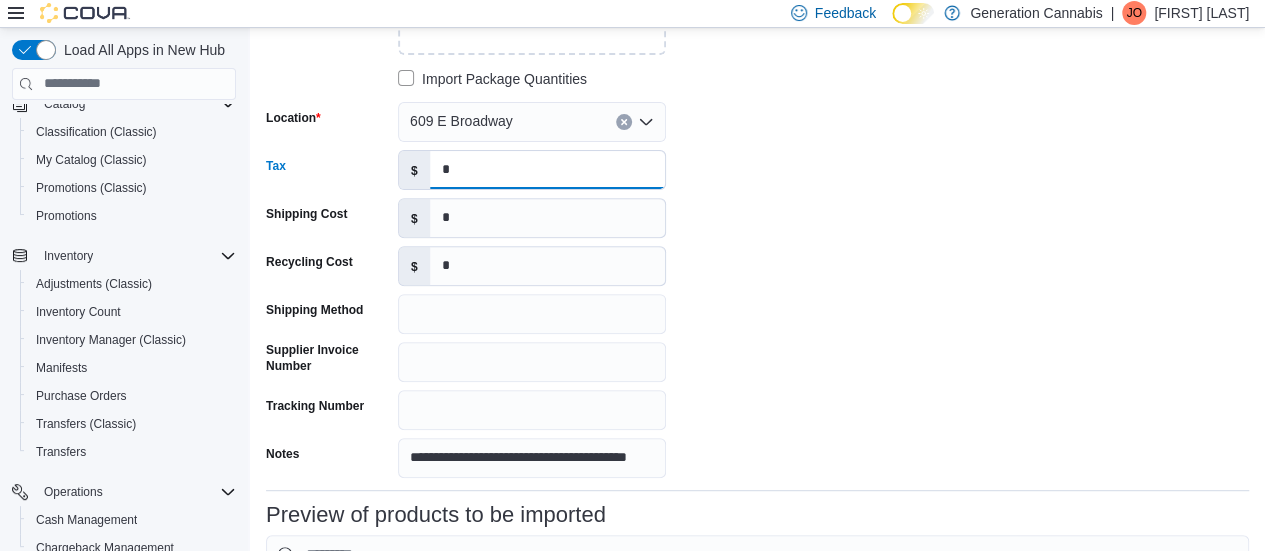 scroll, scrollTop: 500, scrollLeft: 0, axis: vertical 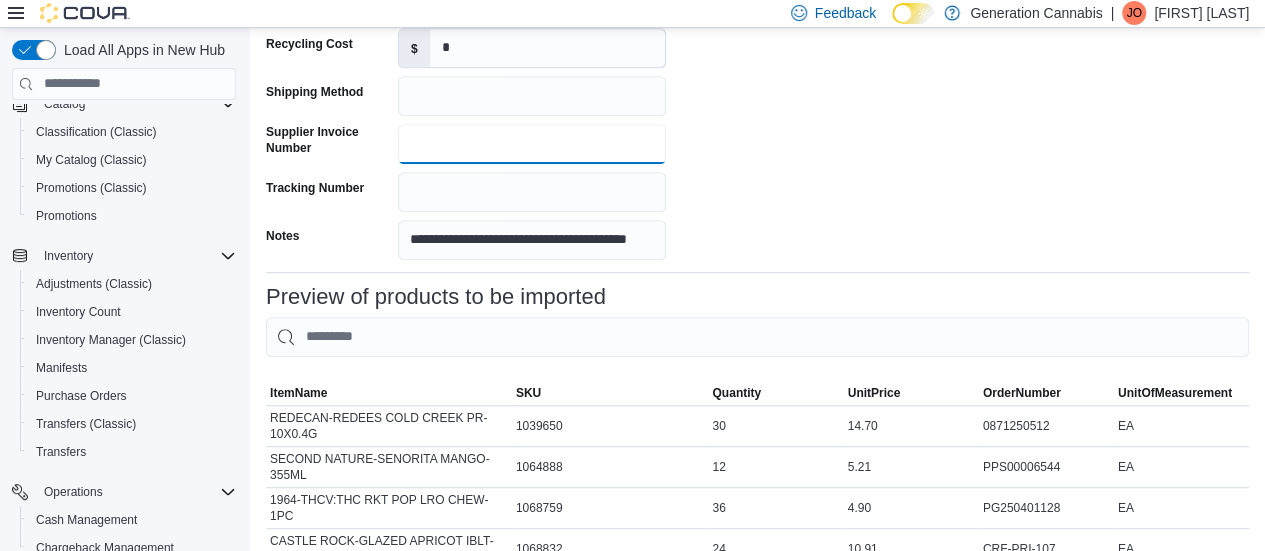 click on "Supplier Invoice Number" at bounding box center [532, 144] 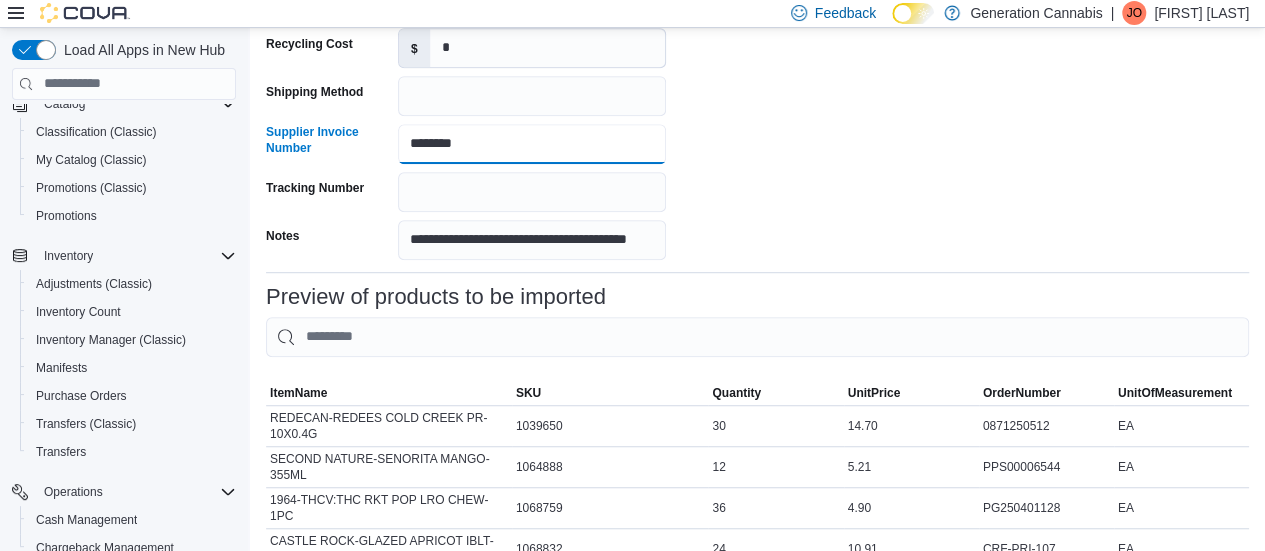type on "********" 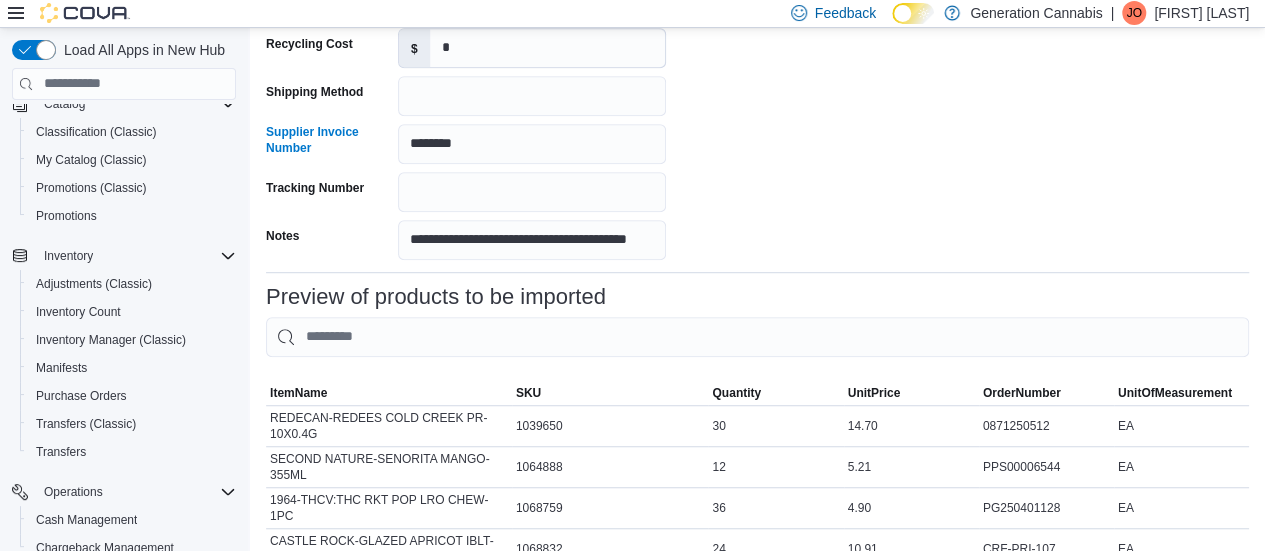 click on "**********" at bounding box center (566, -40) 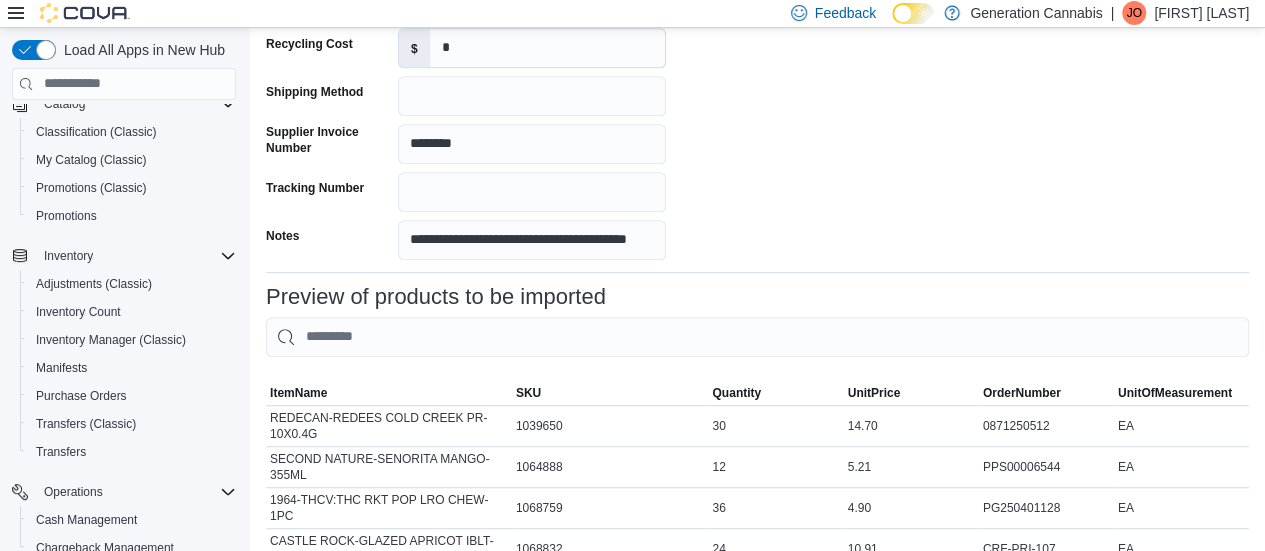 scroll, scrollTop: 300, scrollLeft: 0, axis: vertical 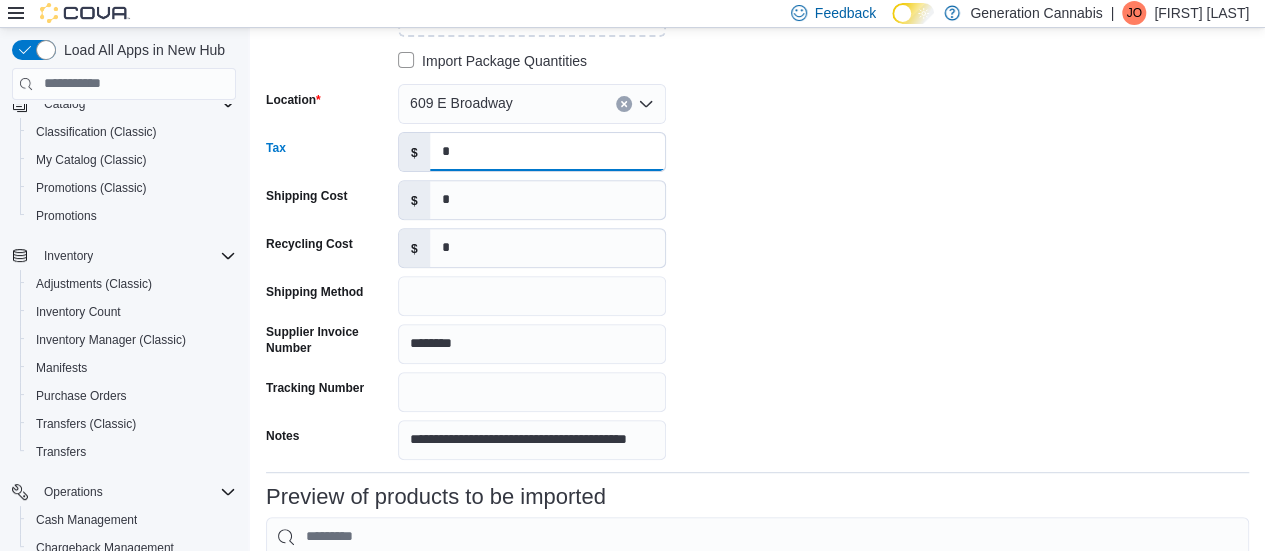 click on "*" at bounding box center (547, 152) 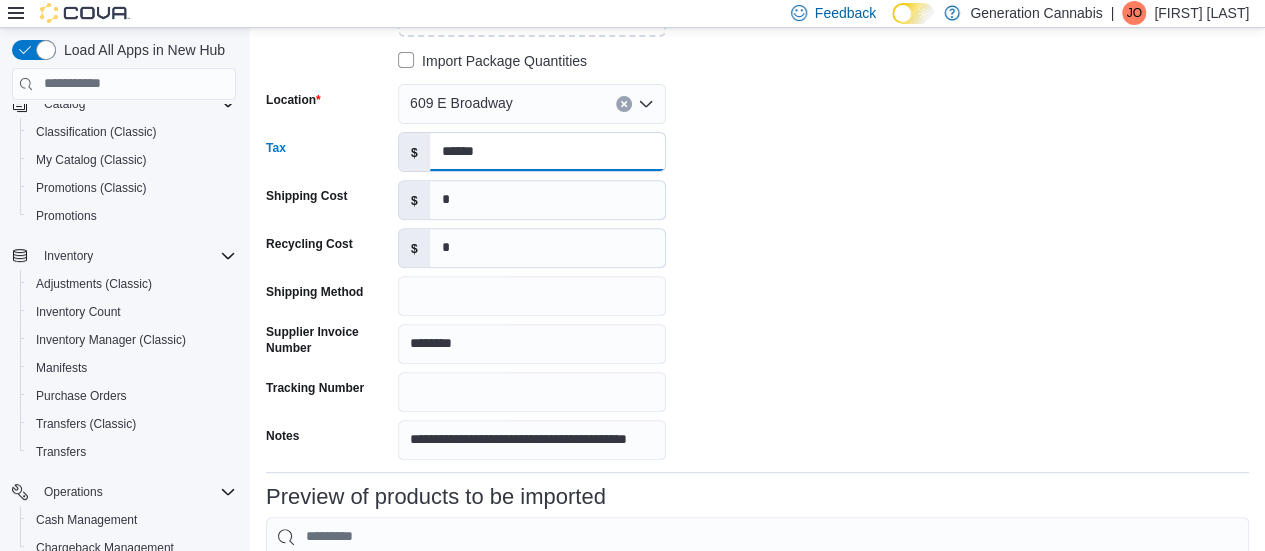 type on "******" 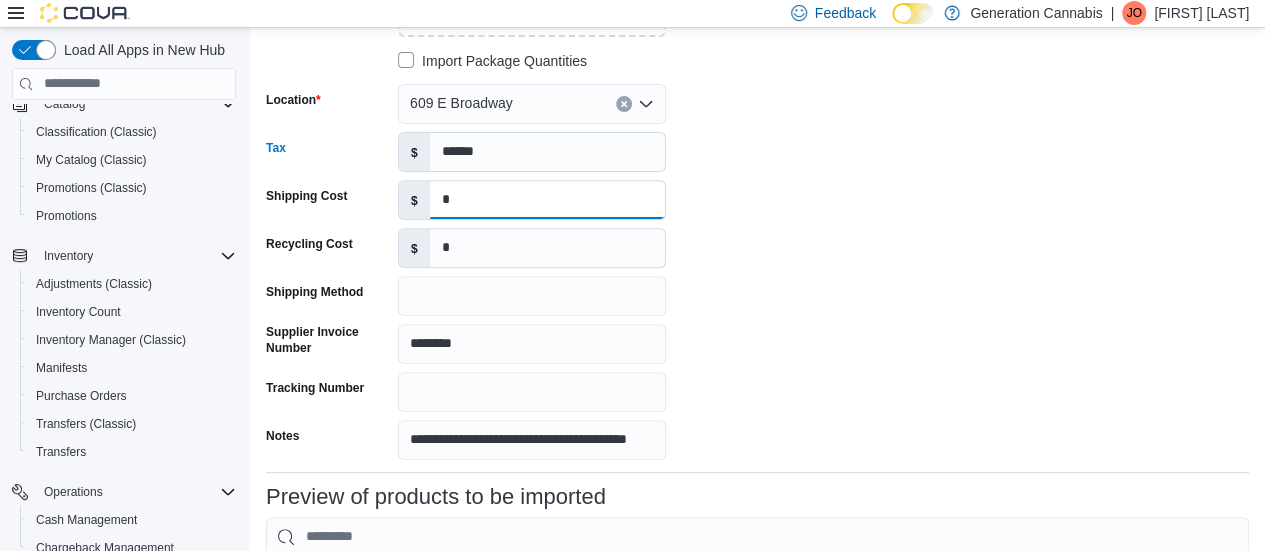 click on "*" at bounding box center (547, 200) 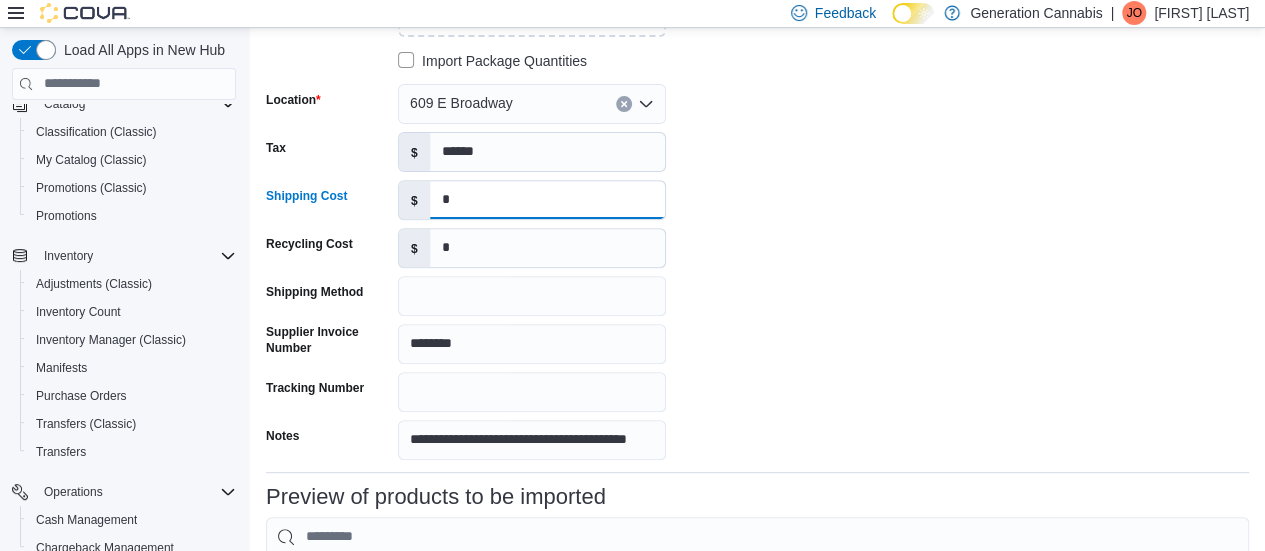 click on "*" at bounding box center [547, 200] 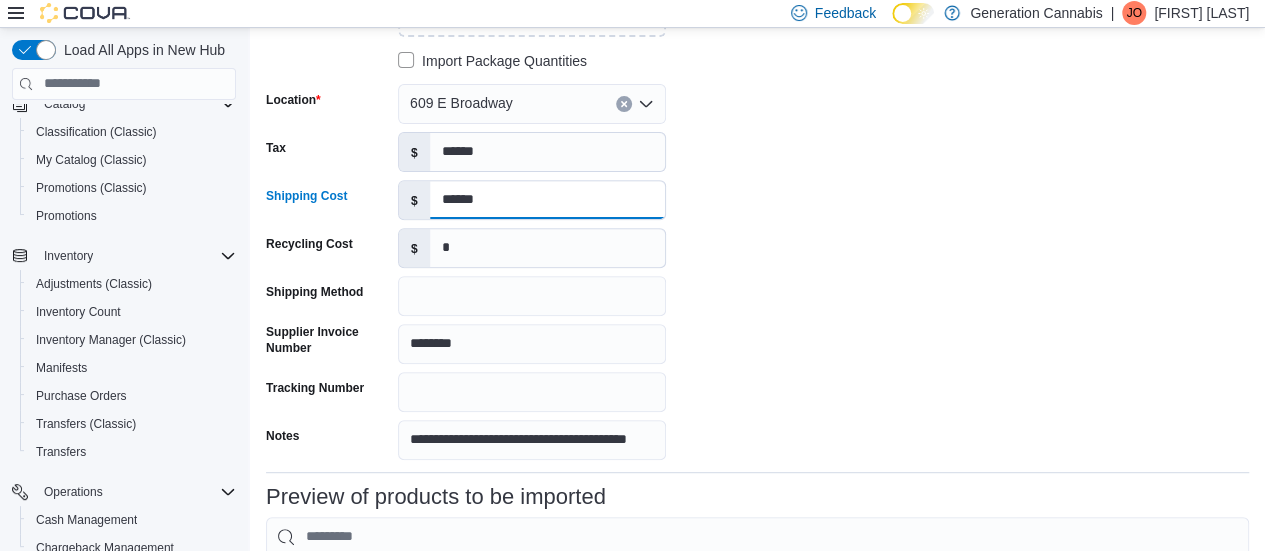 type on "******" 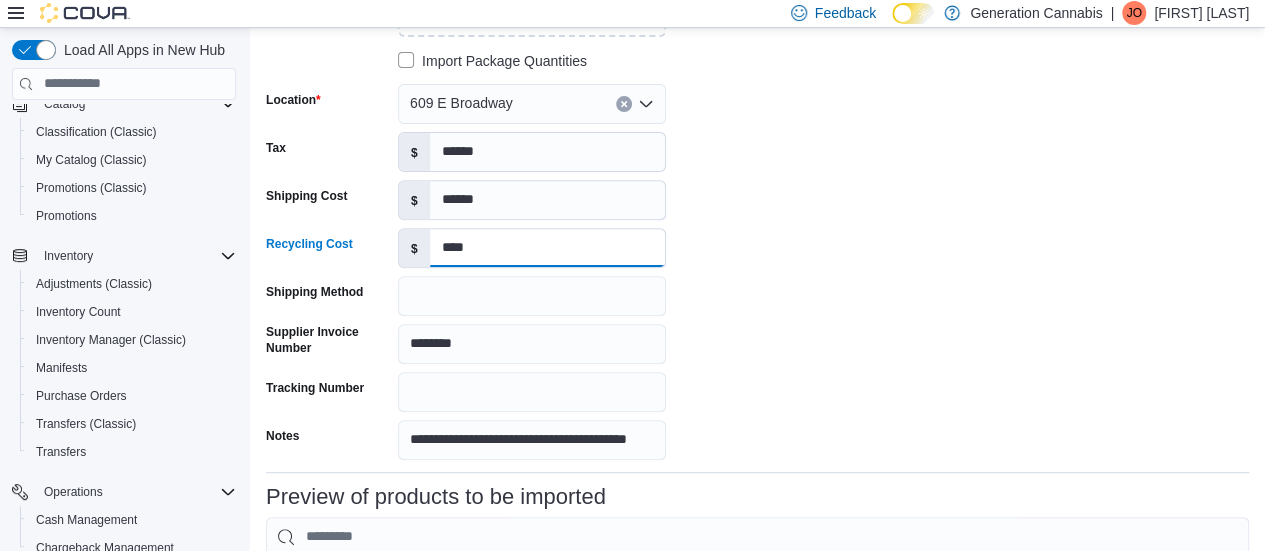 type on "****" 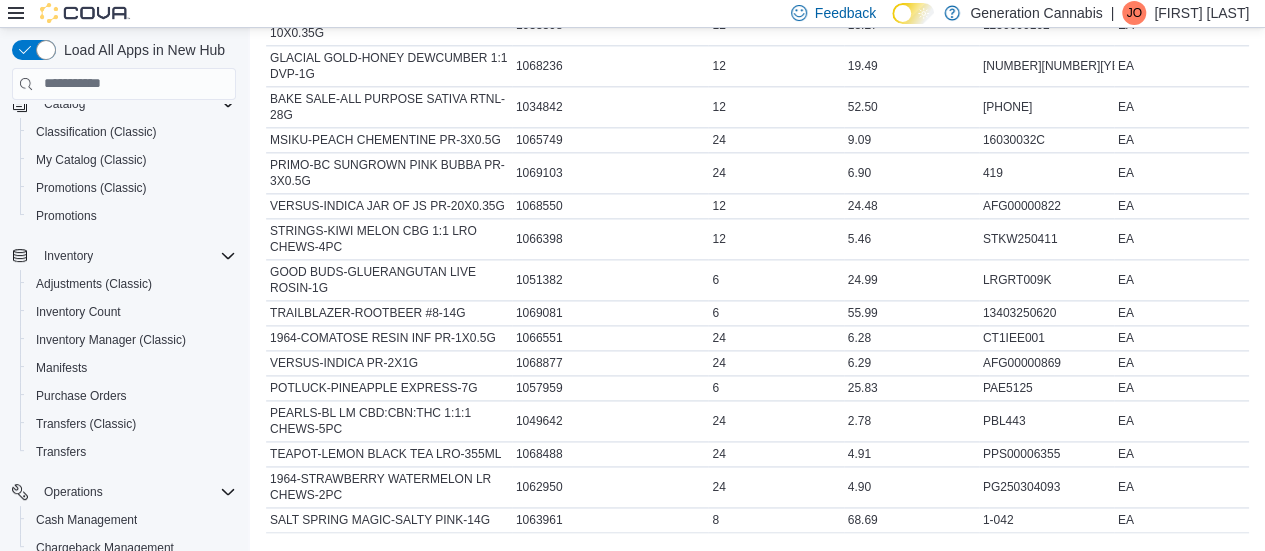 scroll, scrollTop: 1323, scrollLeft: 0, axis: vertical 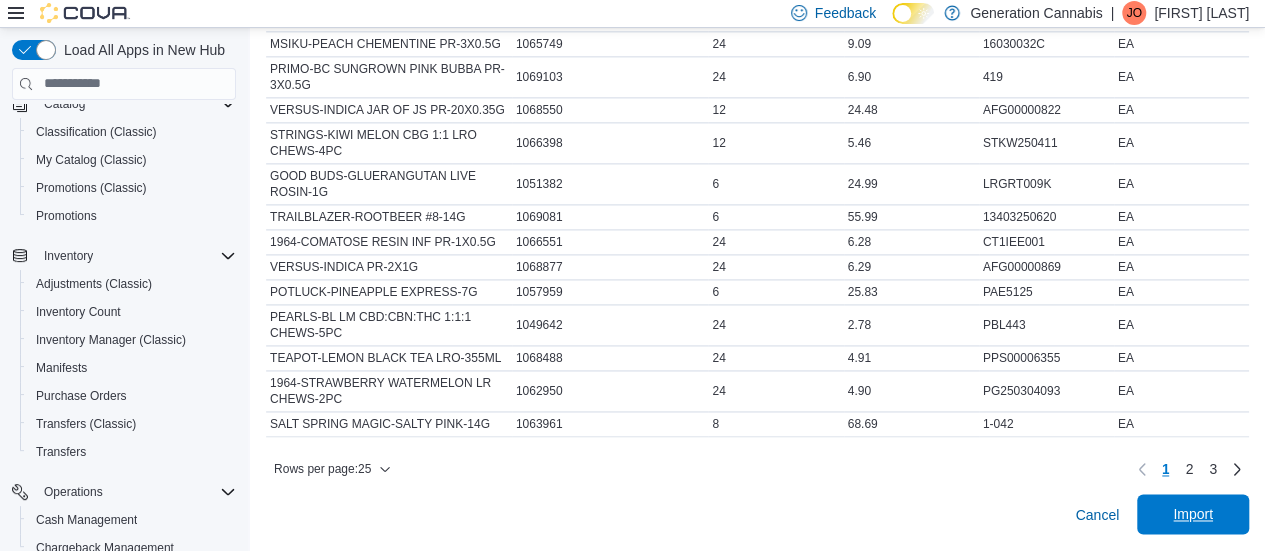 click on "Import" at bounding box center (1193, 514) 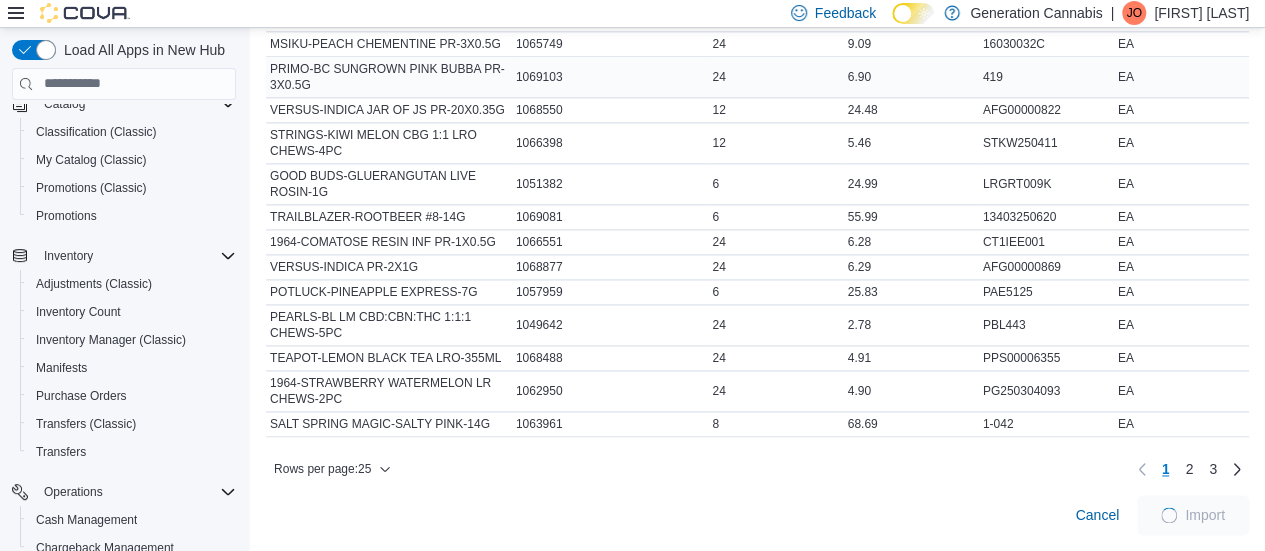 scroll, scrollTop: 1333, scrollLeft: 0, axis: vertical 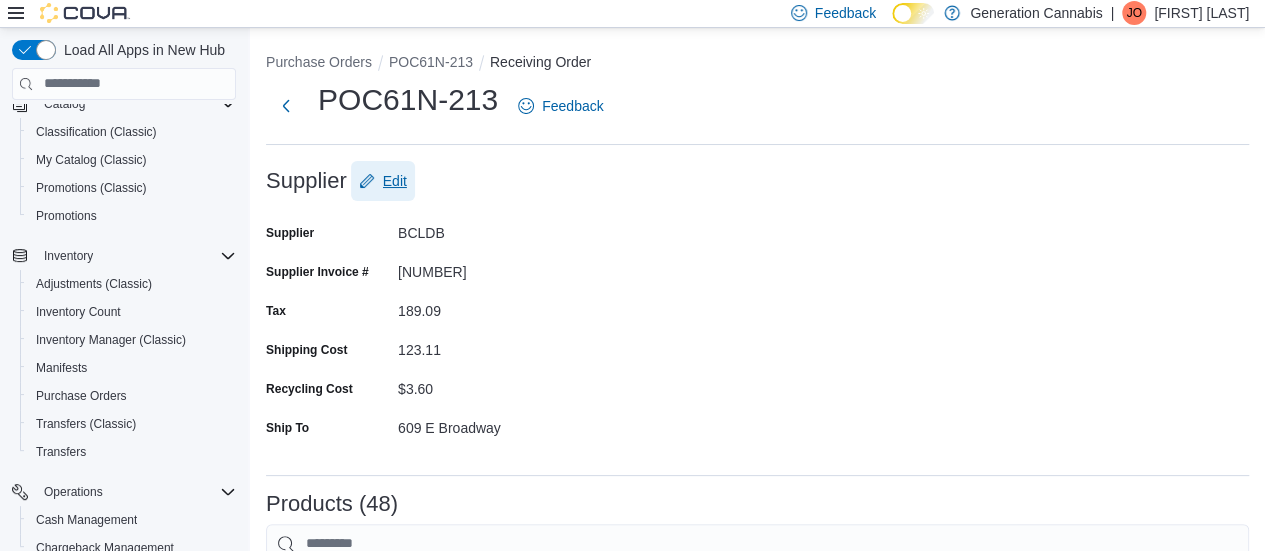 click on "Edit" at bounding box center [395, 181] 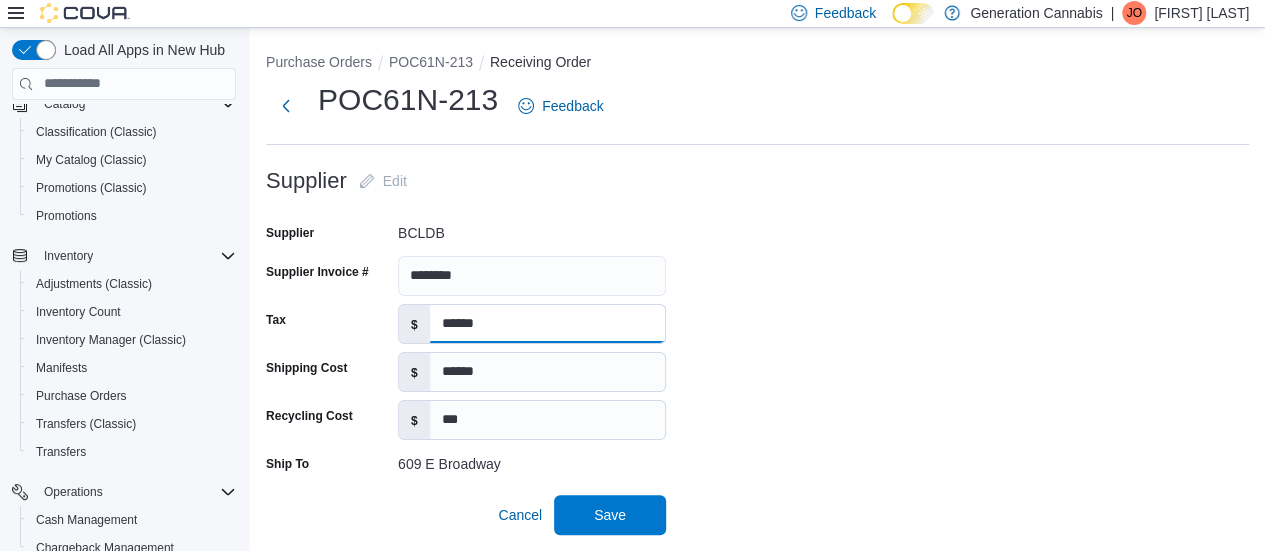 click on "******" at bounding box center [547, 324] 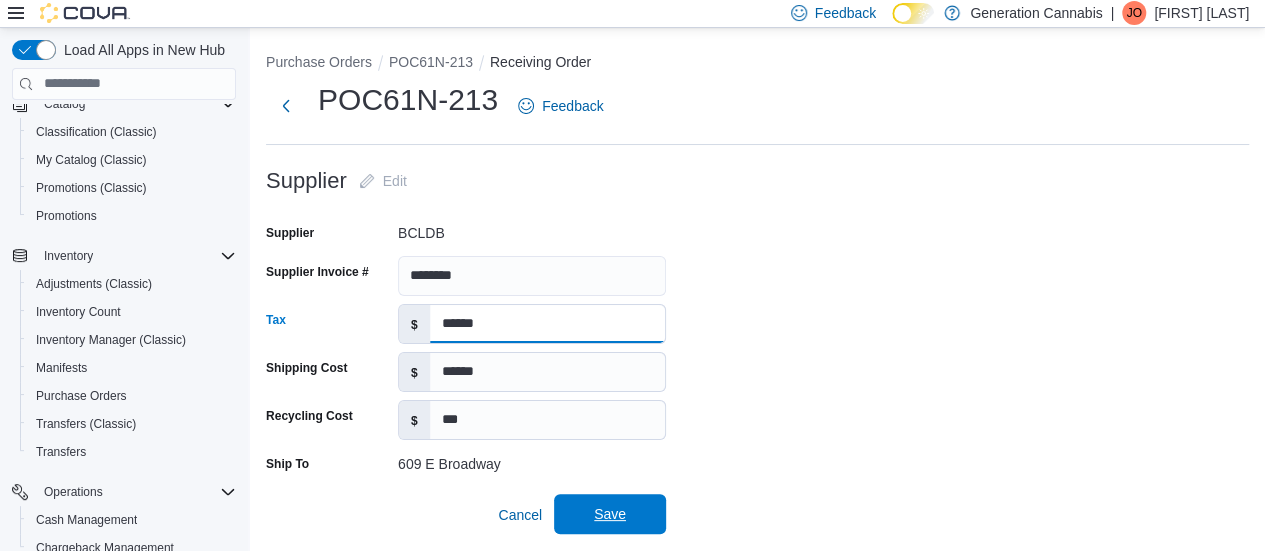 type on "******" 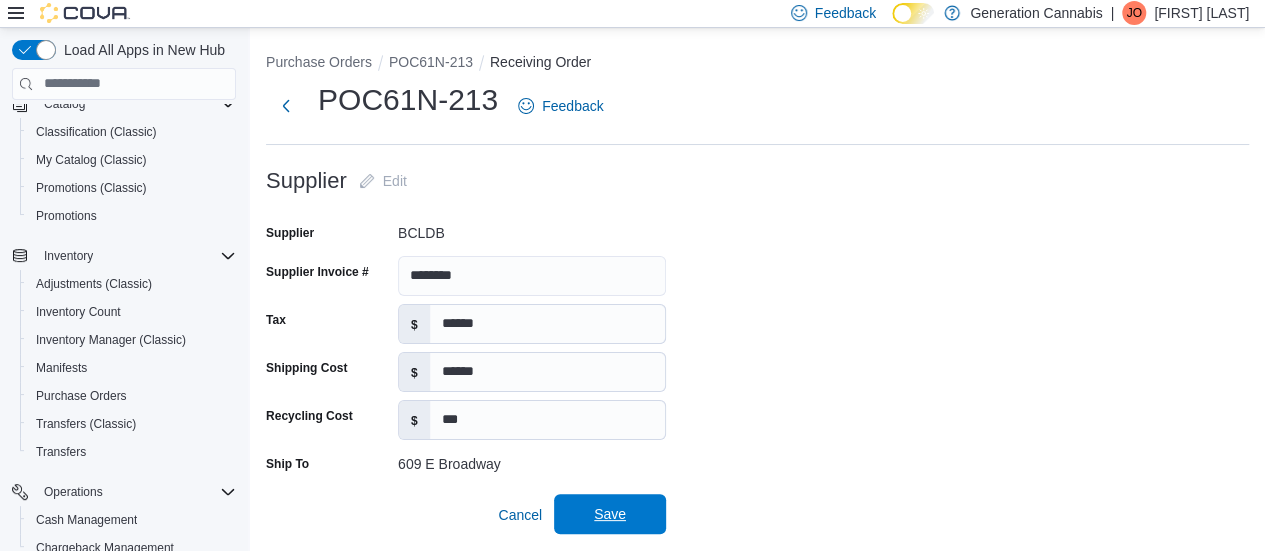 click on "Save" at bounding box center (610, 514) 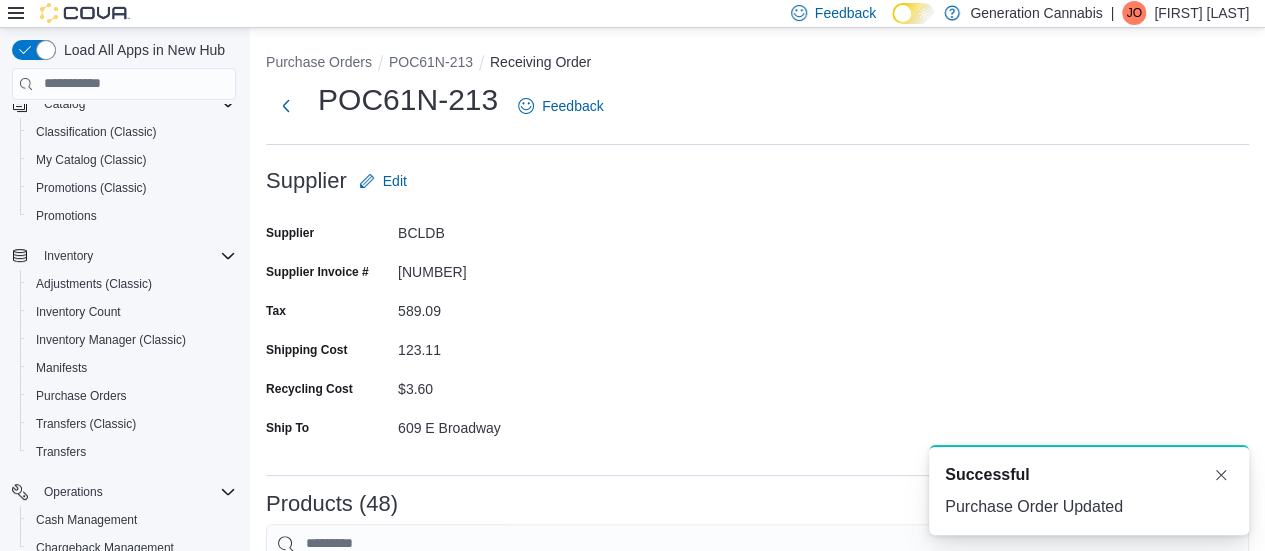 scroll, scrollTop: 0, scrollLeft: 0, axis: both 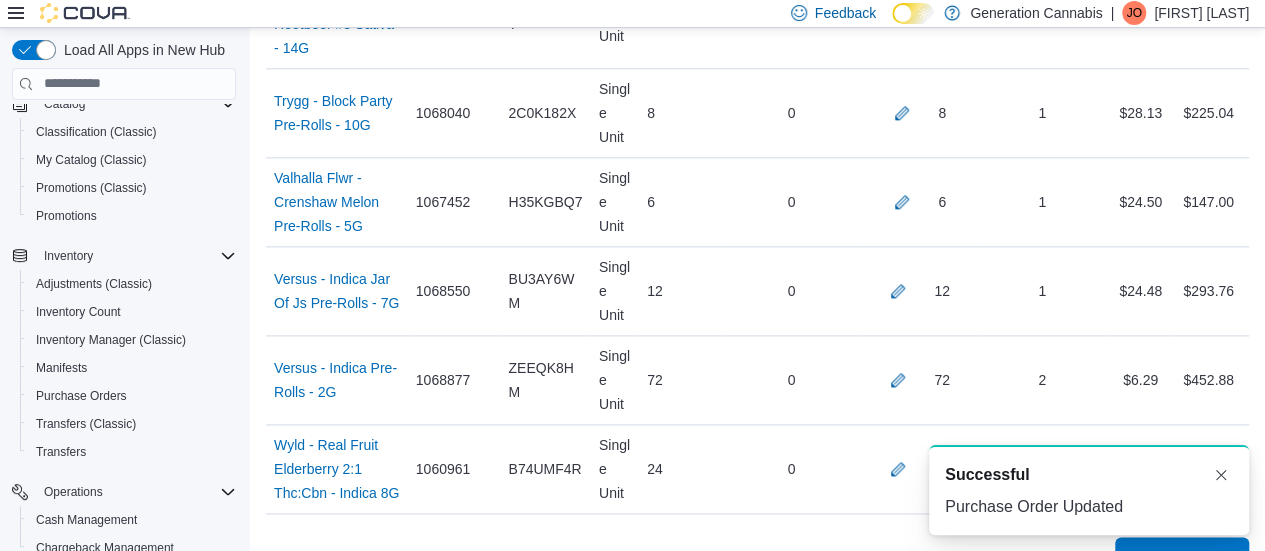 click on "Receive Products" at bounding box center [1182, 557] 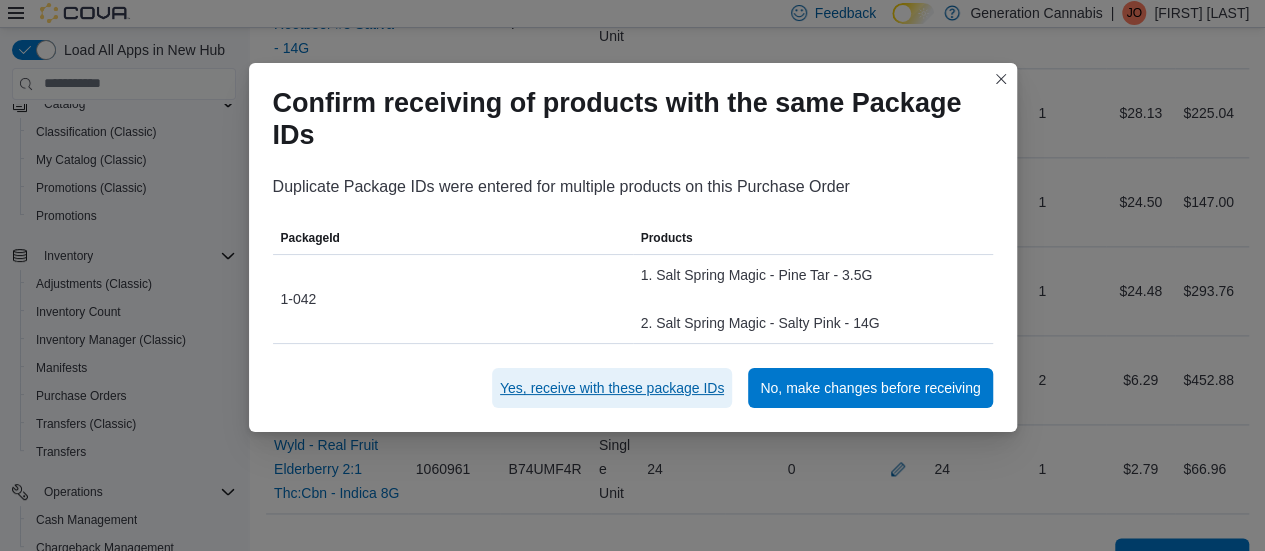 click on "Yes, receive with these package IDs" at bounding box center [612, 388] 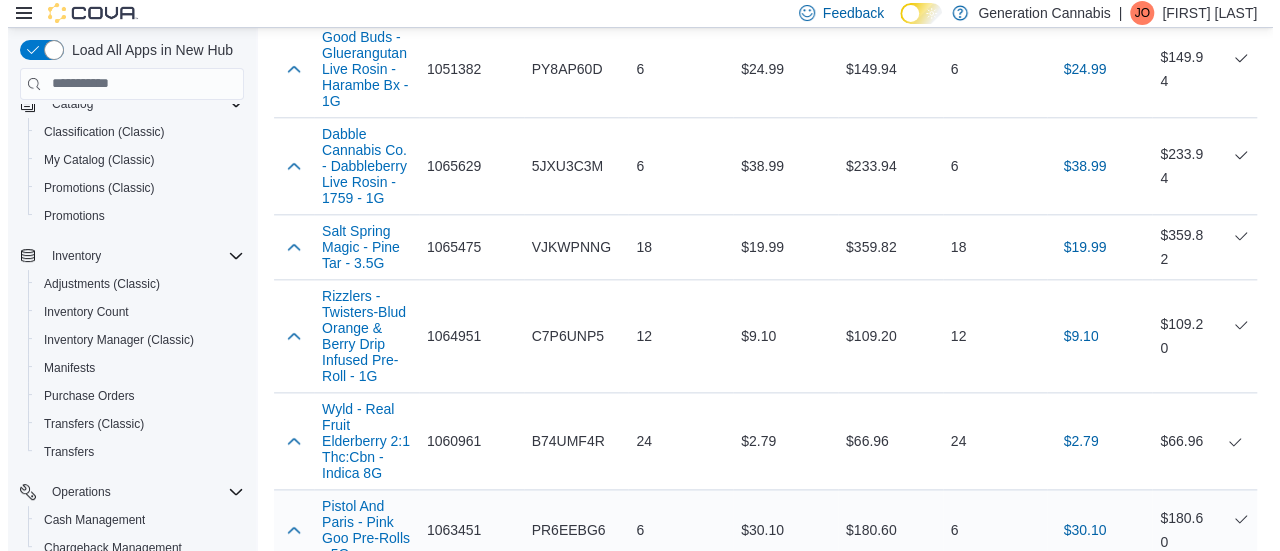 scroll, scrollTop: 0, scrollLeft: 0, axis: both 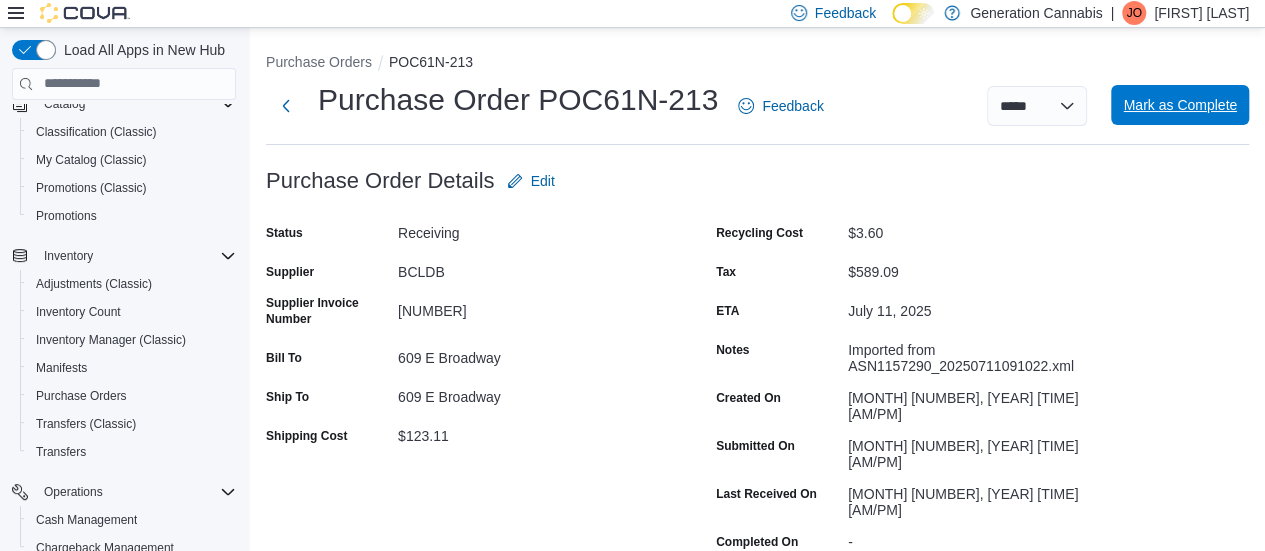 click on "Mark as Complete" at bounding box center [1180, 105] 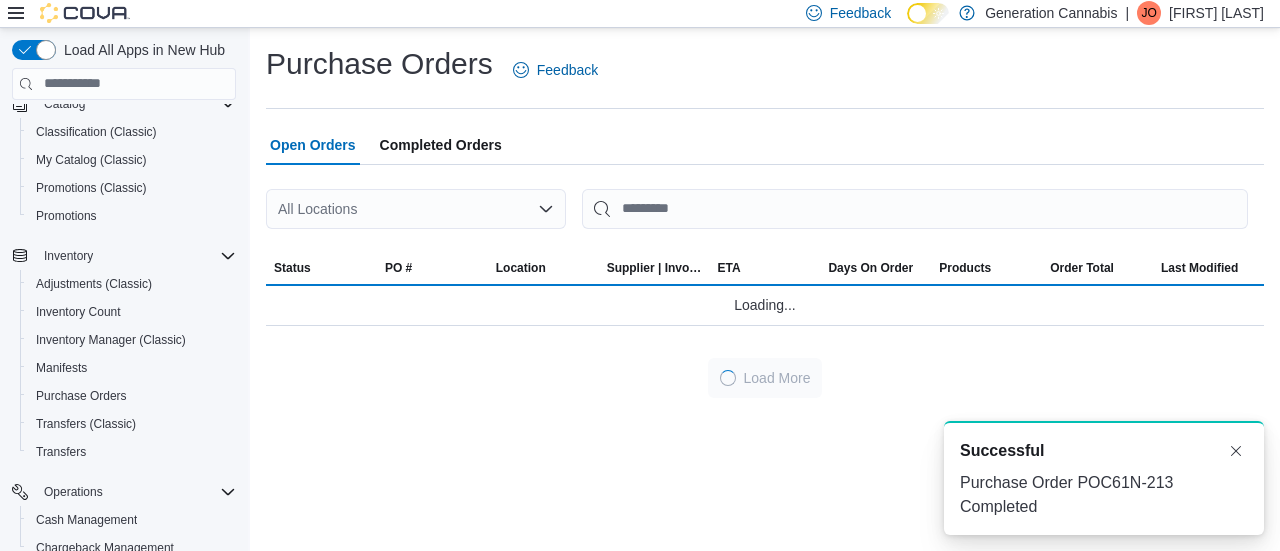 scroll, scrollTop: 0, scrollLeft: 0, axis: both 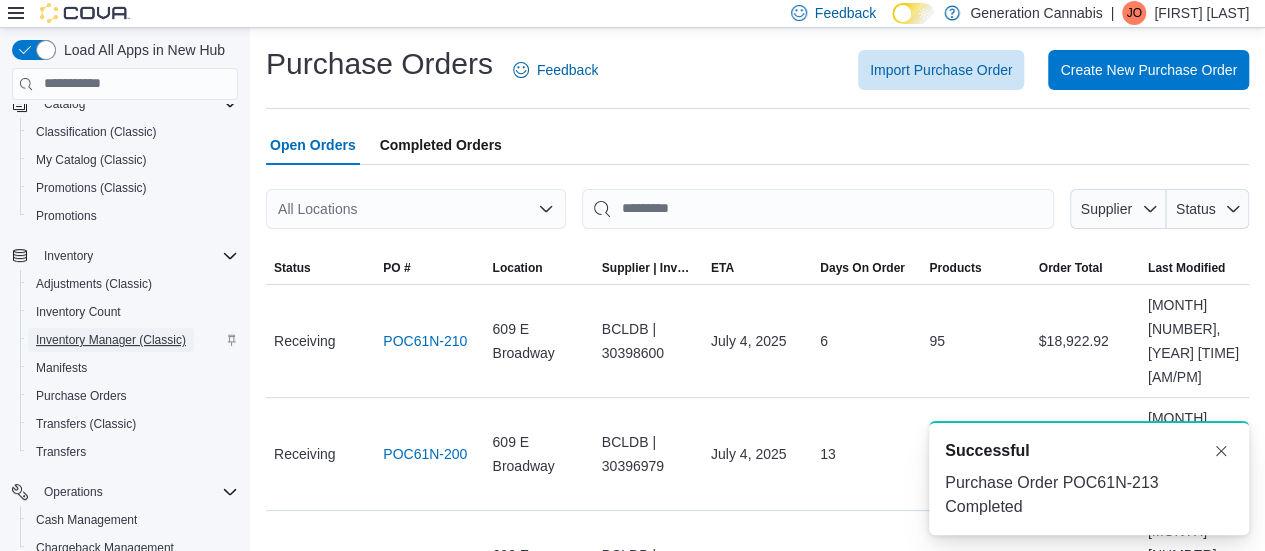 click on "Inventory Manager (Classic)" at bounding box center (111, 340) 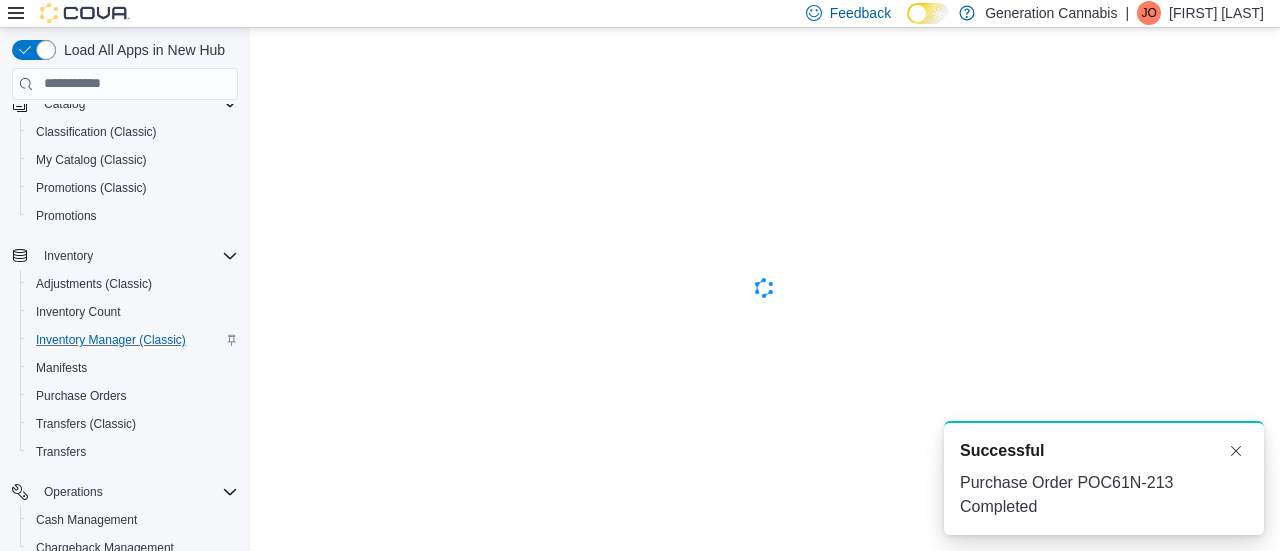 scroll, scrollTop: 0, scrollLeft: 0, axis: both 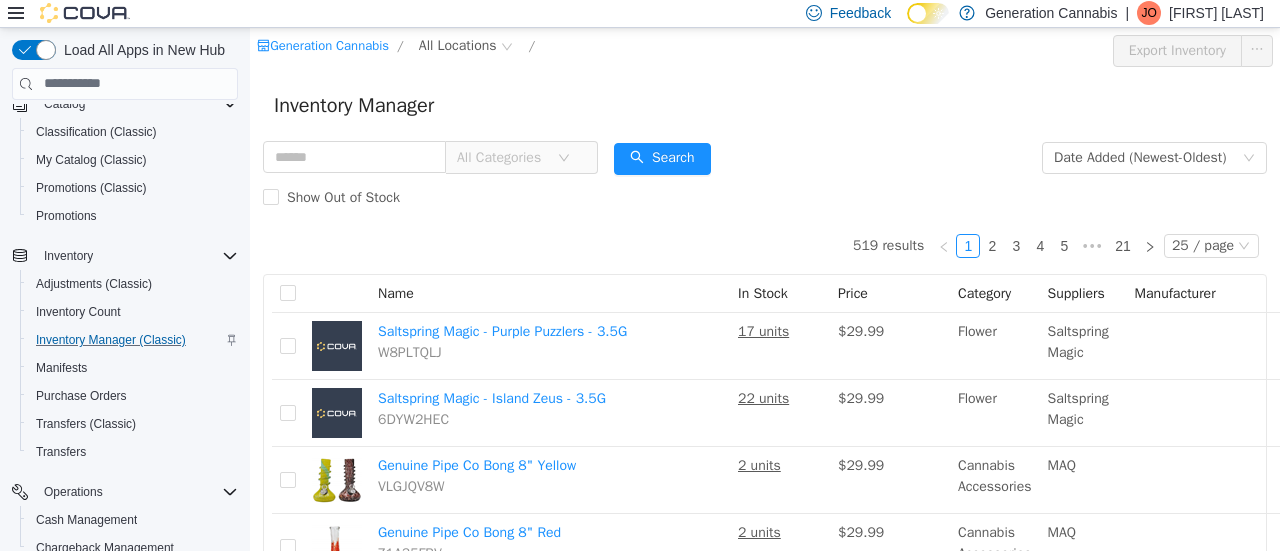 click on "Price" at bounding box center [853, 292] 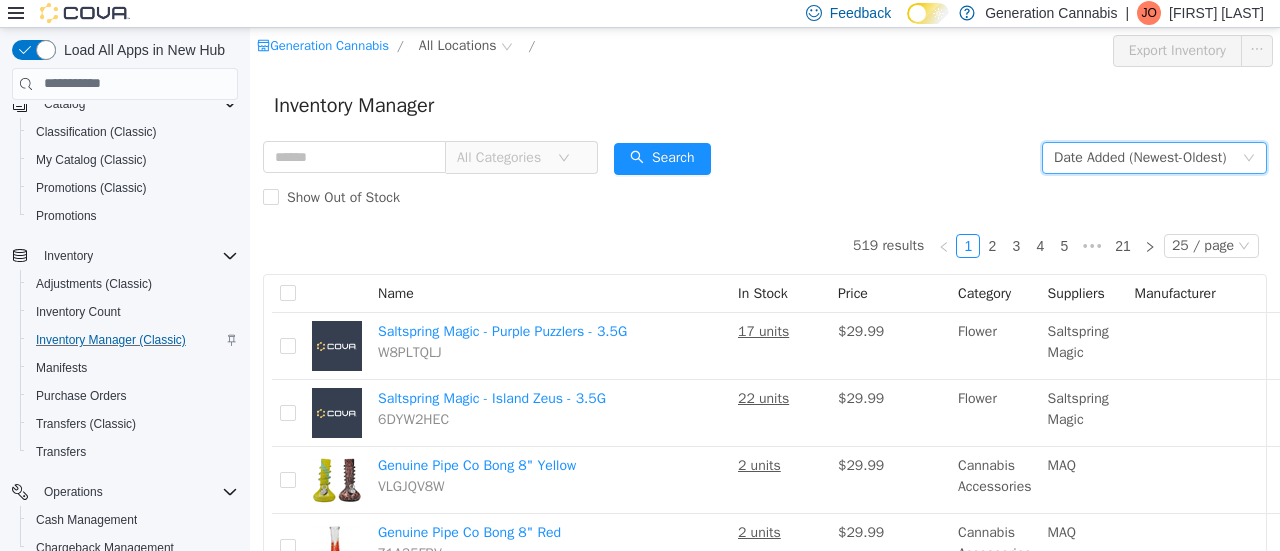 click on "Date Added (Newest-Oldest)" at bounding box center [1140, 157] 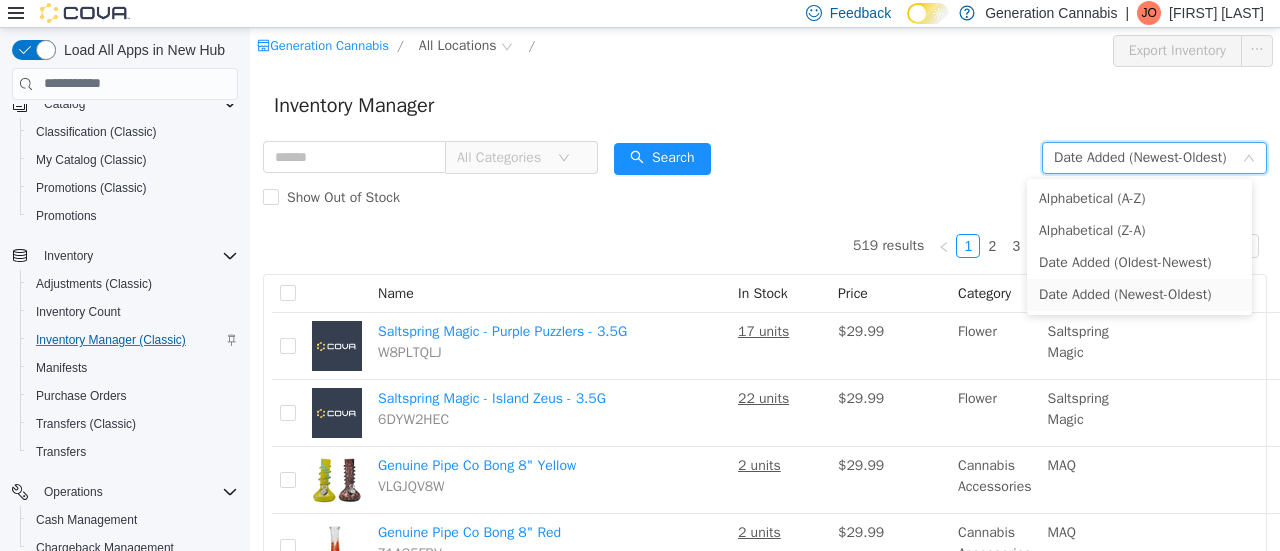click on "Inventory Manager" at bounding box center (765, 105) 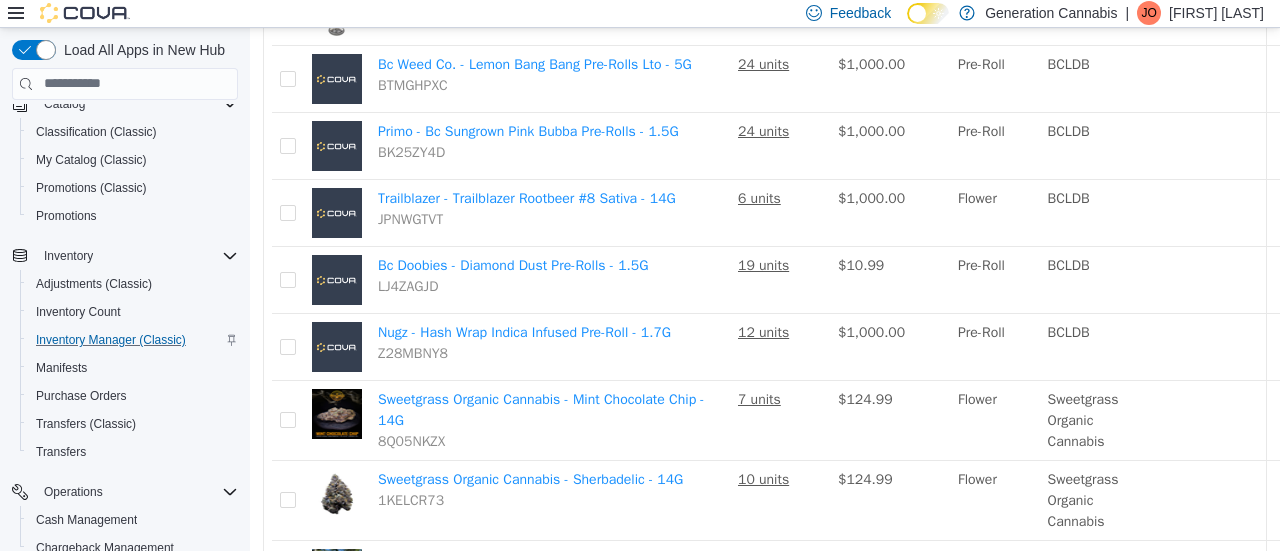 scroll, scrollTop: 1200, scrollLeft: 0, axis: vertical 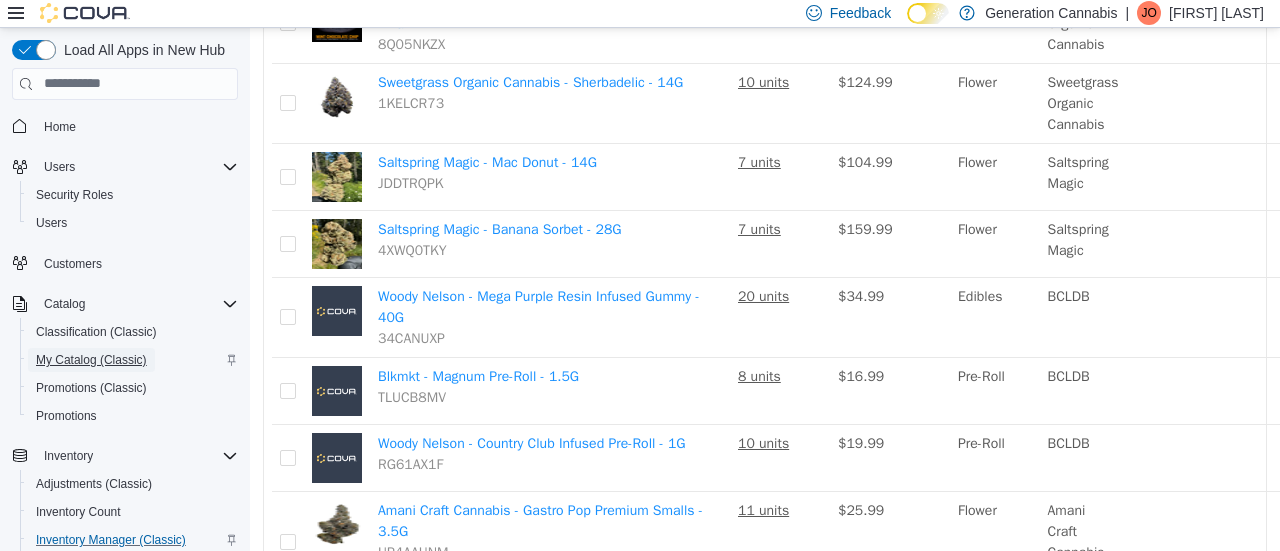 click on "My Catalog (Classic)" at bounding box center [91, 360] 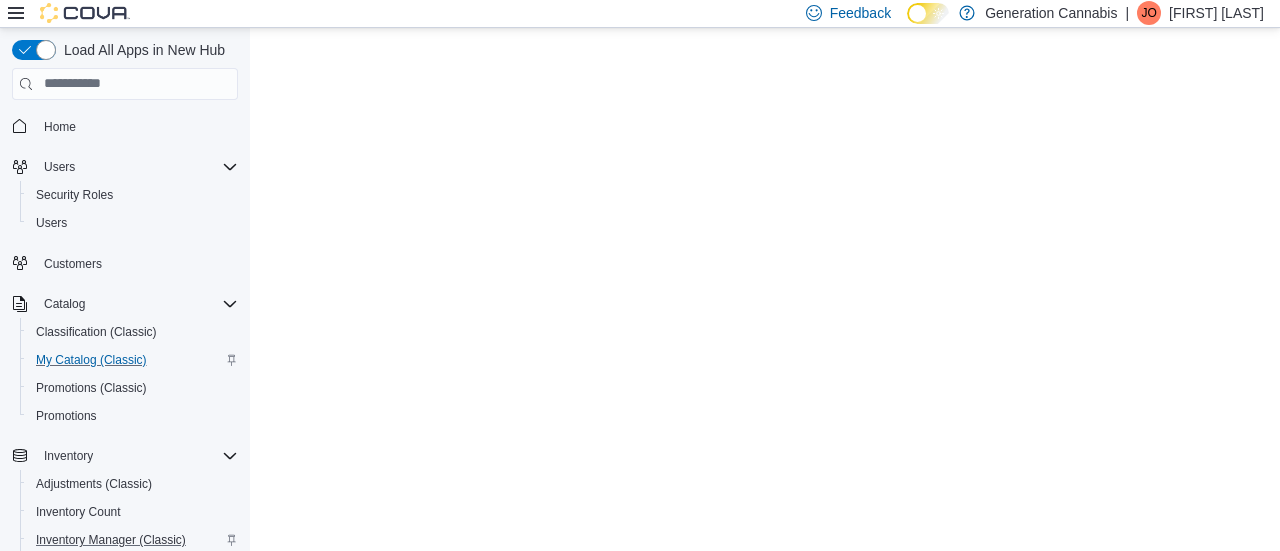 scroll, scrollTop: 0, scrollLeft: 0, axis: both 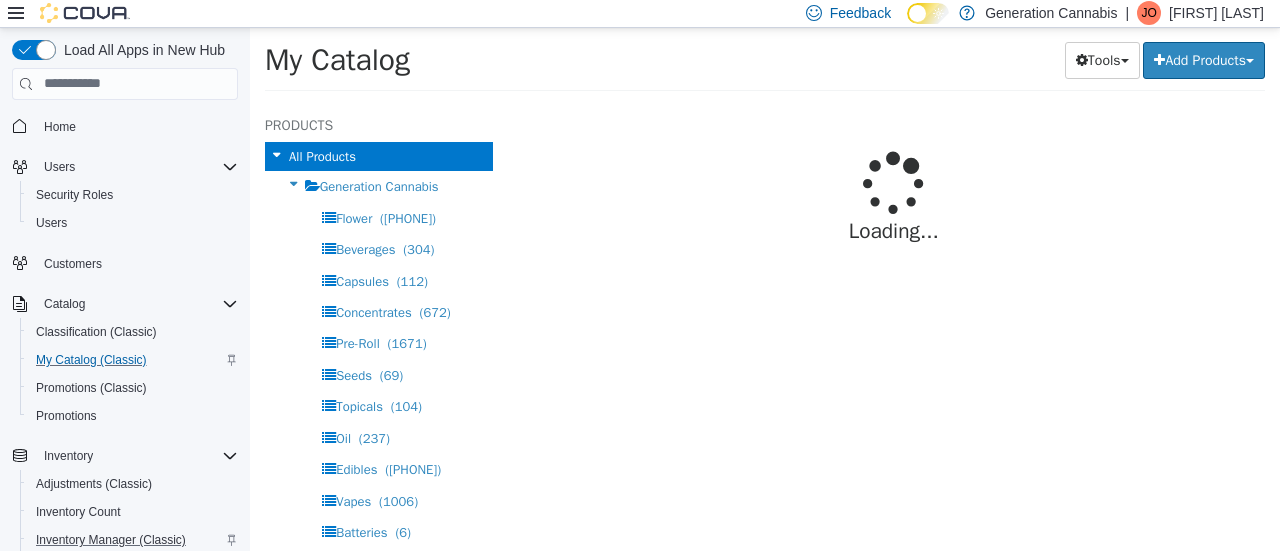 select on "**********" 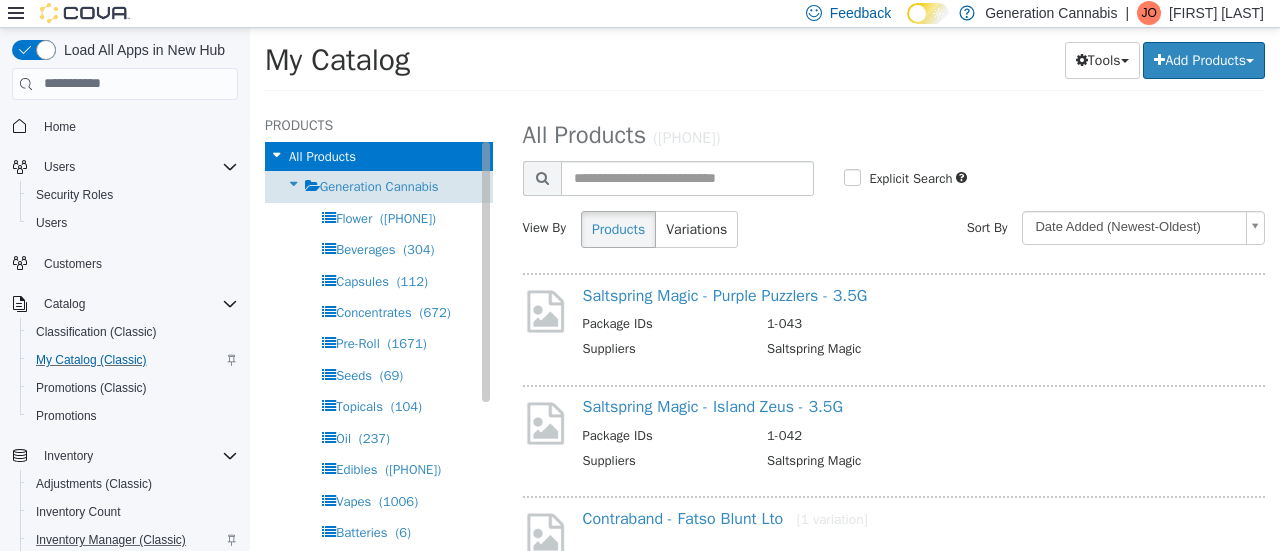 click on "Generation Cannabis" at bounding box center [379, 185] 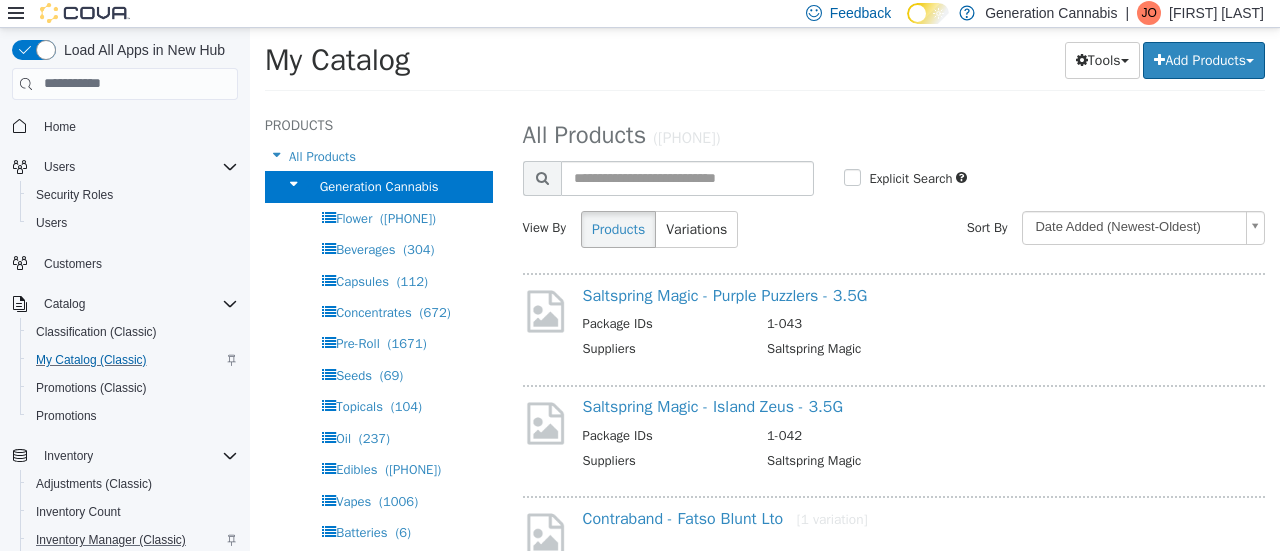 select on "**********" 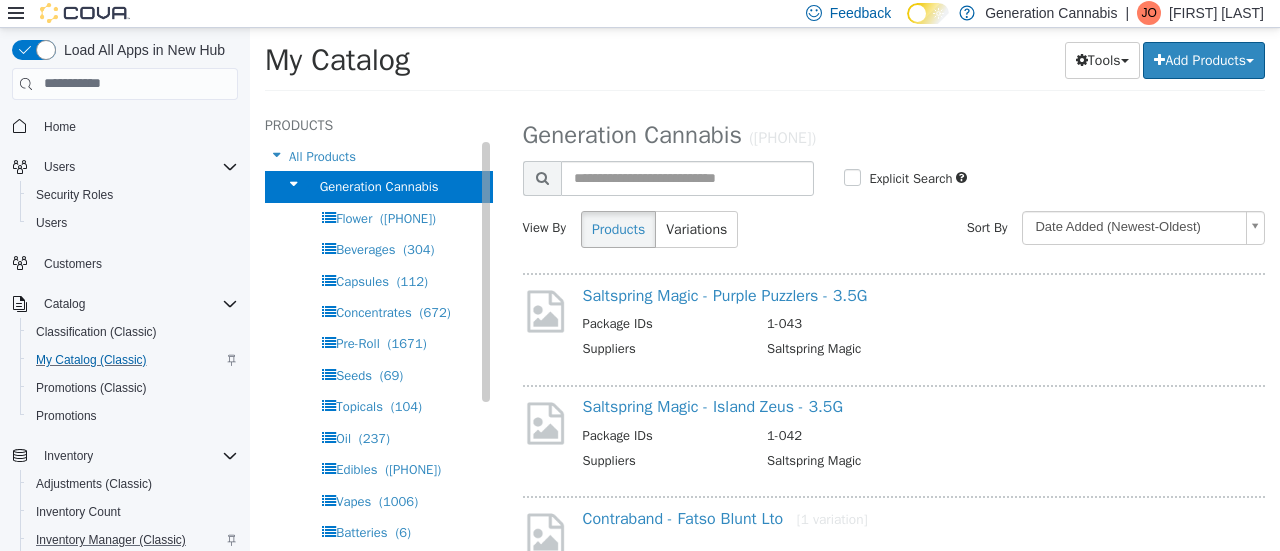 click at bounding box center (294, 183) 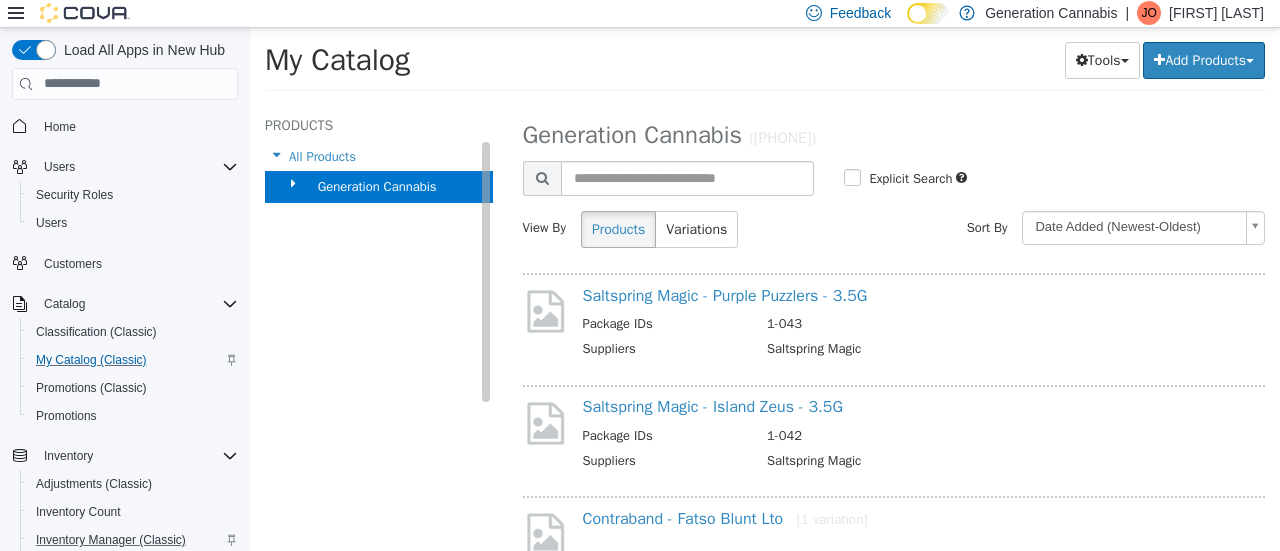 click at bounding box center (294, 183) 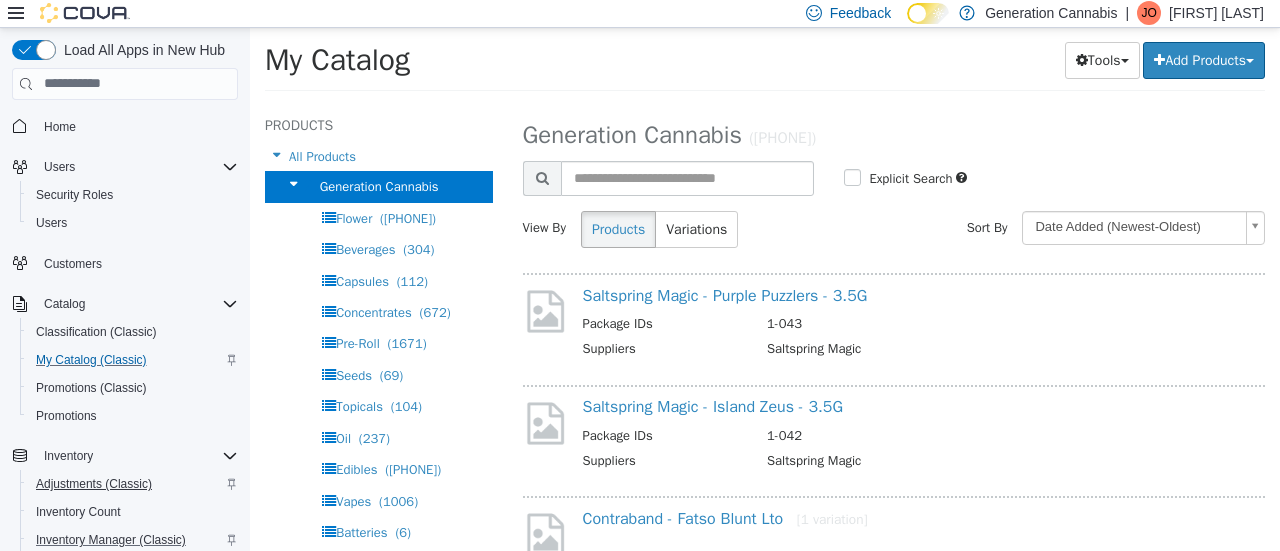 scroll, scrollTop: 200, scrollLeft: 0, axis: vertical 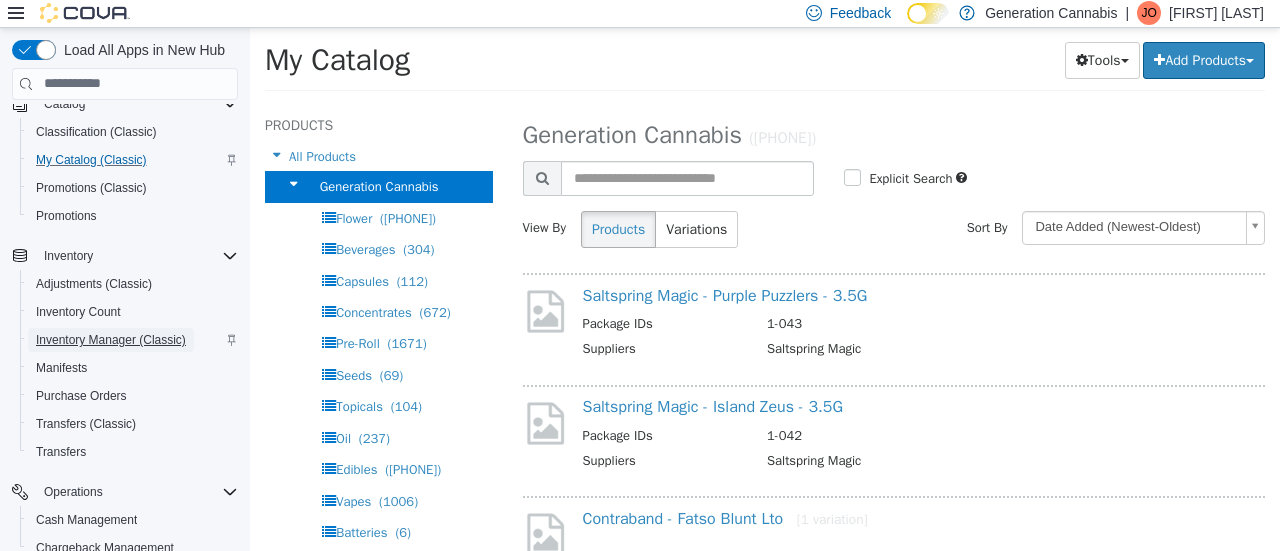 click on "Inventory Manager (Classic)" at bounding box center [111, 340] 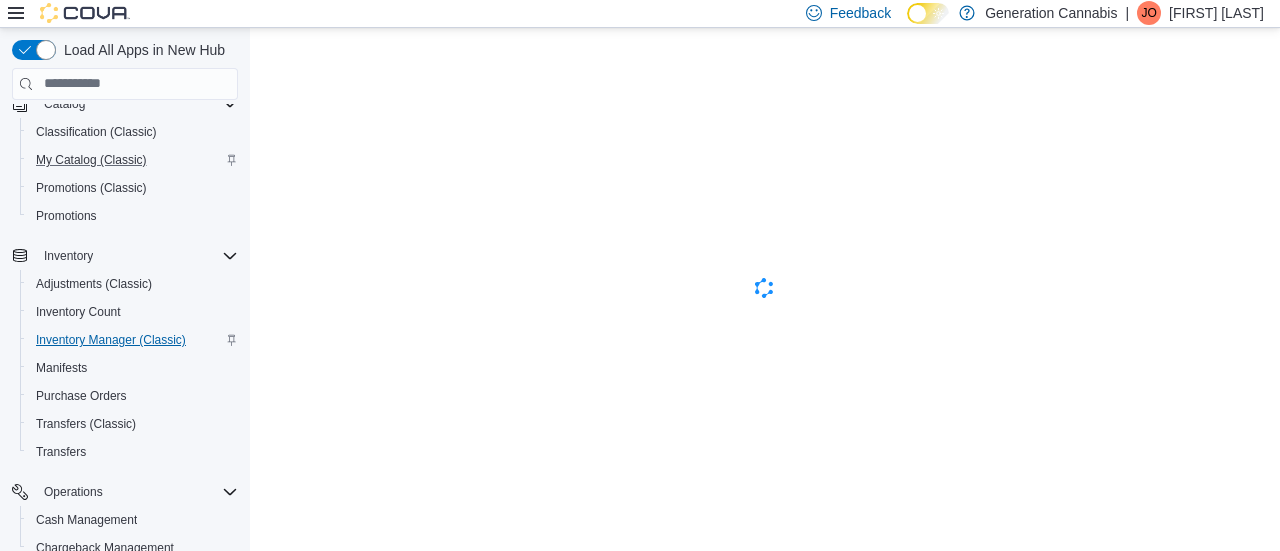 scroll, scrollTop: 0, scrollLeft: 0, axis: both 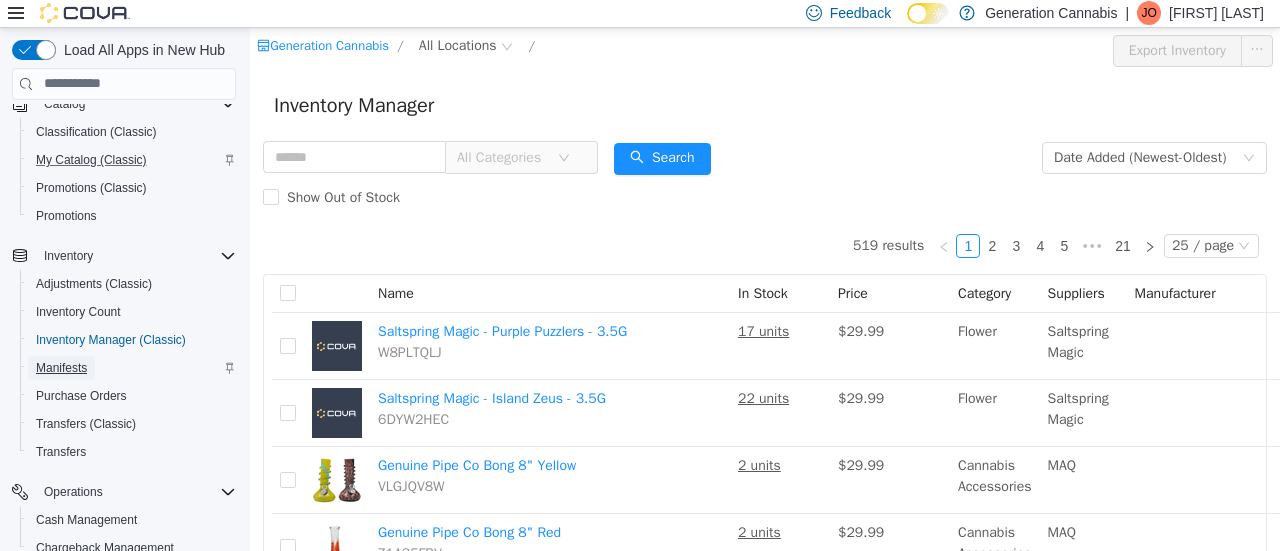 click on "Manifests" at bounding box center (61, 368) 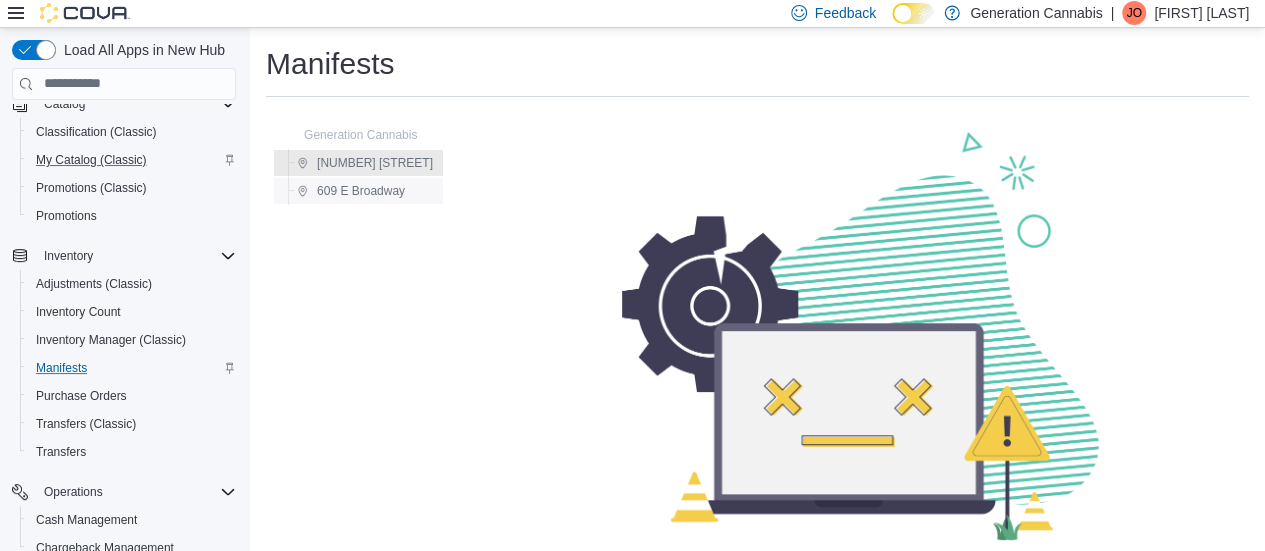 click on "609 E Broadway" at bounding box center [361, 191] 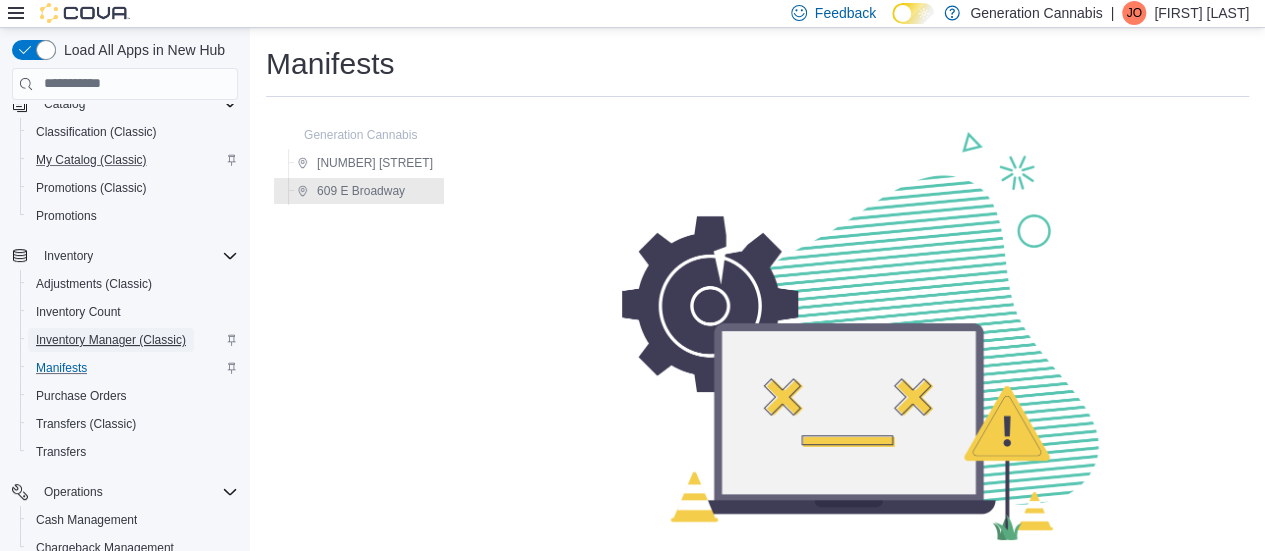 click on "Inventory Manager (Classic)" at bounding box center [111, 340] 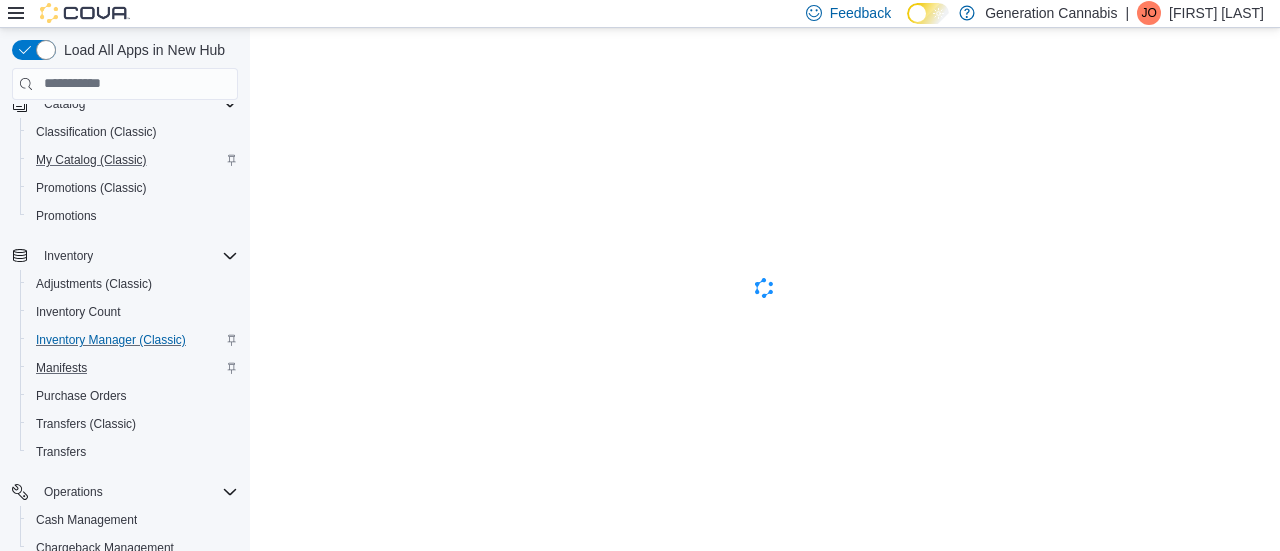 scroll, scrollTop: 0, scrollLeft: 0, axis: both 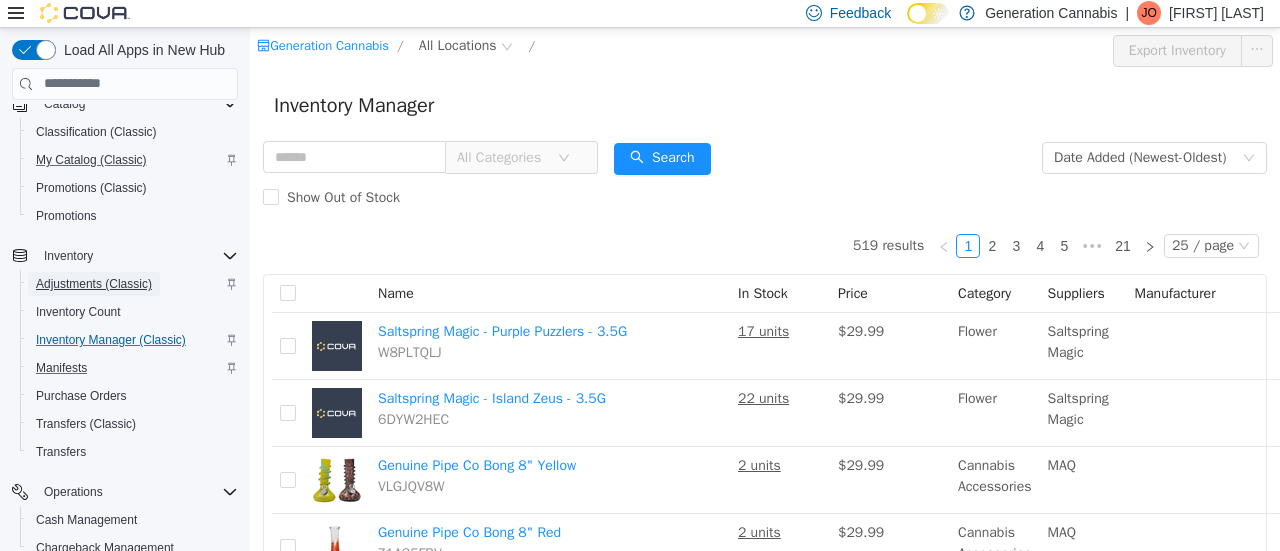 click on "Adjustments (Classic)" at bounding box center (94, 284) 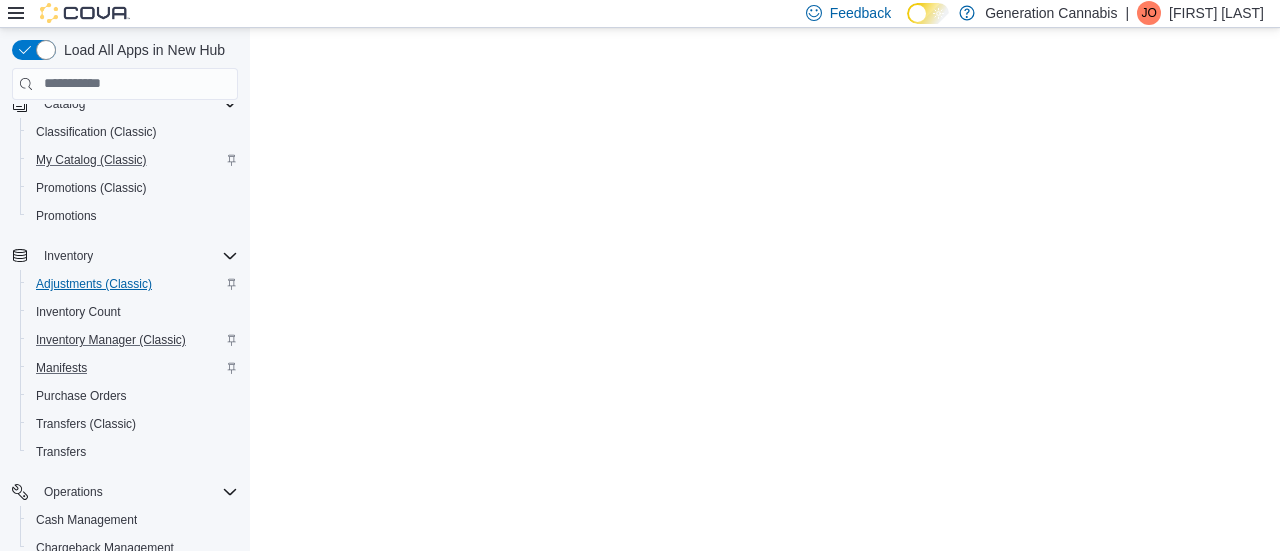 scroll, scrollTop: 0, scrollLeft: 0, axis: both 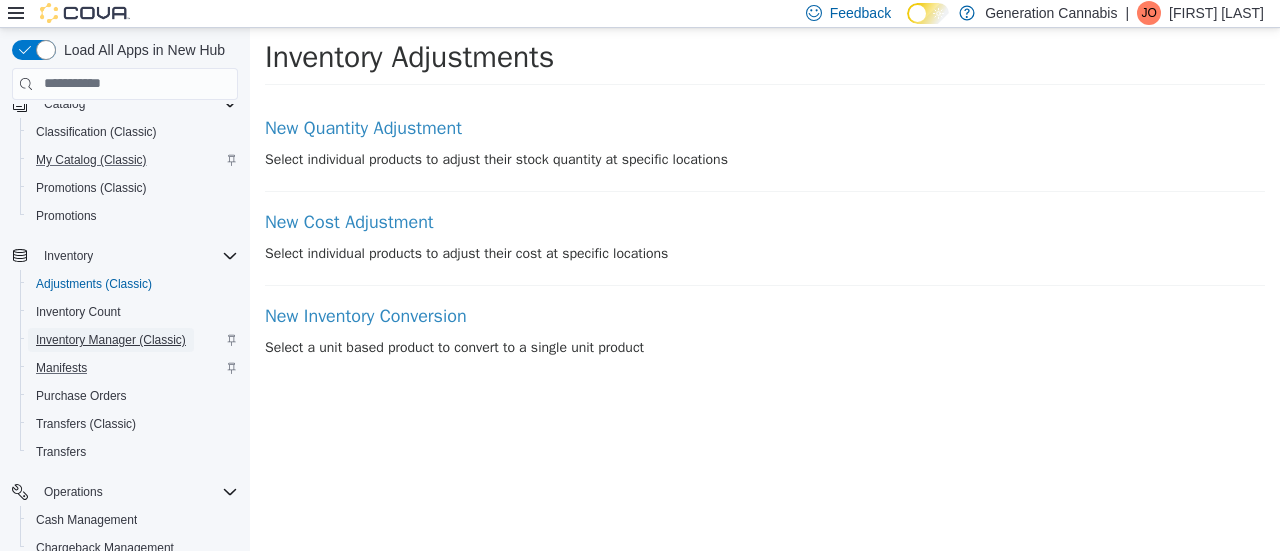 click on "Inventory Manager (Classic)" at bounding box center (111, 340) 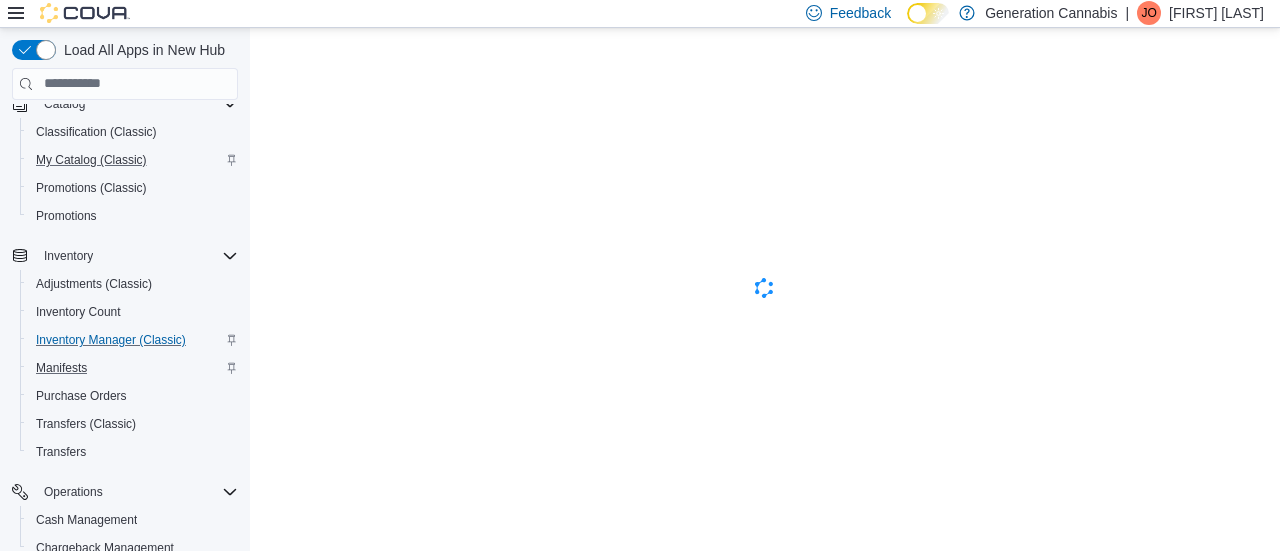 scroll, scrollTop: 0, scrollLeft: 0, axis: both 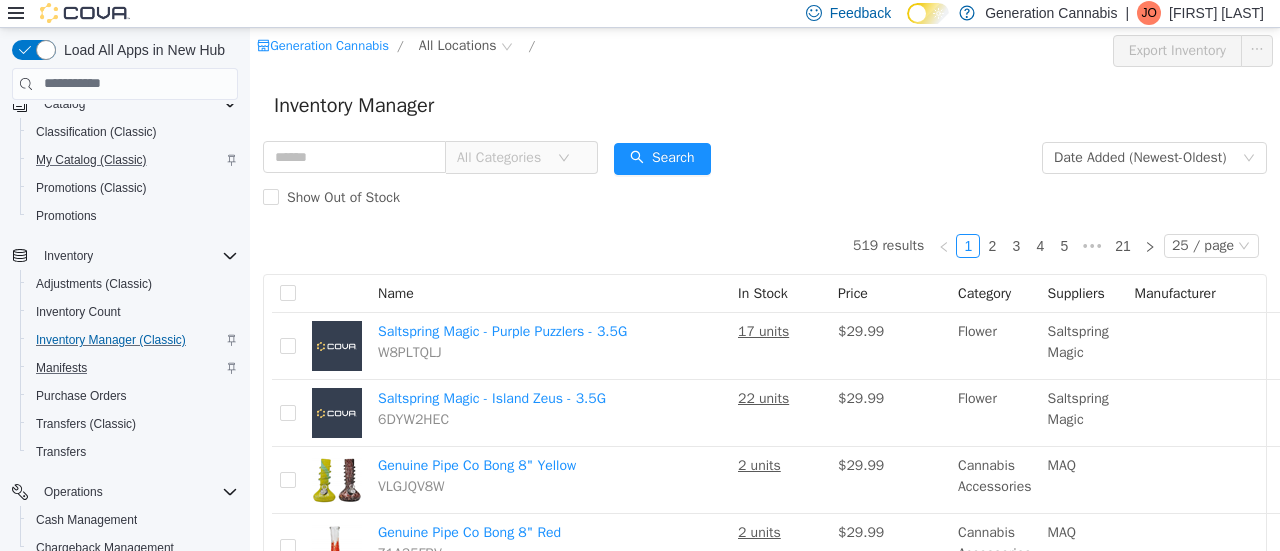 click on "Price" at bounding box center [853, 292] 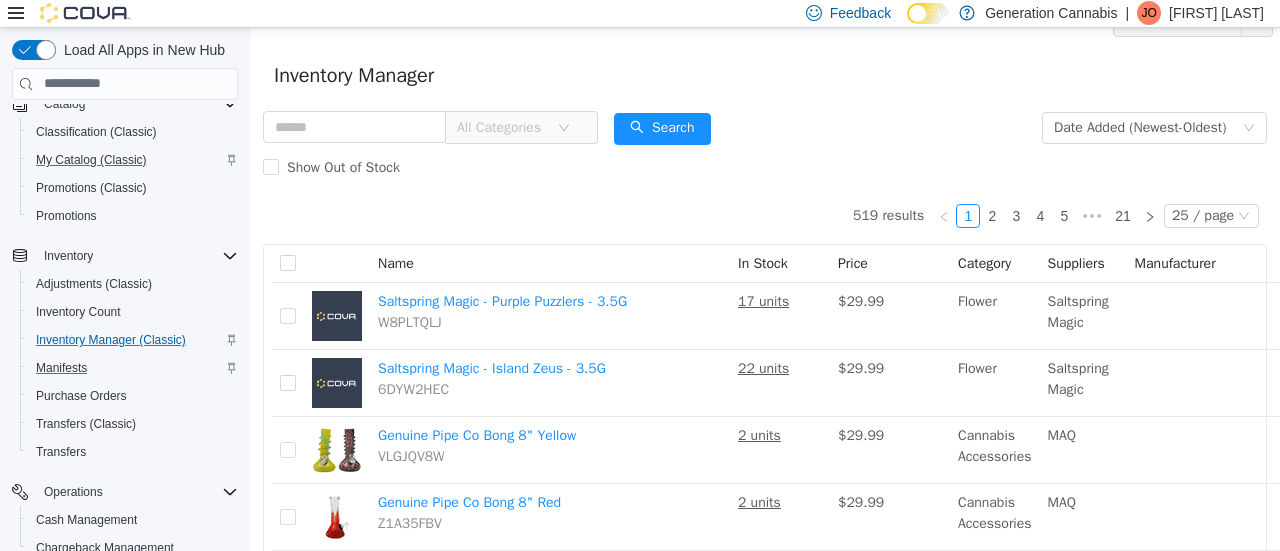 scroll, scrollTop: 0, scrollLeft: 0, axis: both 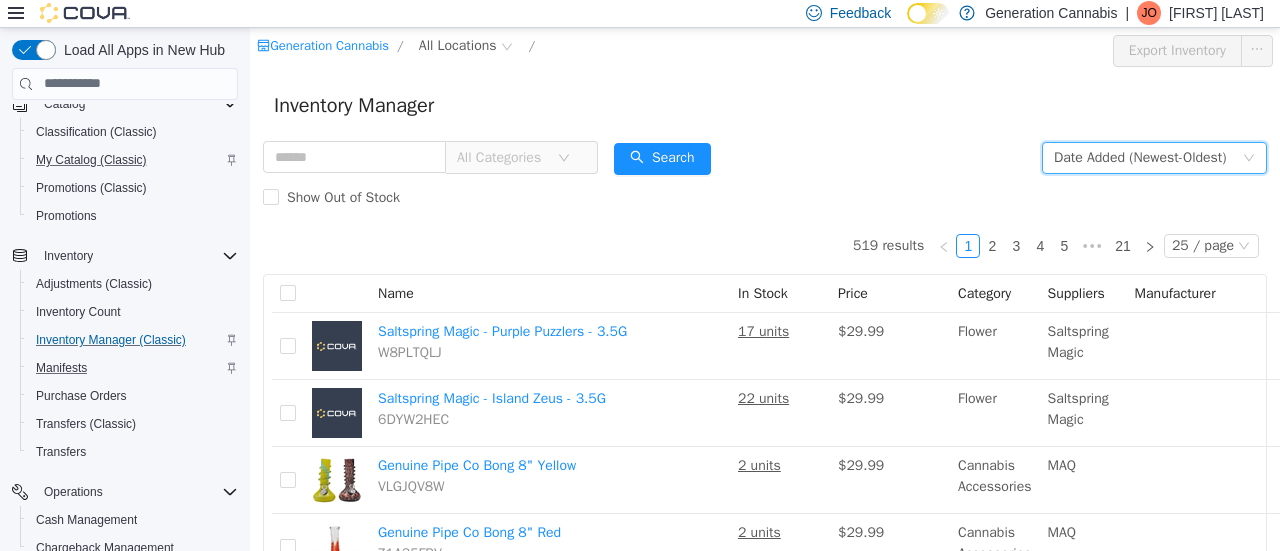 click on "Date Added (Newest-Oldest)" at bounding box center [1140, 157] 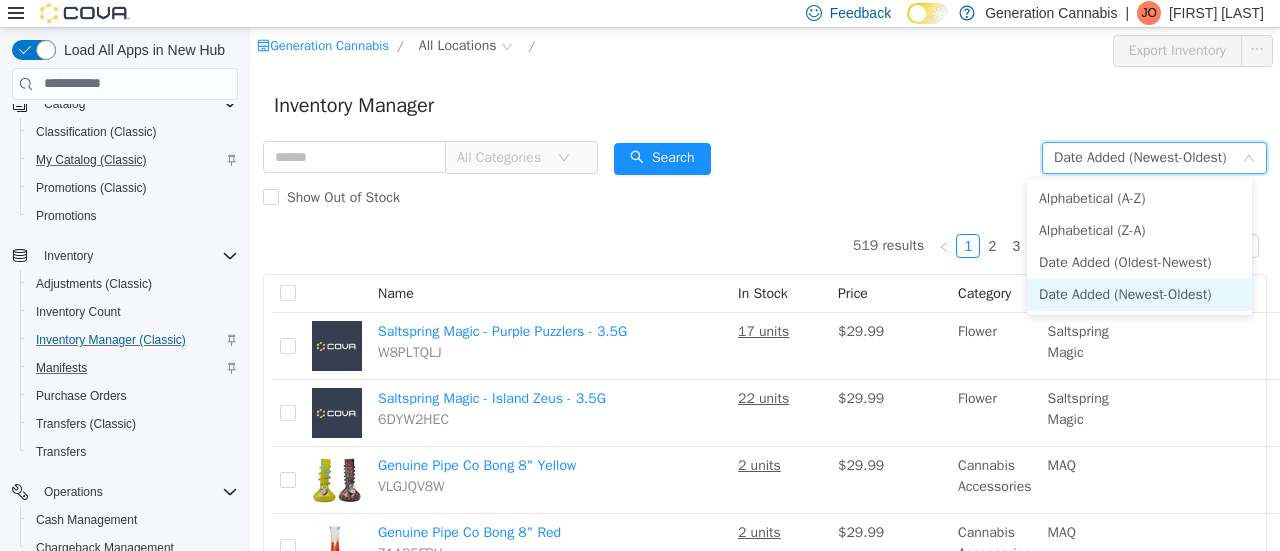 click on "Date Added (Newest-Oldest)" at bounding box center [1140, 157] 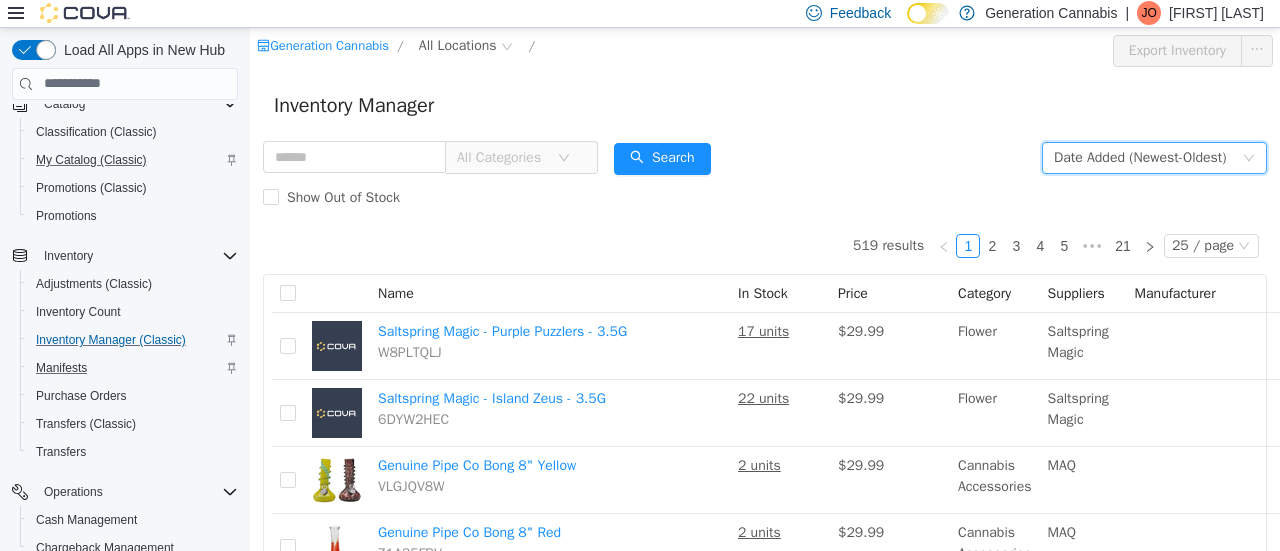 click on "Inventory Manager" at bounding box center [765, 105] 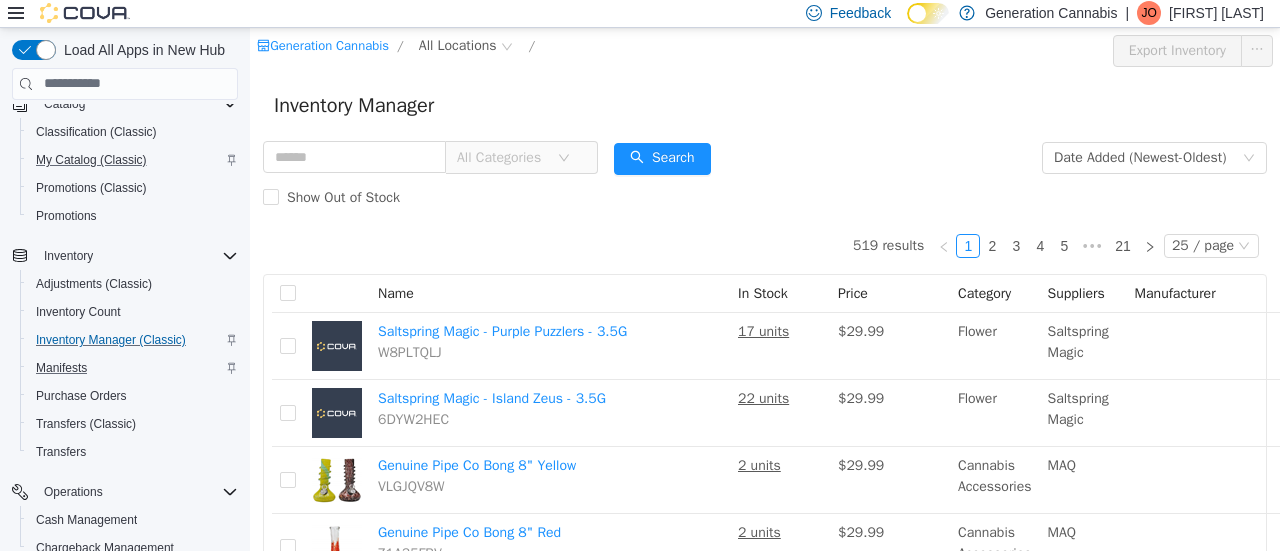 click on "Inventory Manager" at bounding box center [765, 105] 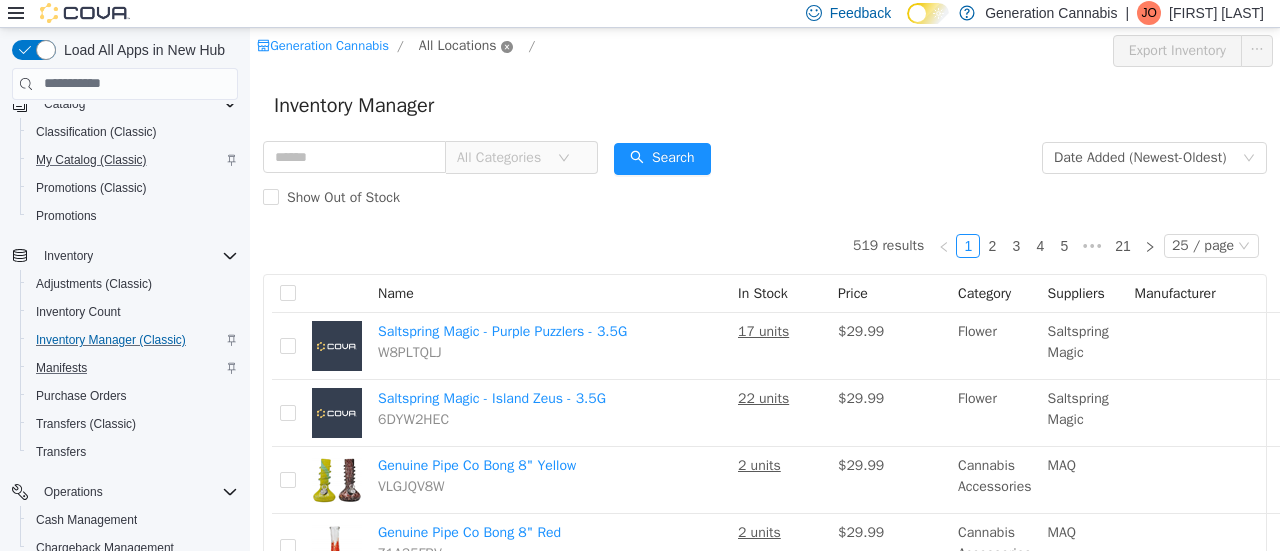 click 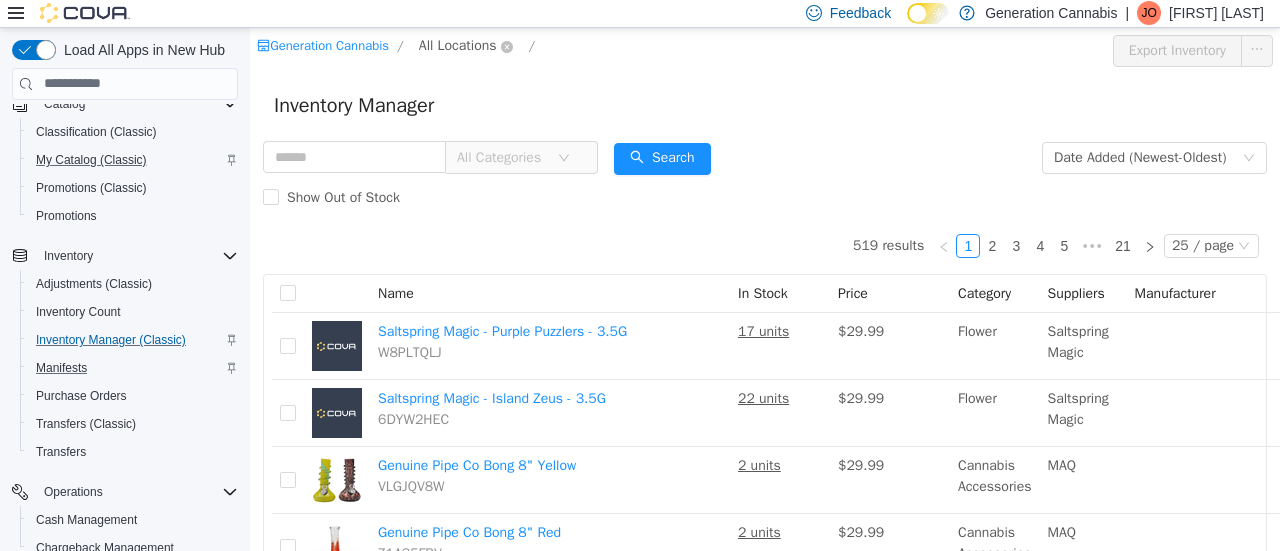 click on "All Locations" at bounding box center [458, 45] 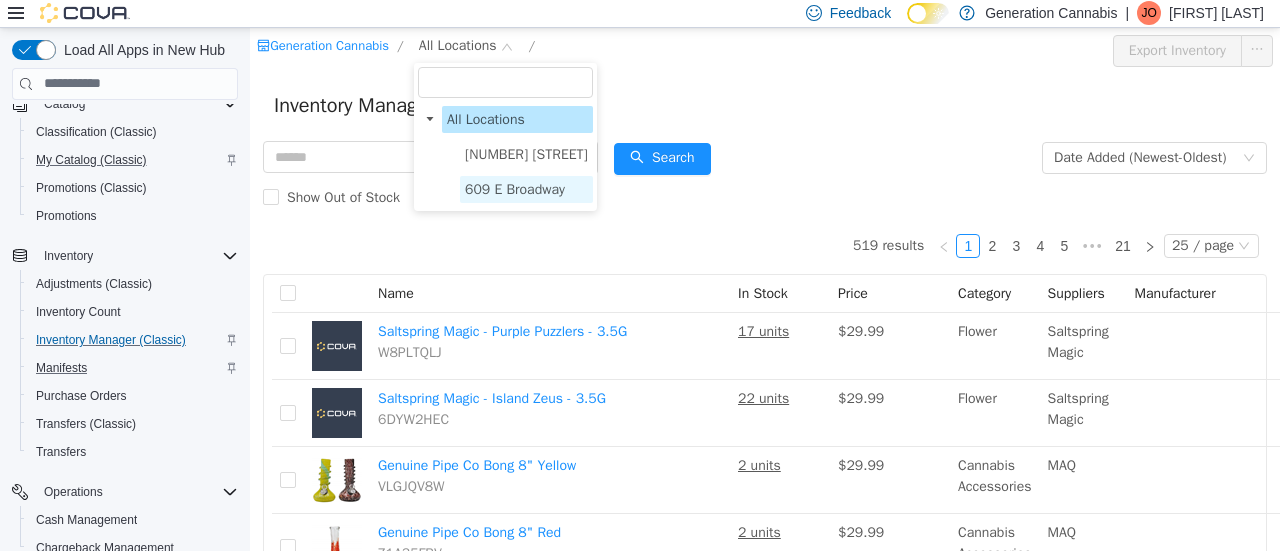 click on "609 E Broadway" at bounding box center (515, 188) 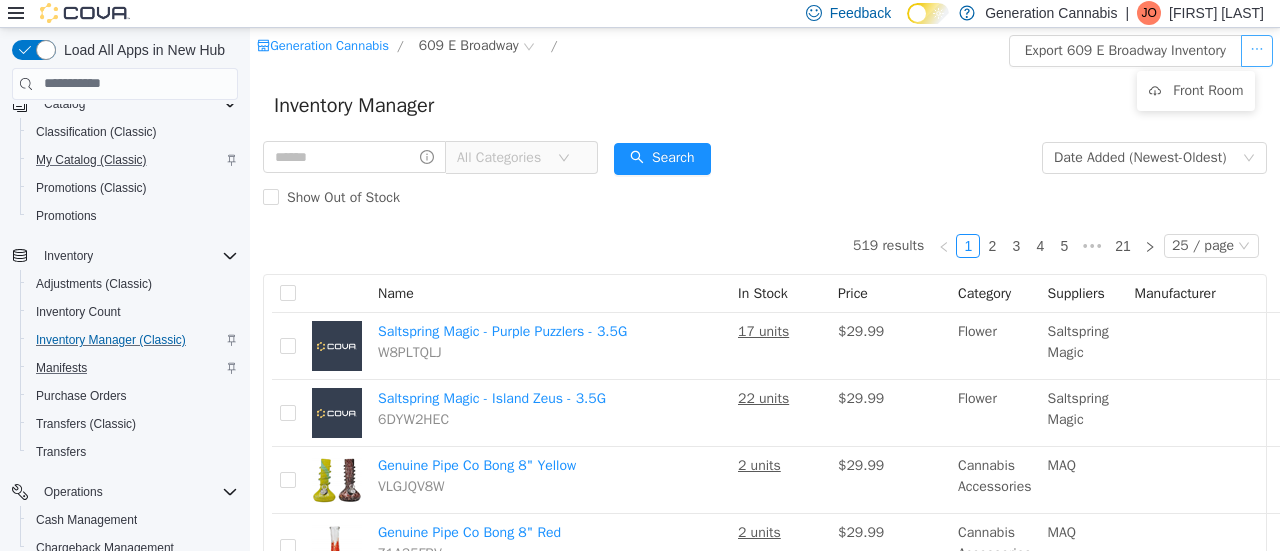 click at bounding box center [1257, 50] 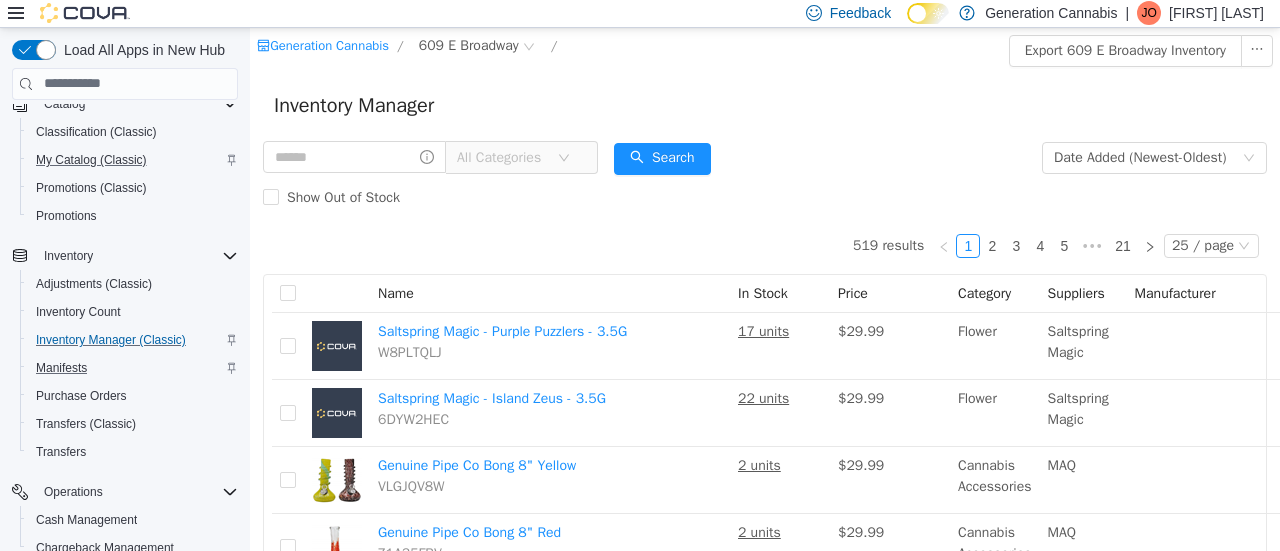 click on "Inventory Manager" at bounding box center [765, 105] 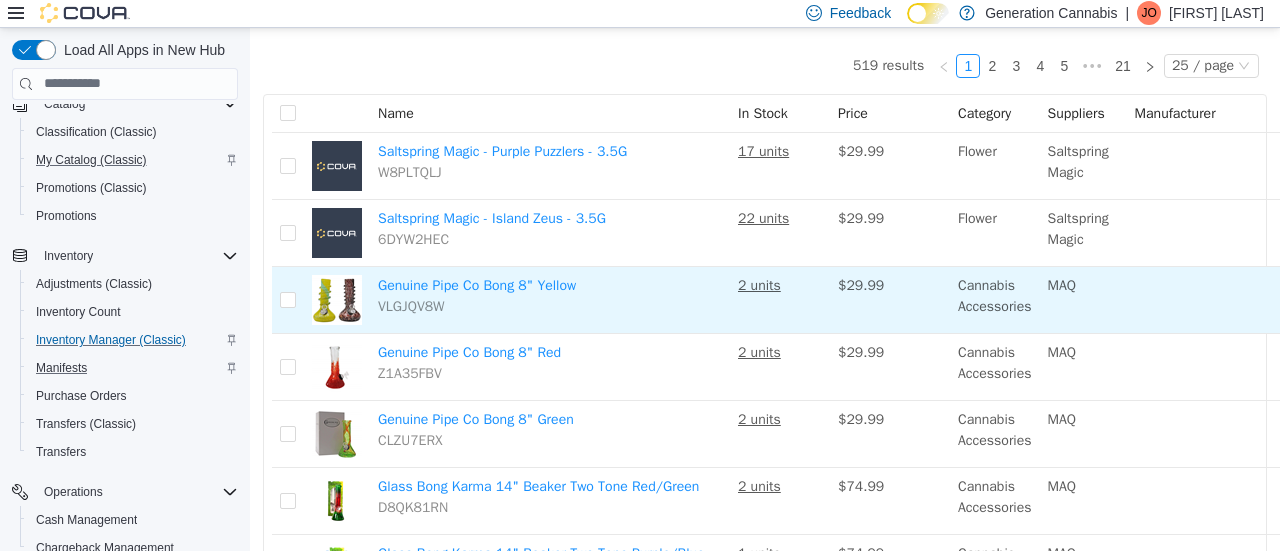 scroll, scrollTop: 0, scrollLeft: 0, axis: both 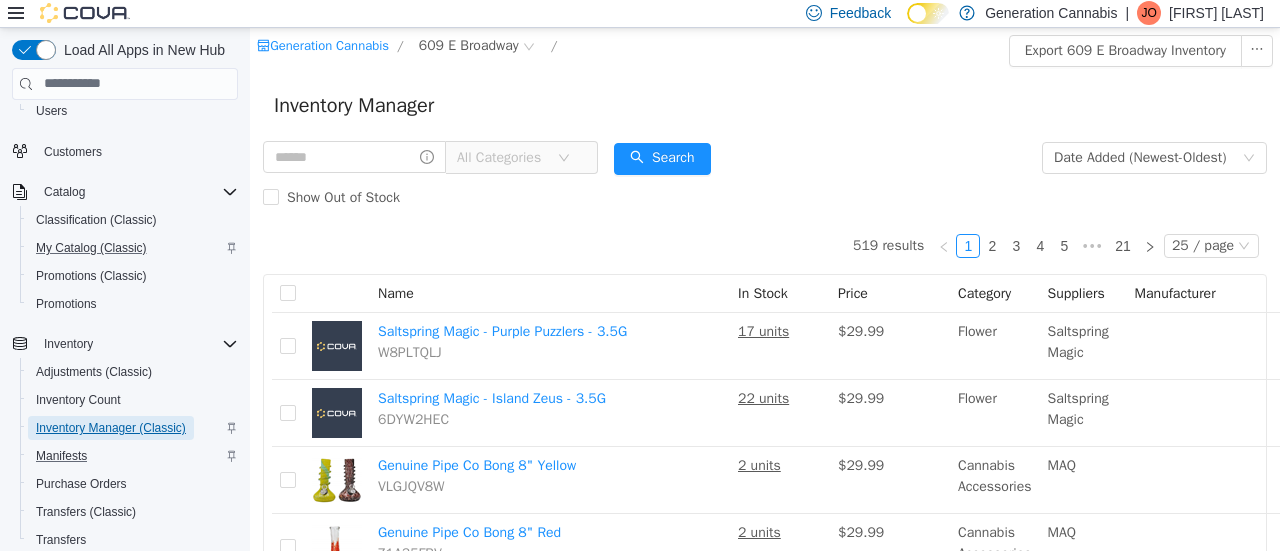click on "Inventory Manager (Classic)" at bounding box center (111, 428) 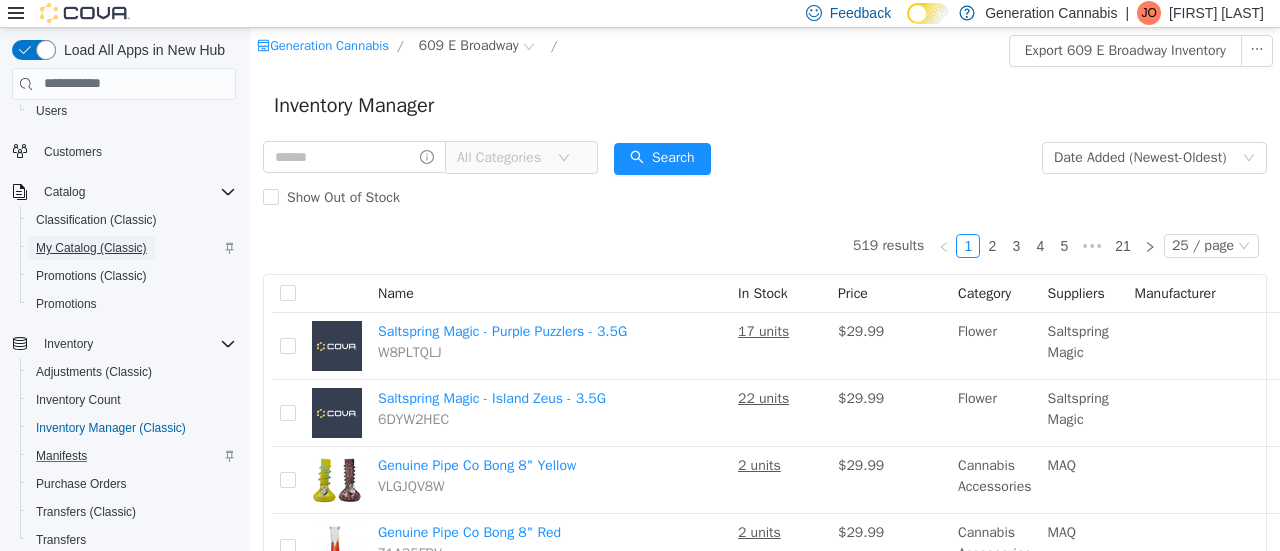 click on "My Catalog (Classic)" at bounding box center (91, 248) 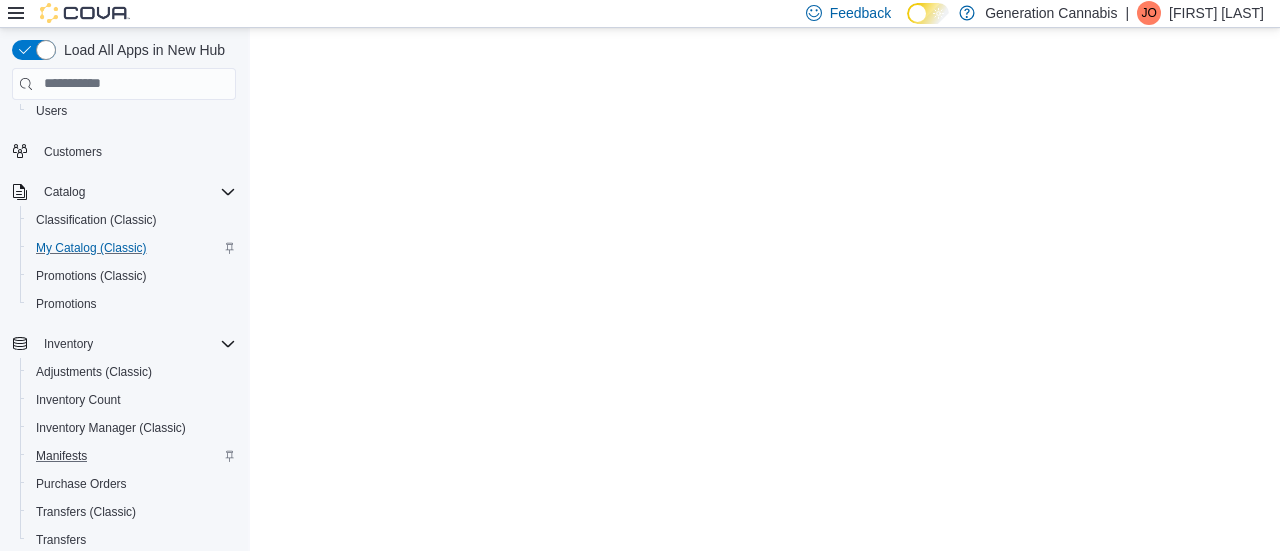 scroll, scrollTop: 0, scrollLeft: 0, axis: both 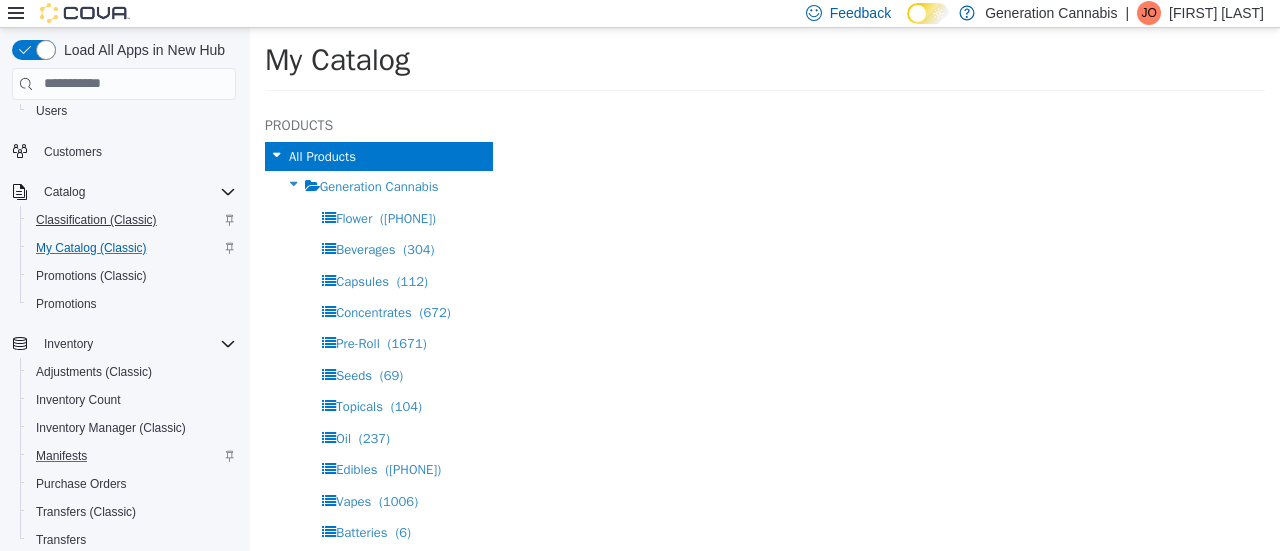 select on "**********" 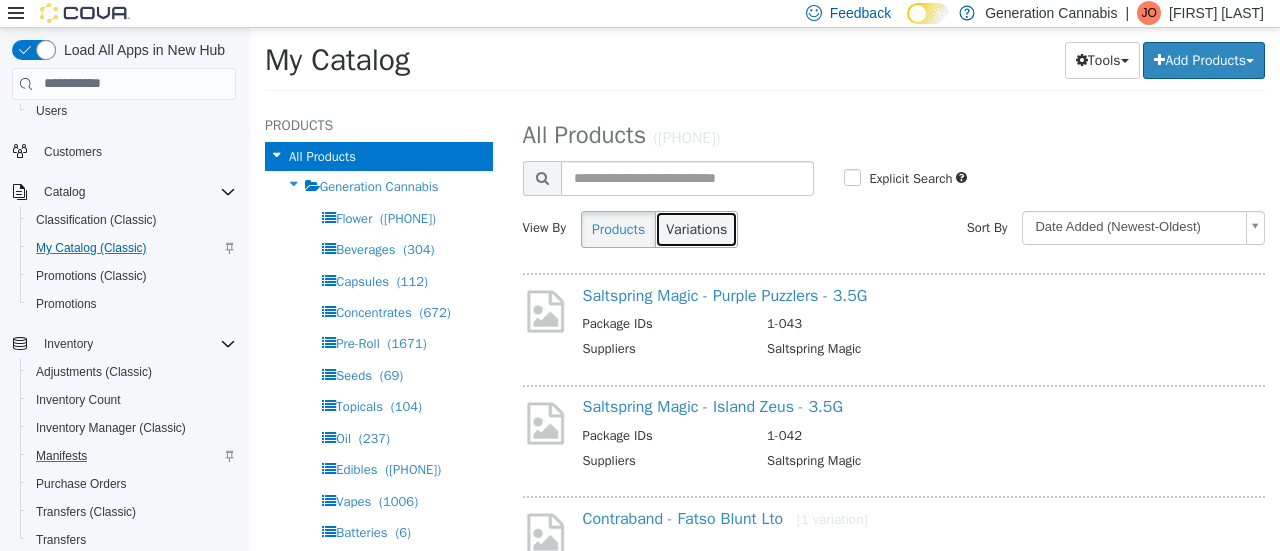 click on "Variations" at bounding box center (696, 228) 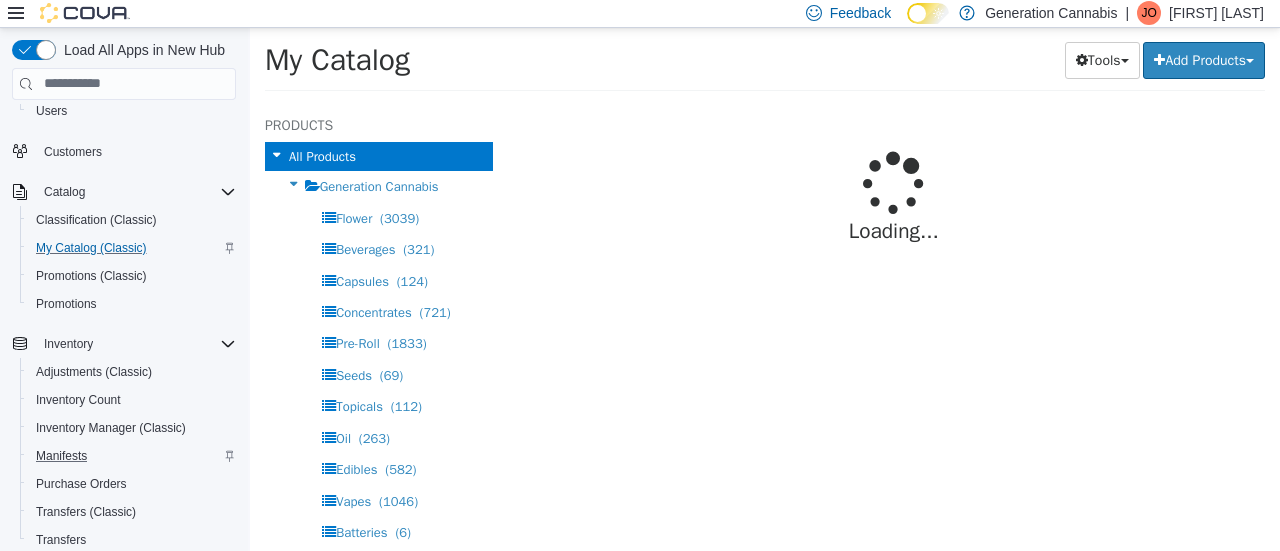 select on "**********" 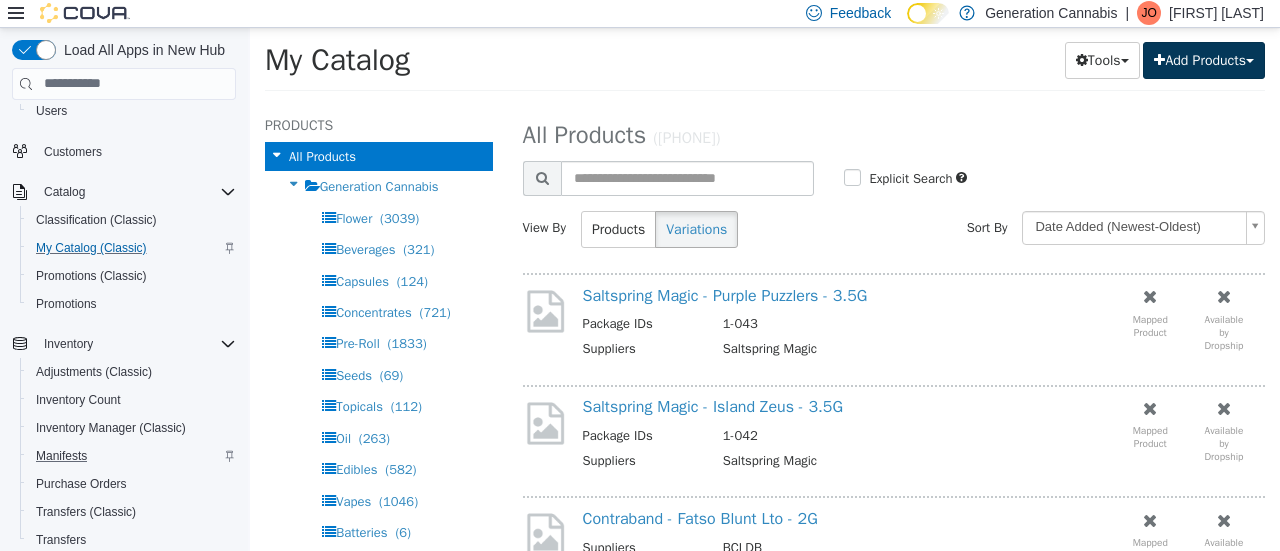 click at bounding box center (1159, 59) 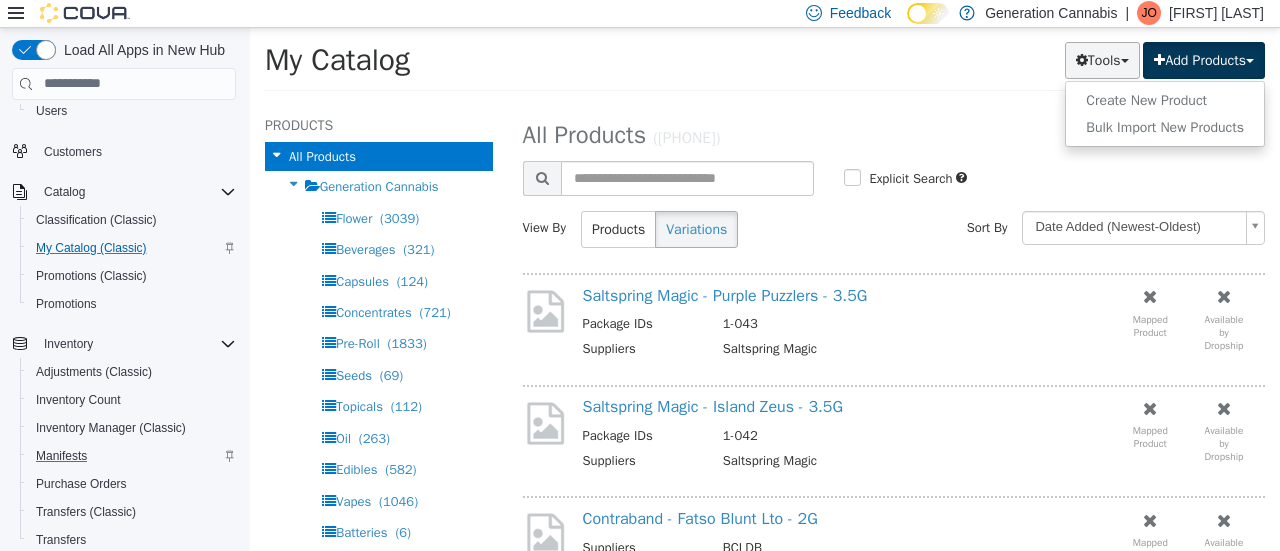 click at bounding box center [1125, 60] 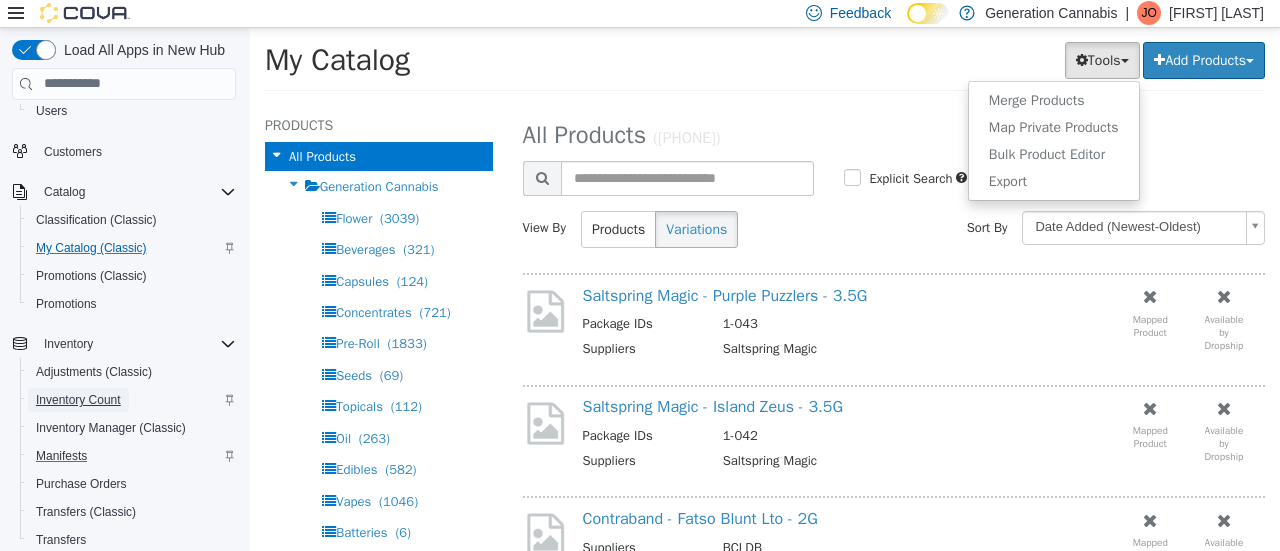 click on "Inventory Count" at bounding box center (78, 400) 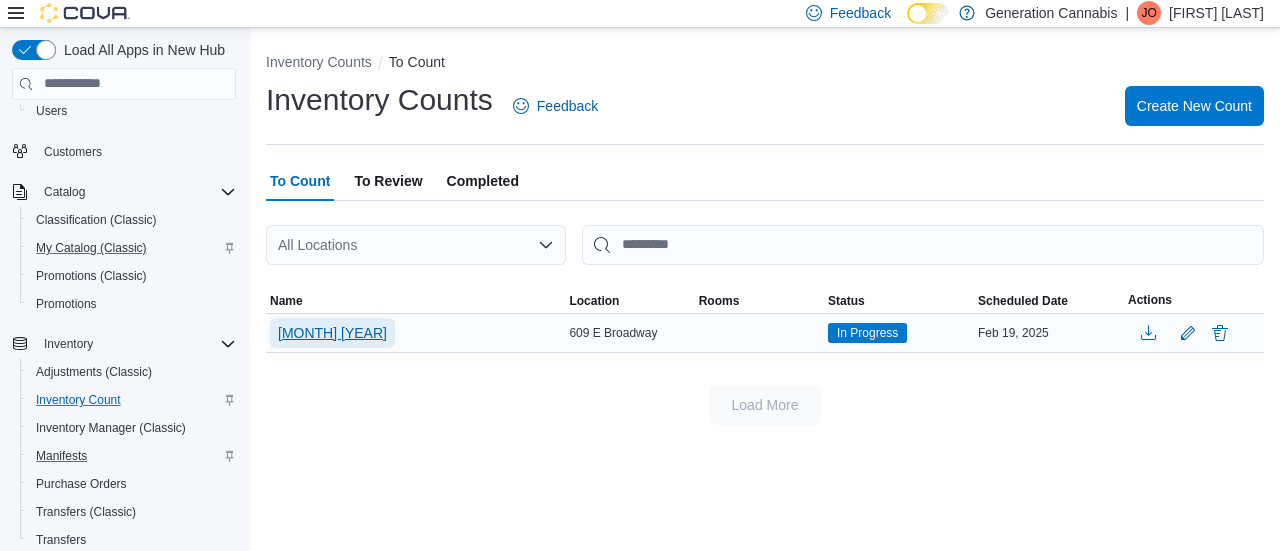click on "Feb 2025" at bounding box center (332, 333) 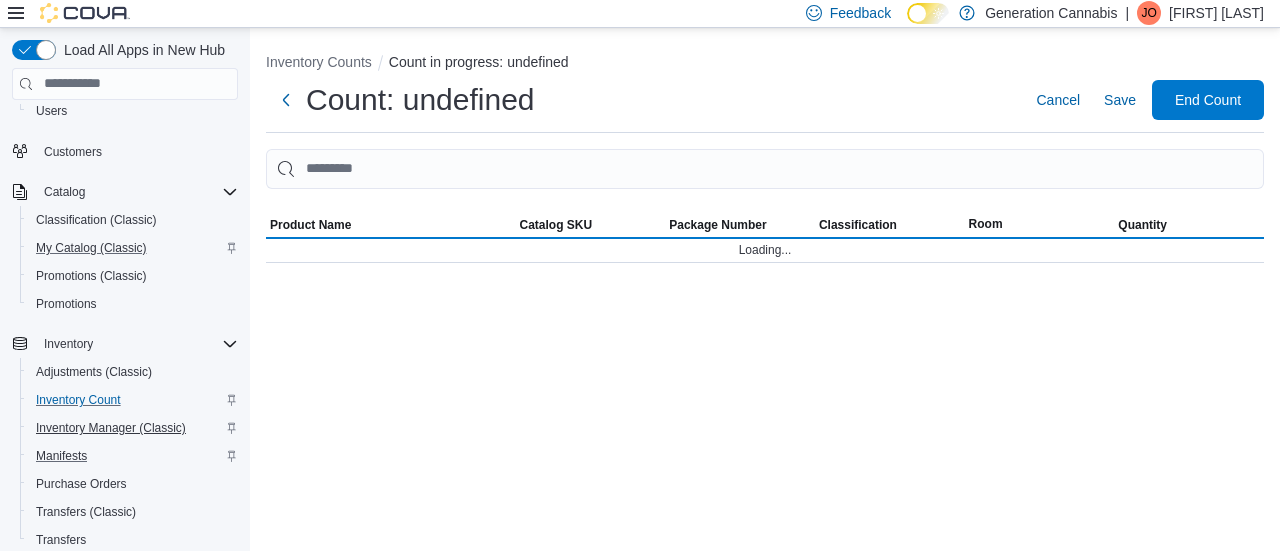 click on "Inventory Manager (Classic)" at bounding box center (111, 428) 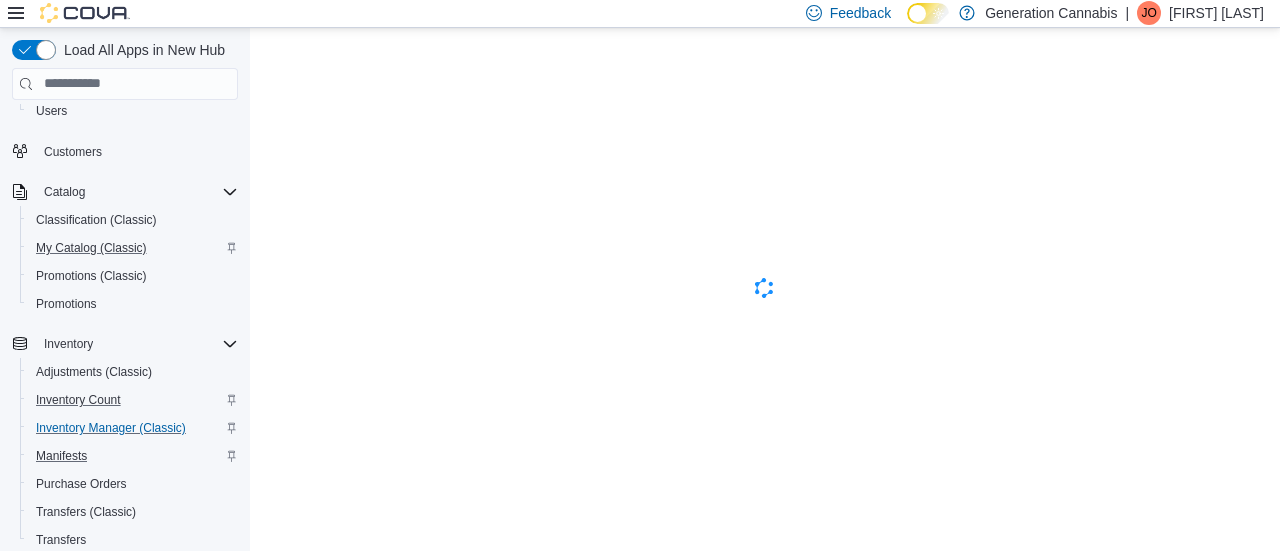 scroll, scrollTop: 0, scrollLeft: 0, axis: both 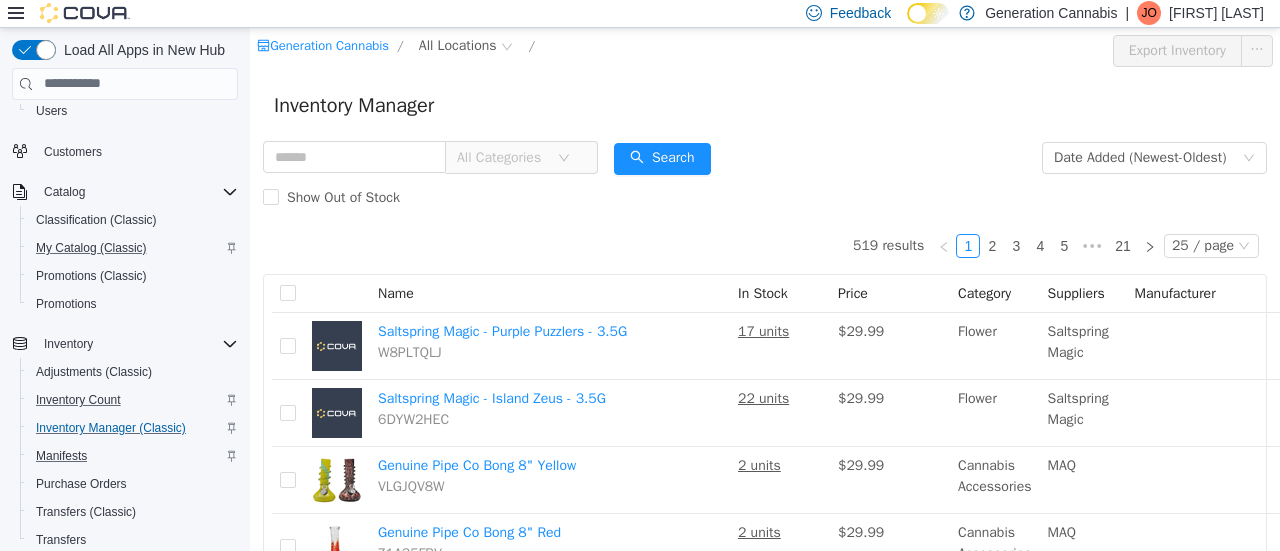 click on "Price" at bounding box center (853, 292) 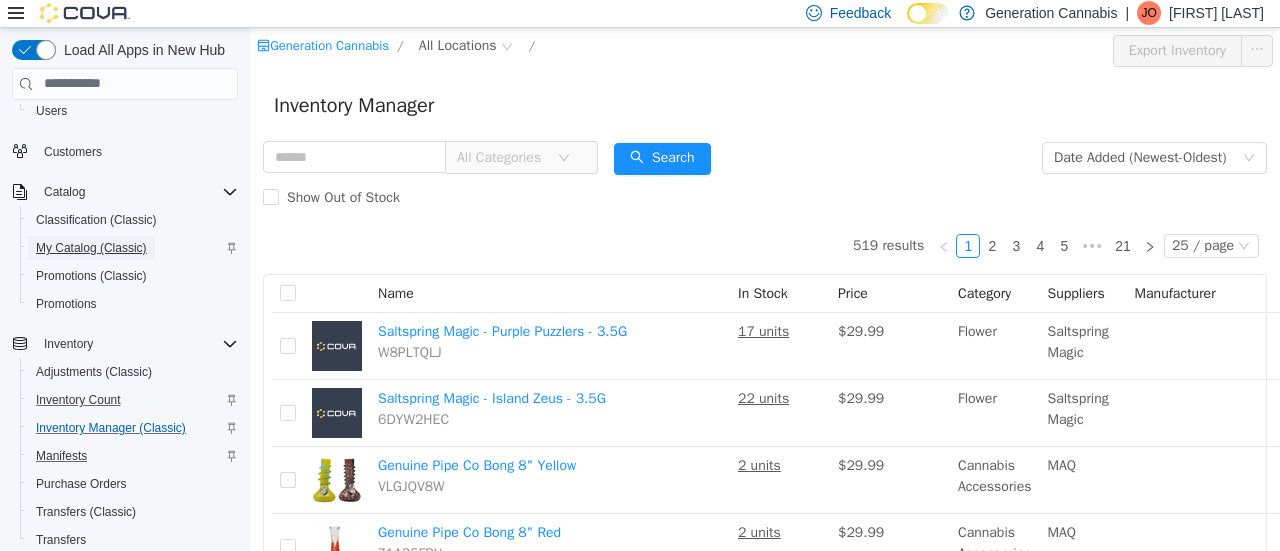 click on "My Catalog (Classic)" at bounding box center [91, 248] 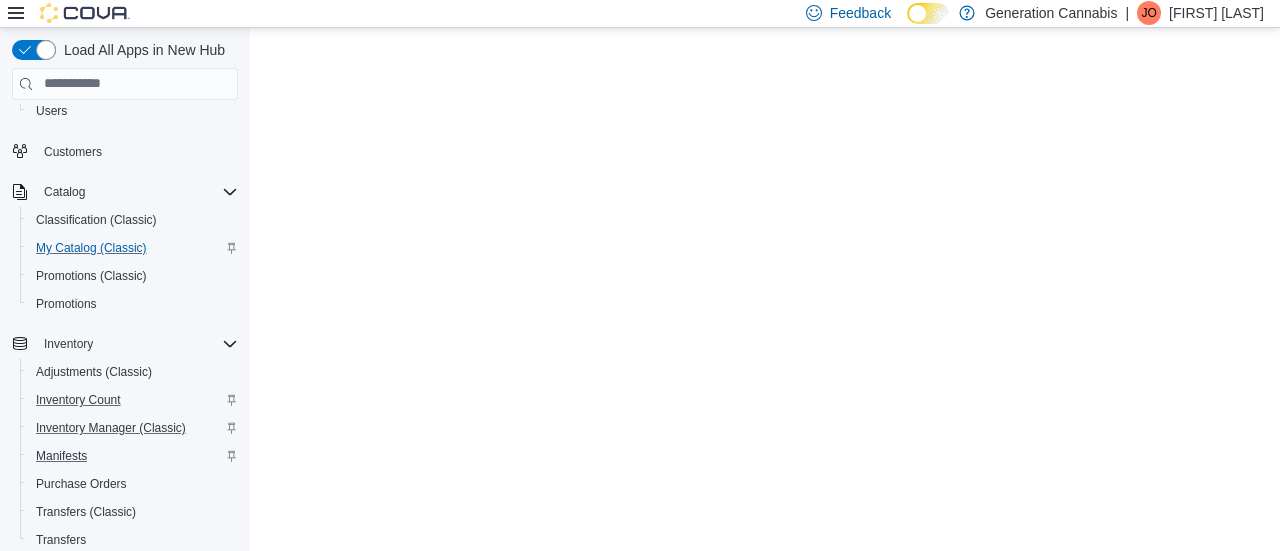 scroll, scrollTop: 0, scrollLeft: 0, axis: both 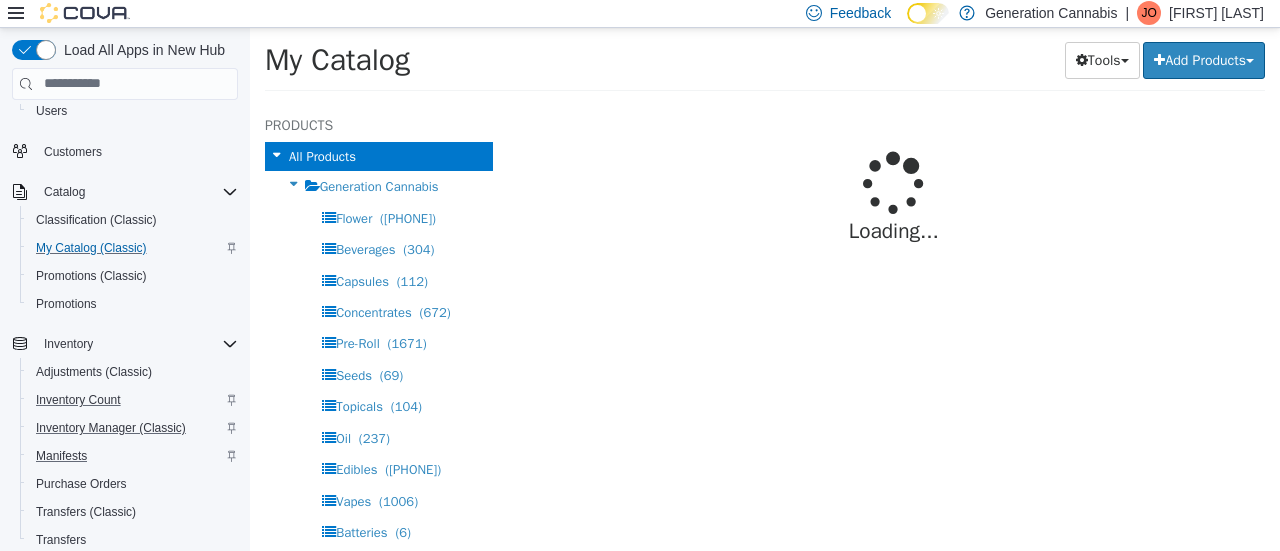 select on "**********" 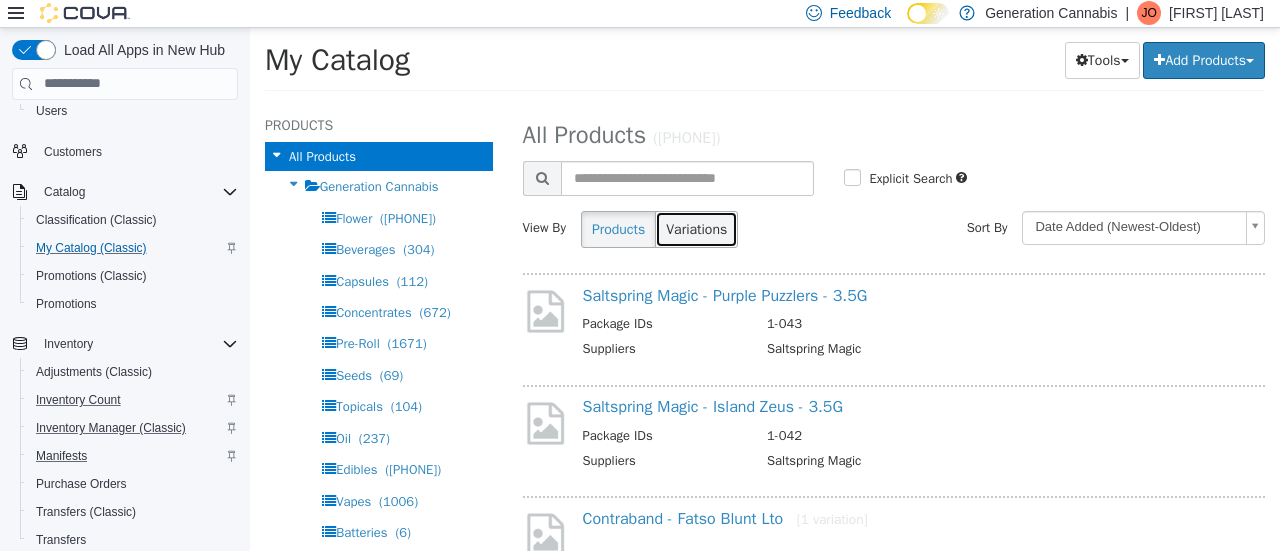 click on "Variations" at bounding box center (696, 228) 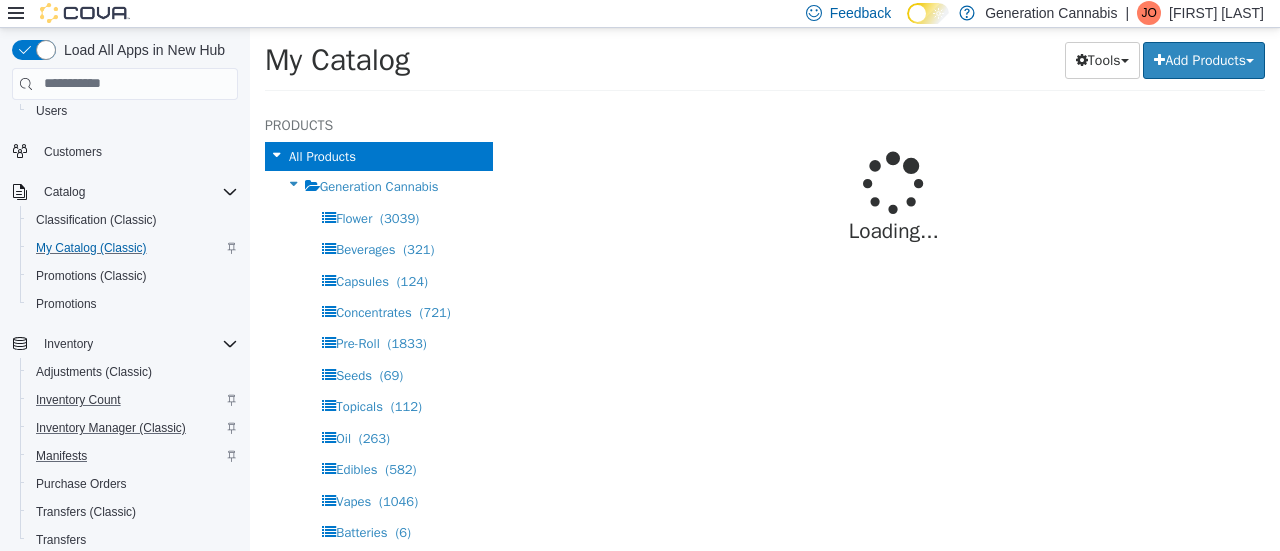 select on "**********" 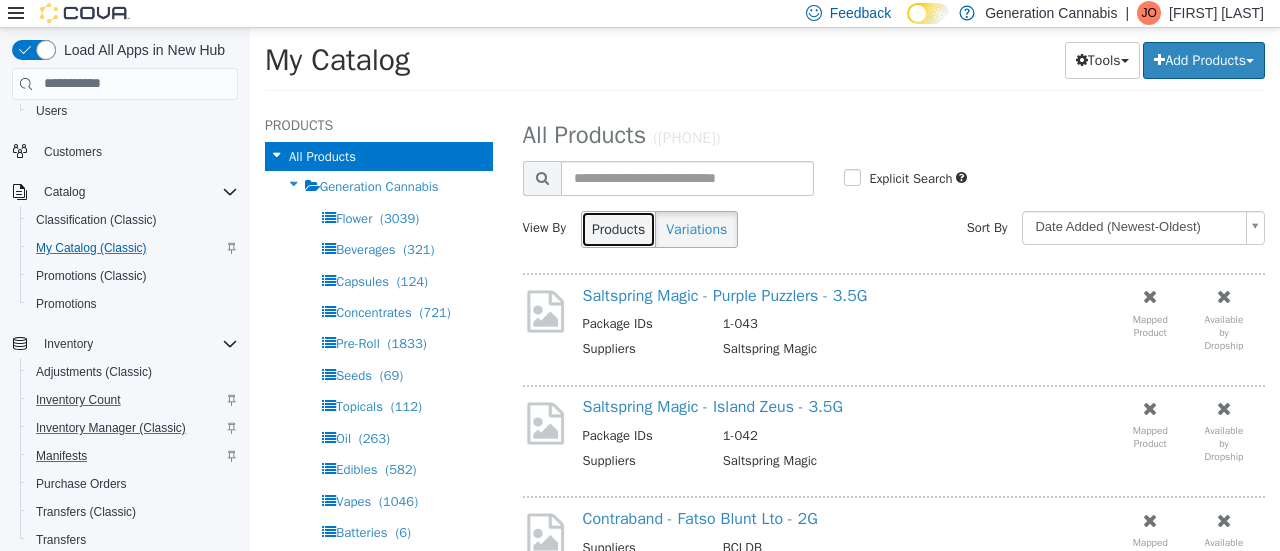 click on "Products" at bounding box center (618, 228) 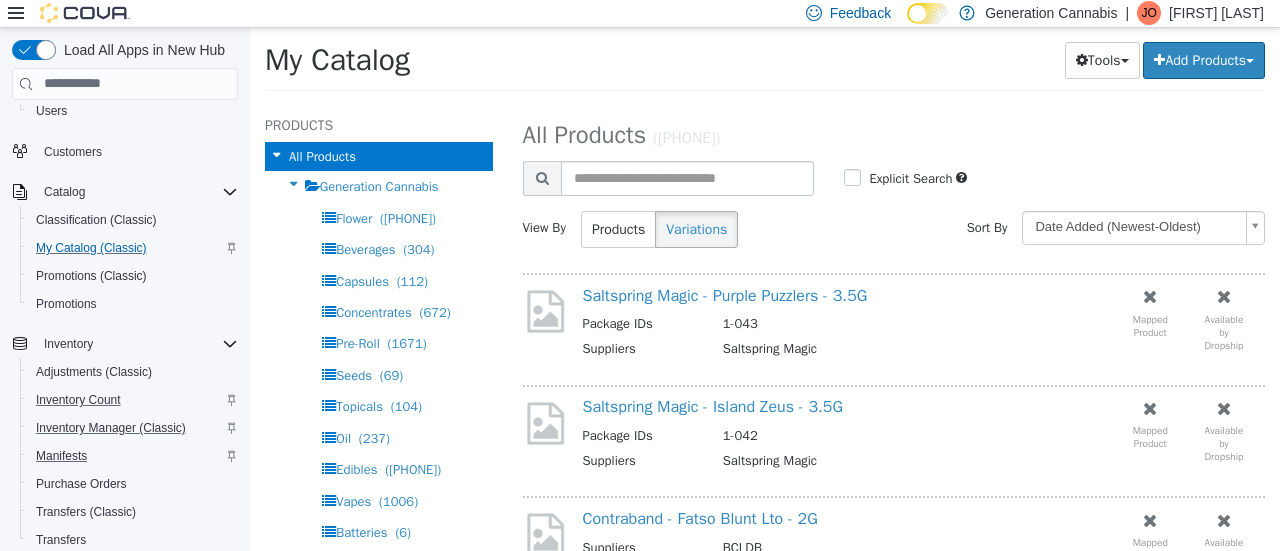 select on "**********" 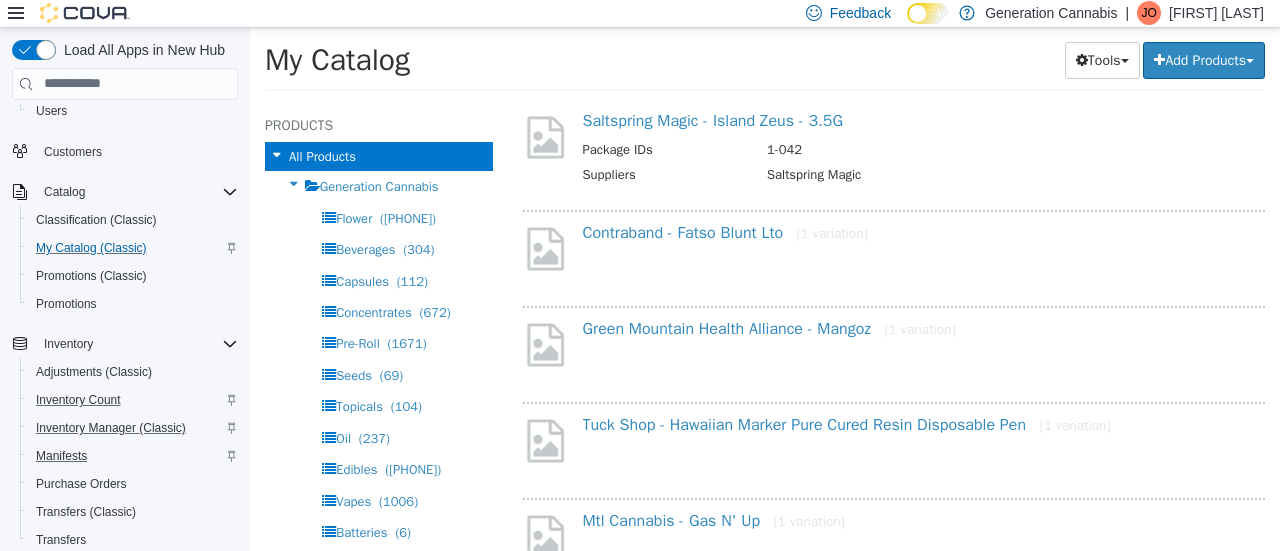 scroll, scrollTop: 600, scrollLeft: 0, axis: vertical 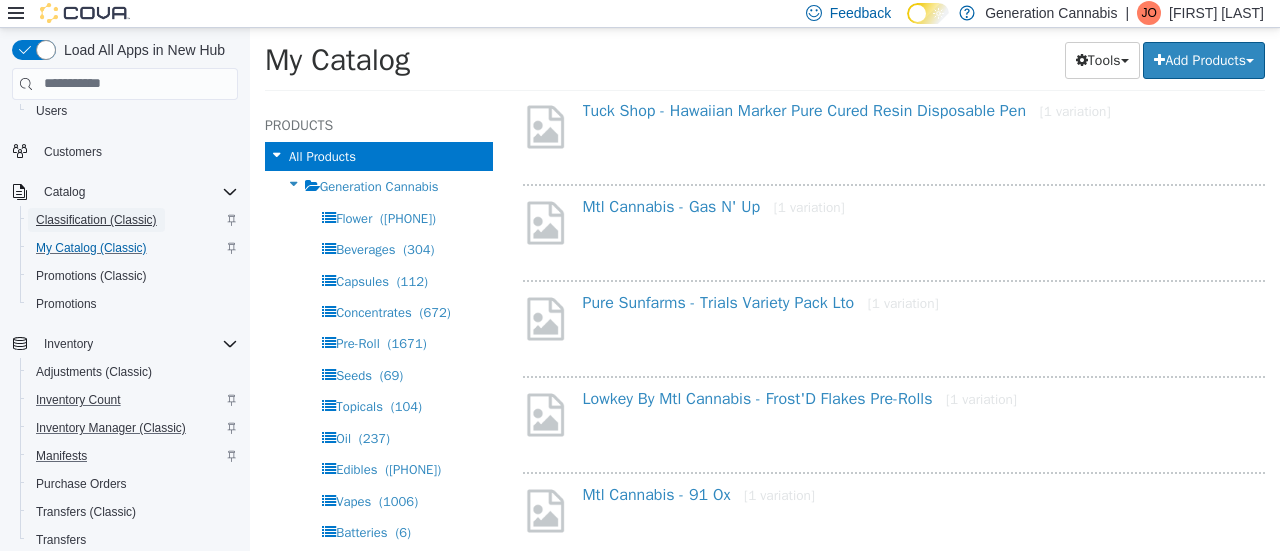 click on "Classification (Classic)" at bounding box center (96, 220) 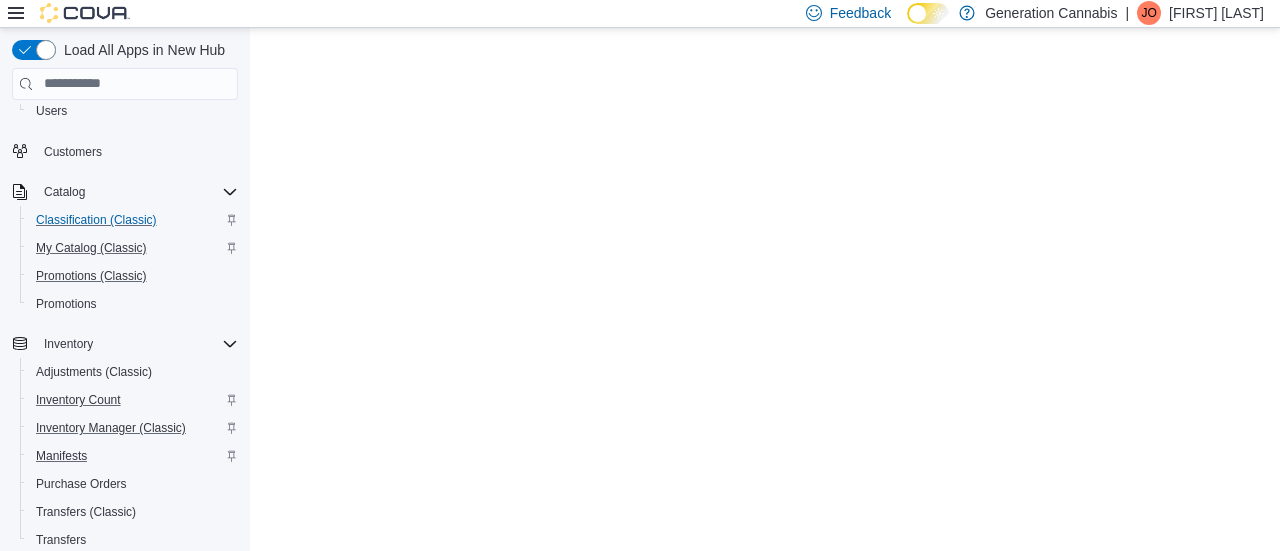 scroll, scrollTop: 0, scrollLeft: 0, axis: both 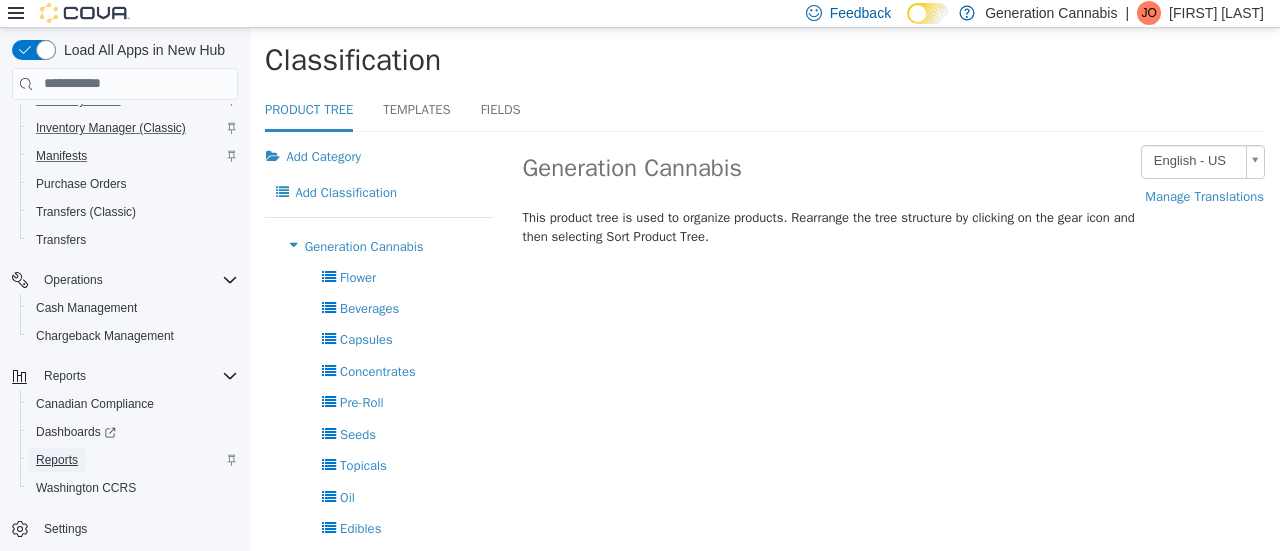 click on "Reports" at bounding box center (57, 460) 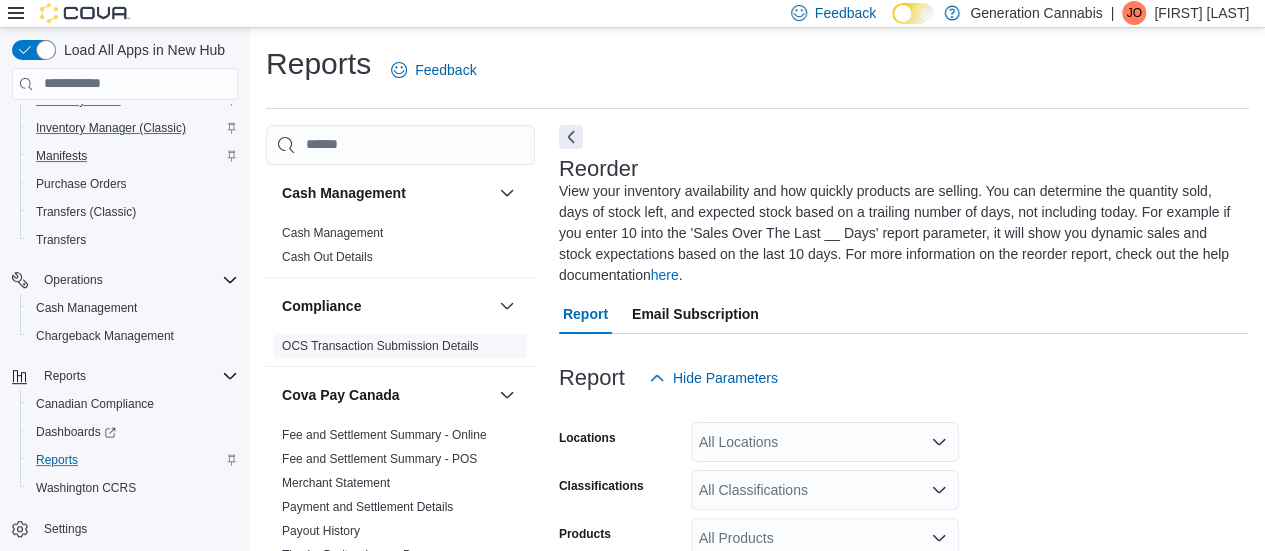 scroll, scrollTop: 65, scrollLeft: 0, axis: vertical 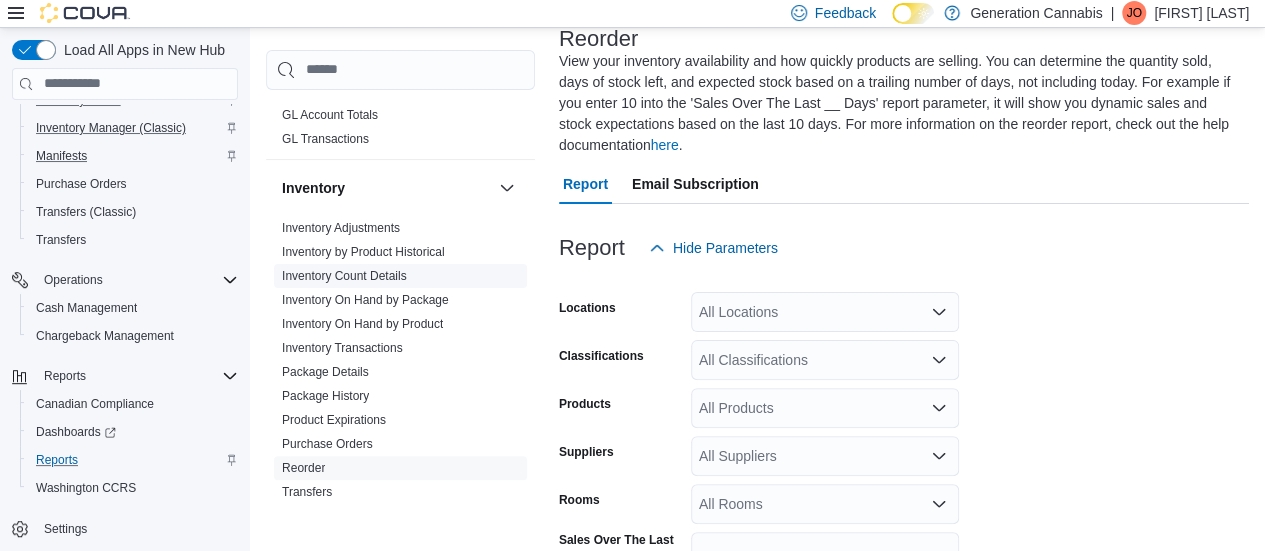 click on "Inventory On Hand by Package" at bounding box center [365, 300] 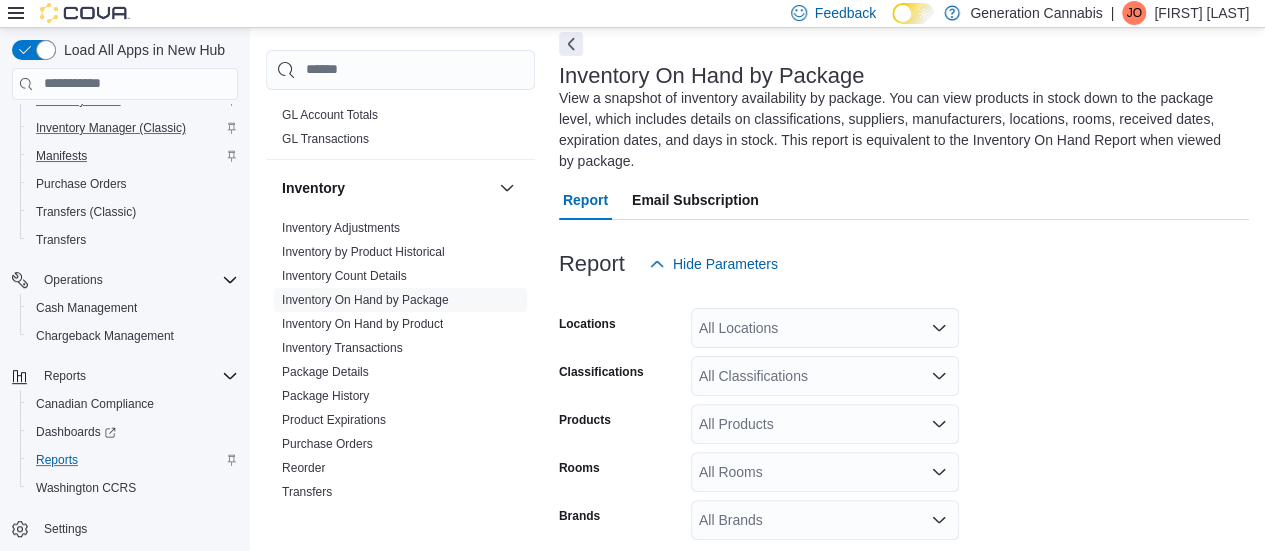scroll, scrollTop: 88, scrollLeft: 0, axis: vertical 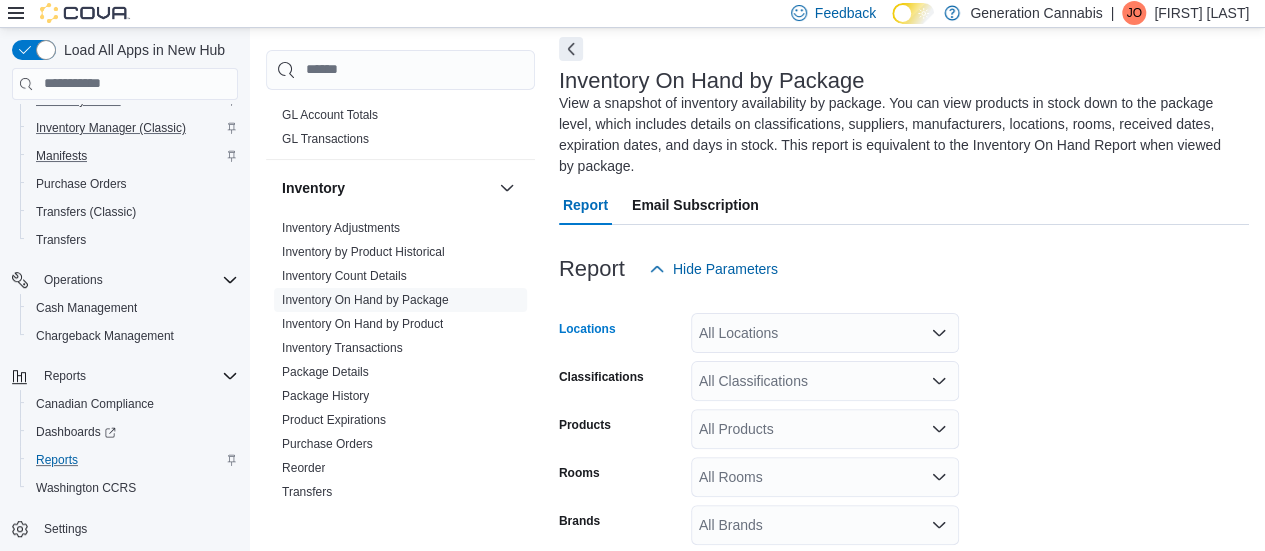 click 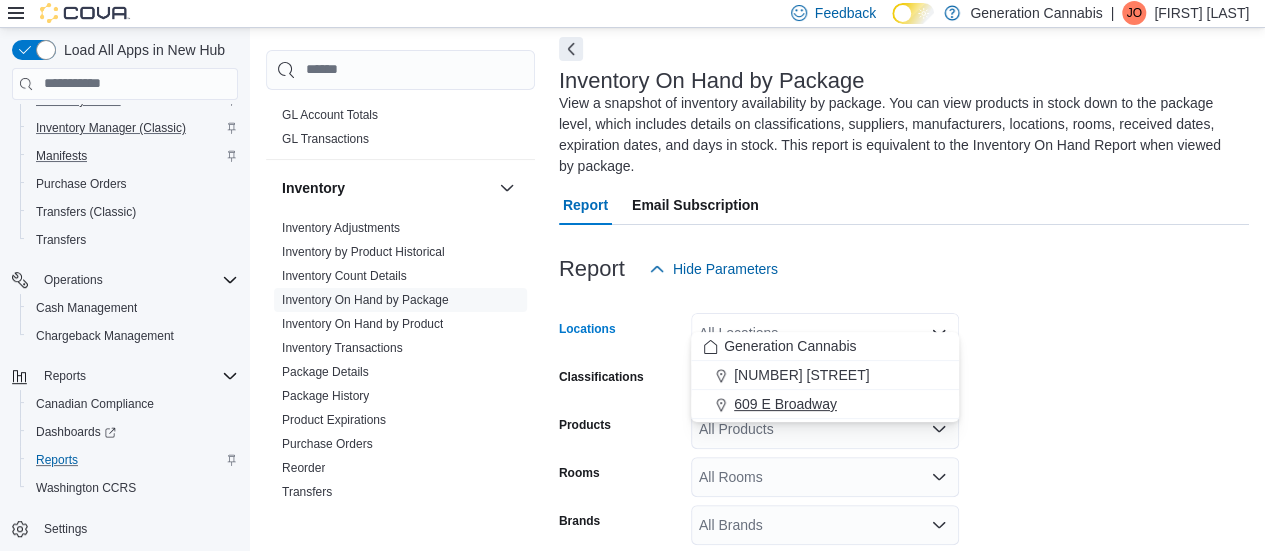 click on "609 E Broadway" at bounding box center [785, 404] 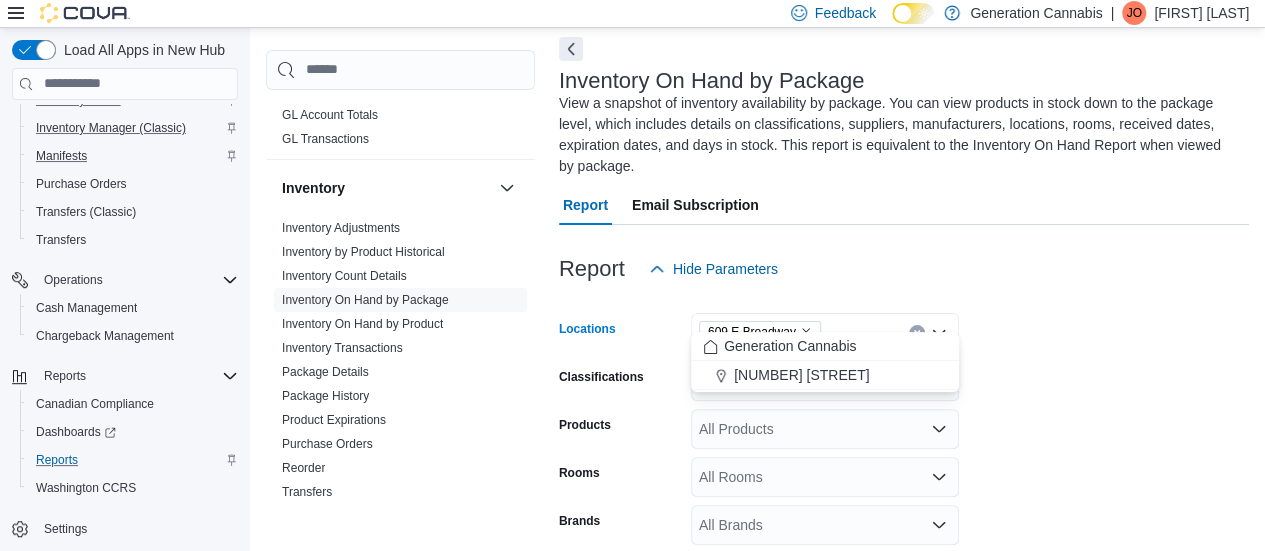 click on "Locations 609 E Broadway Combo box. Selected. 609 E Broadway. Press Backspace to delete 609 E Broadway. Combo box input. All Locations. Type some text or, to display a list of choices, press Down Arrow. To exit the list of choices, press Escape. Classifications All Classifications Products All Products Rooms All Rooms Brands All Brands Show in stock only Include Archived Export  Run Report" at bounding box center [904, 484] 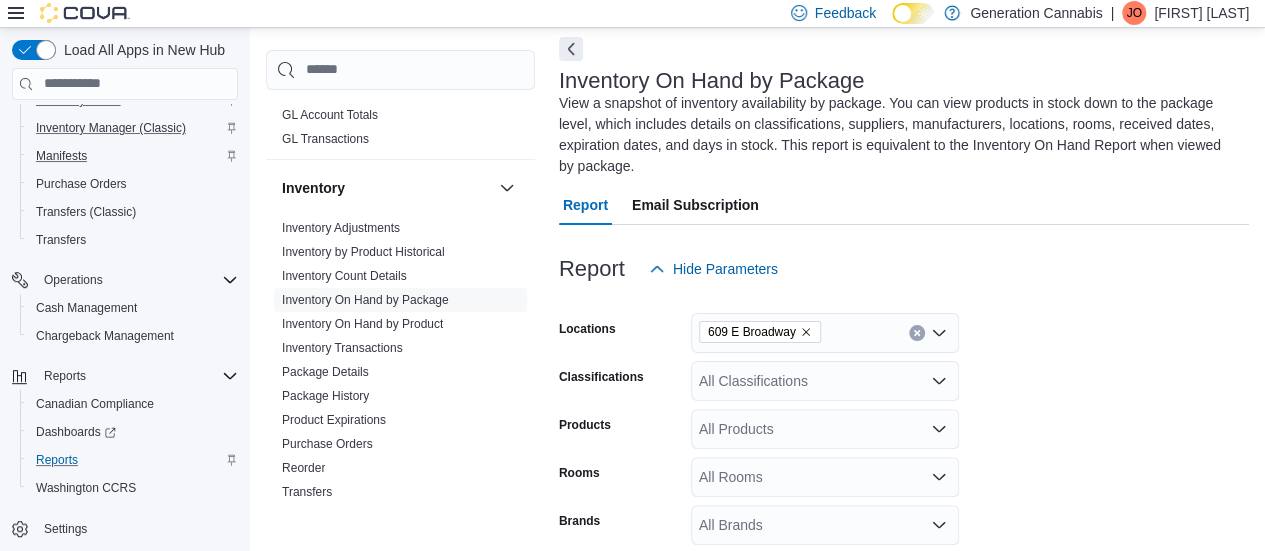 click on "All Classifications" at bounding box center [825, 381] 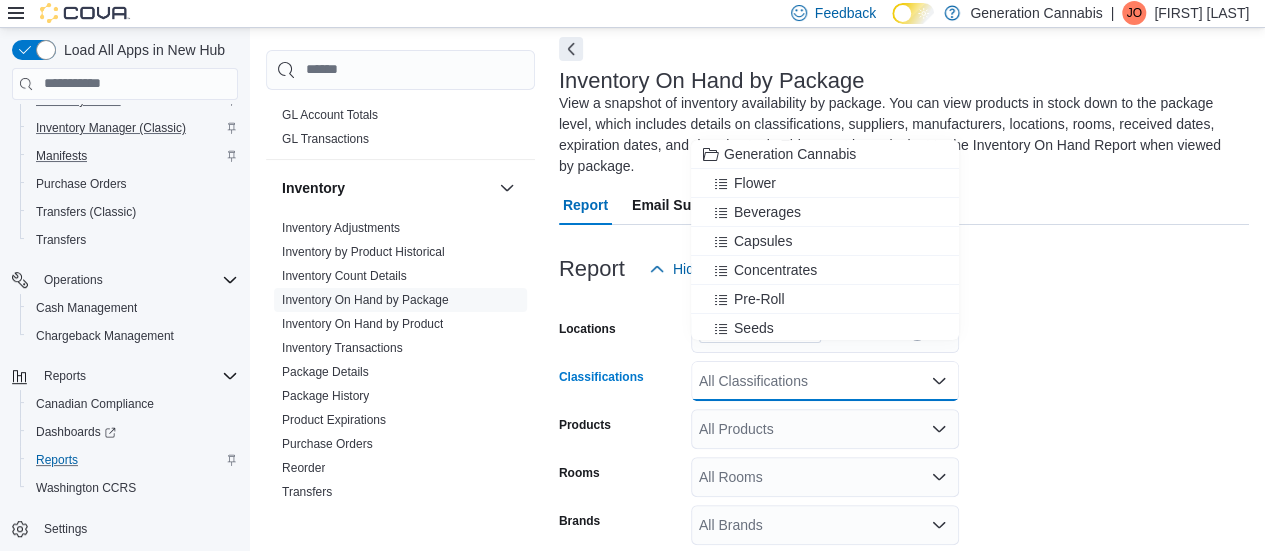 click on "Locations 609 E Broadway Classifications All Classifications Combo box. Selected. Combo box input. All Classifications. Type some text or, to display a list of choices, press Down Arrow. To exit the list of choices, press Escape. Products All Products Rooms All Rooms Brands All Brands Show in stock only Include Archived Export  Run Report" at bounding box center [904, 484] 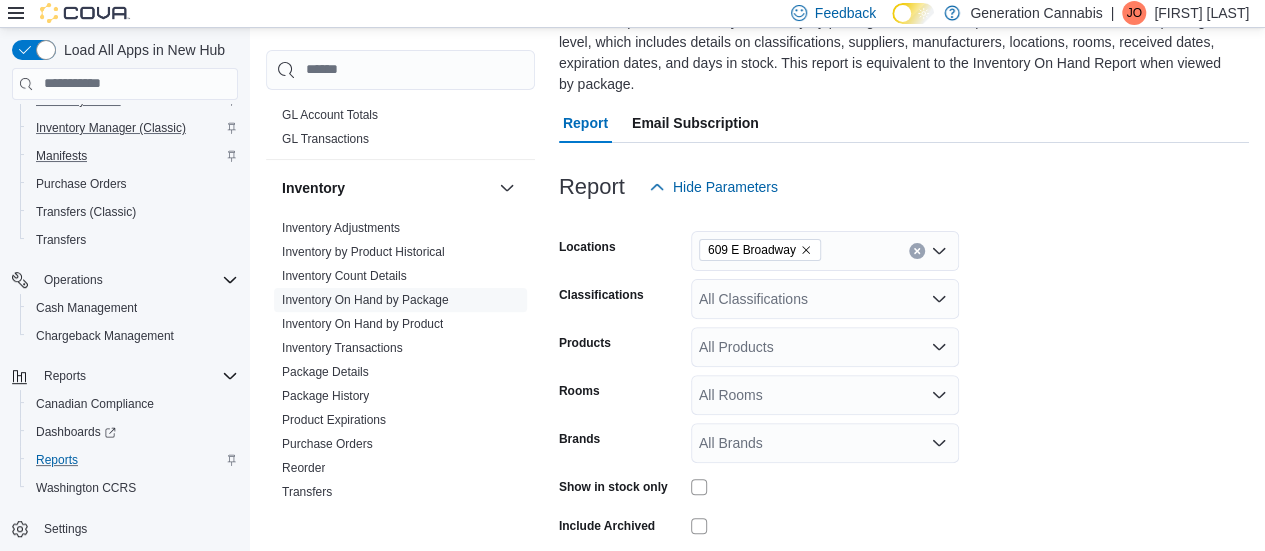 scroll, scrollTop: 234, scrollLeft: 0, axis: vertical 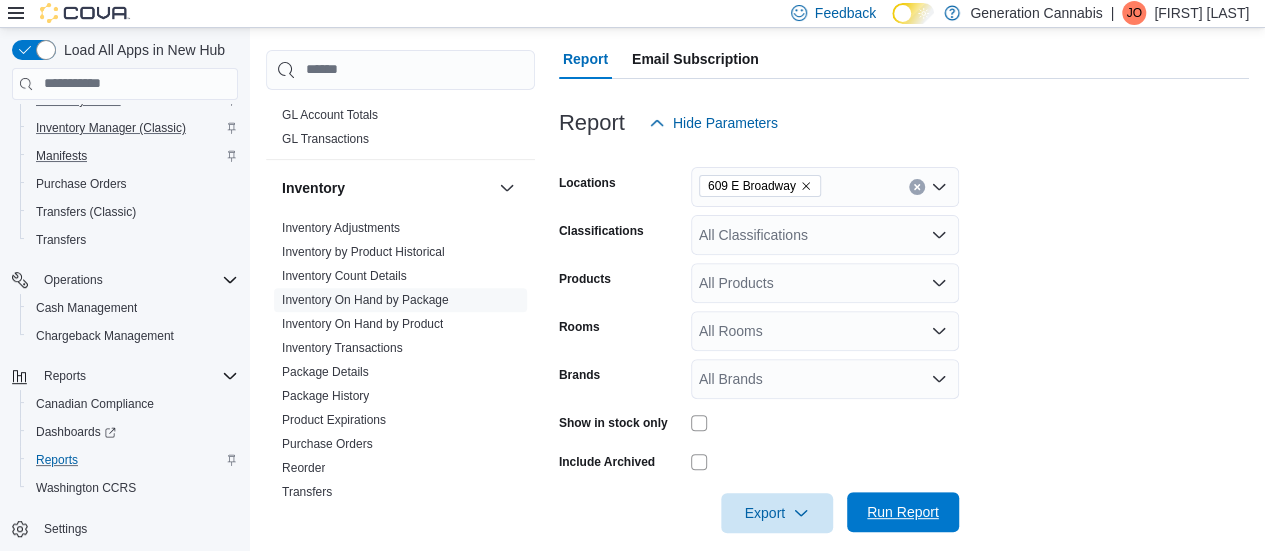 click on "Run Report" at bounding box center (903, 512) 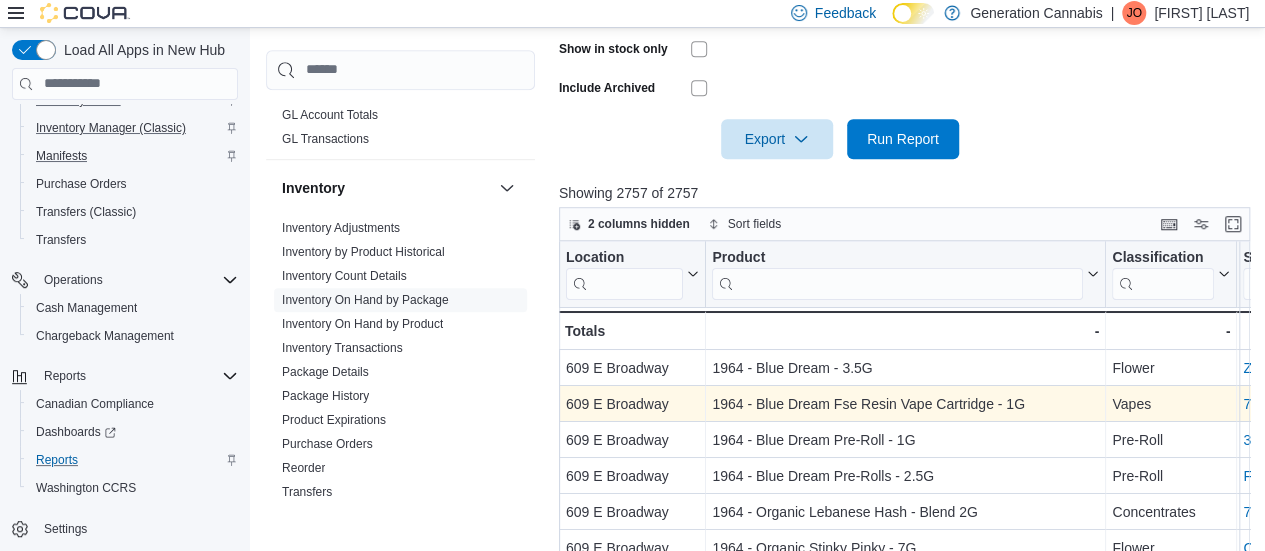 scroll, scrollTop: 699, scrollLeft: 0, axis: vertical 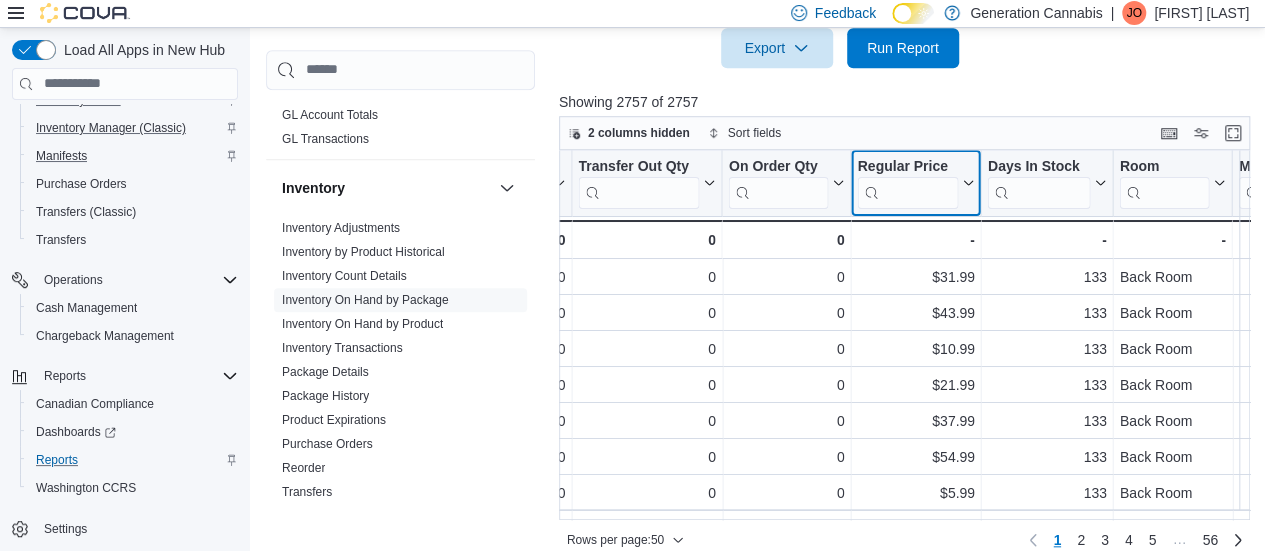 click 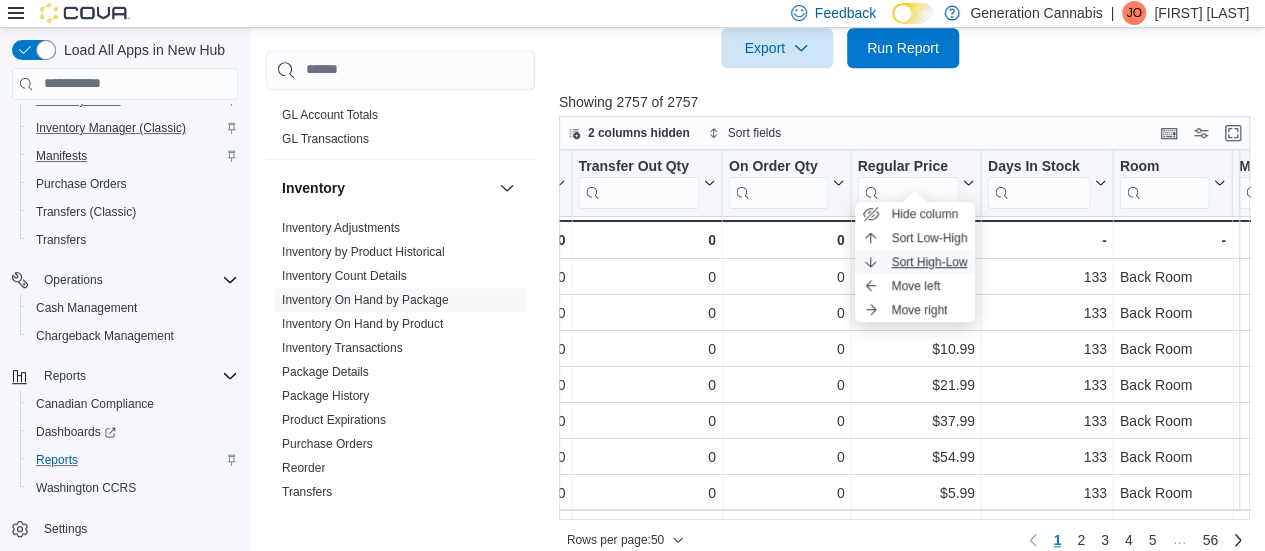 click on "Sort High-Low" at bounding box center (915, 262) 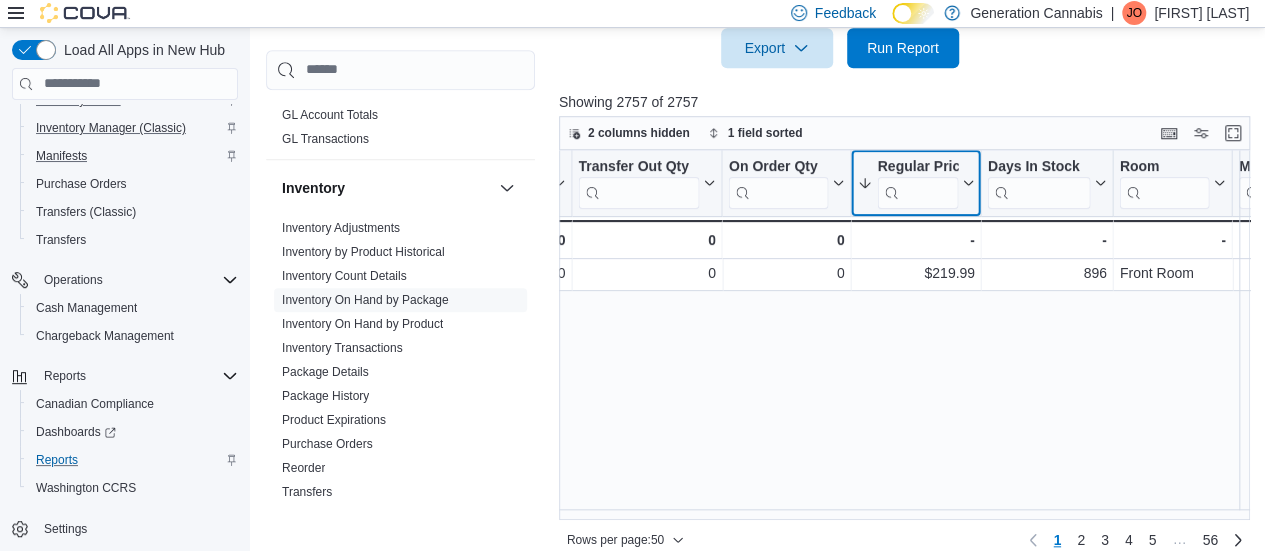scroll, scrollTop: 0, scrollLeft: 2211, axis: horizontal 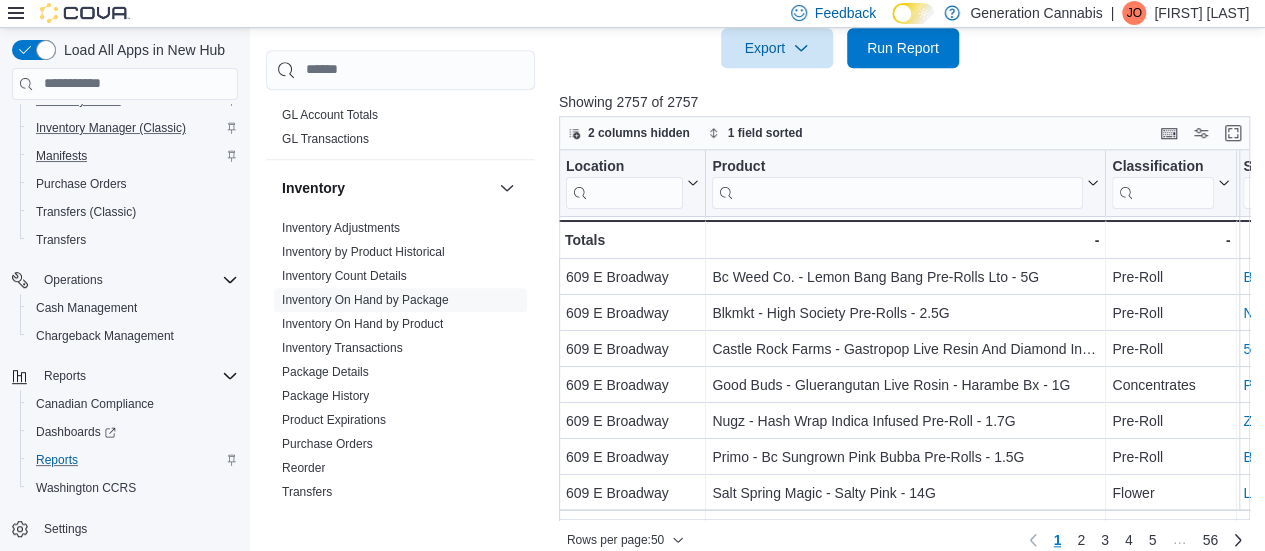 click on "Rows per page :  50 Page 1 of 56 1 2 3 4 5 … 56" at bounding box center (904, 538) 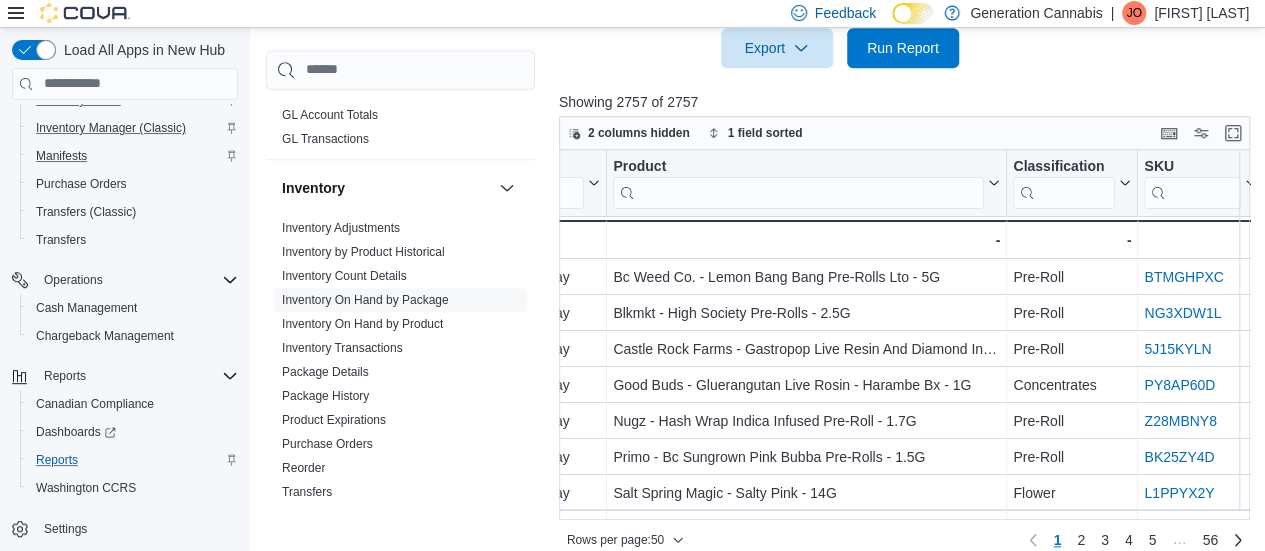 scroll, scrollTop: 0, scrollLeft: 126, axis: horizontal 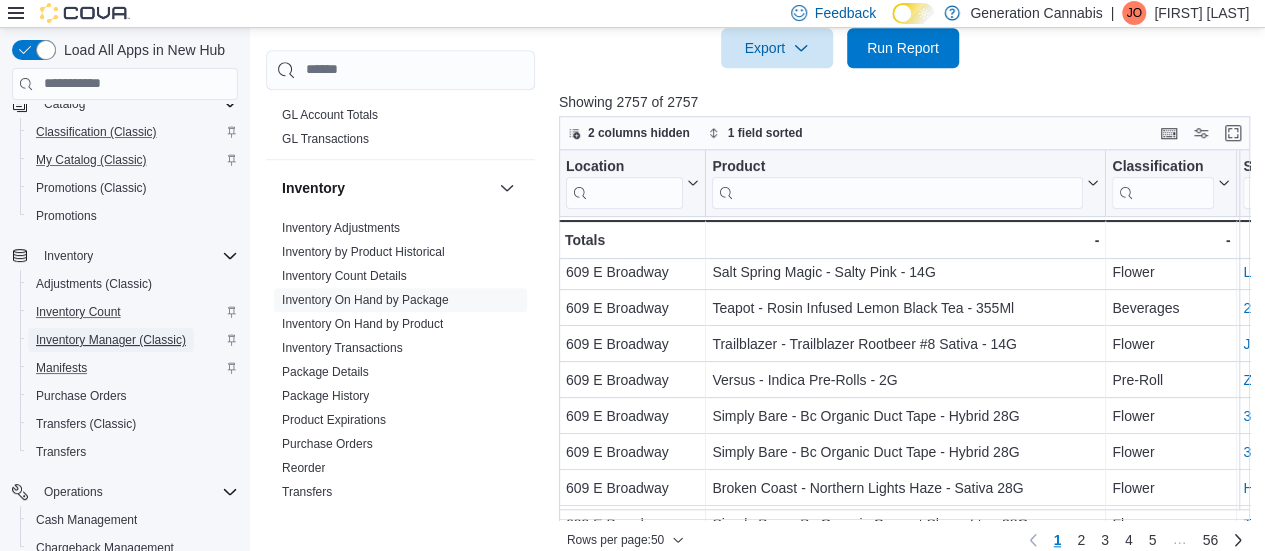 click on "Inventory Manager (Classic)" at bounding box center (111, 340) 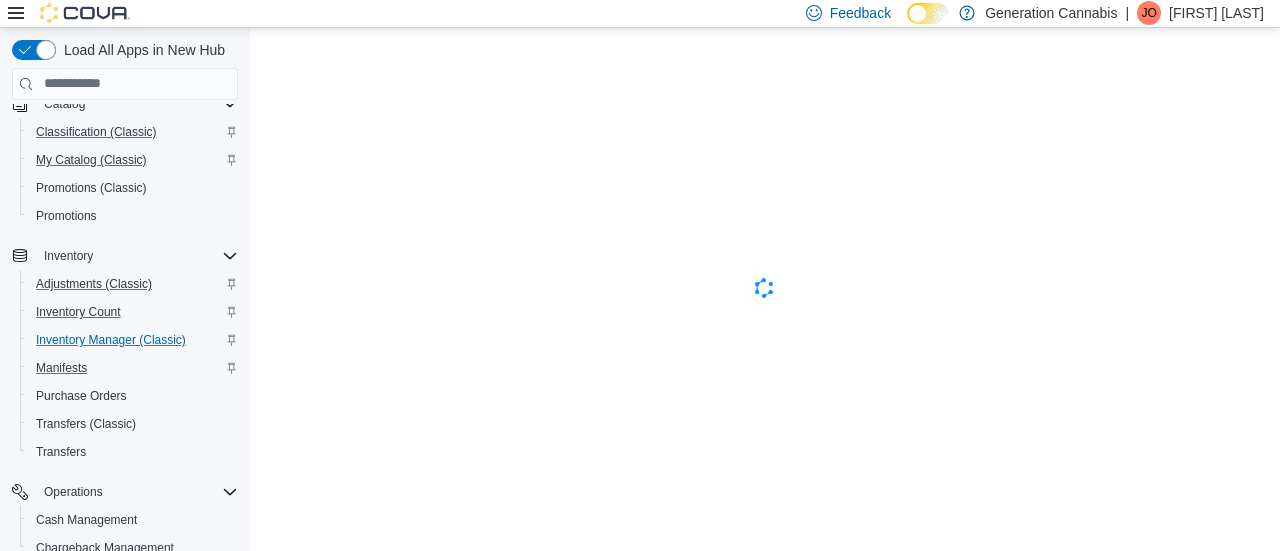 scroll, scrollTop: 0, scrollLeft: 0, axis: both 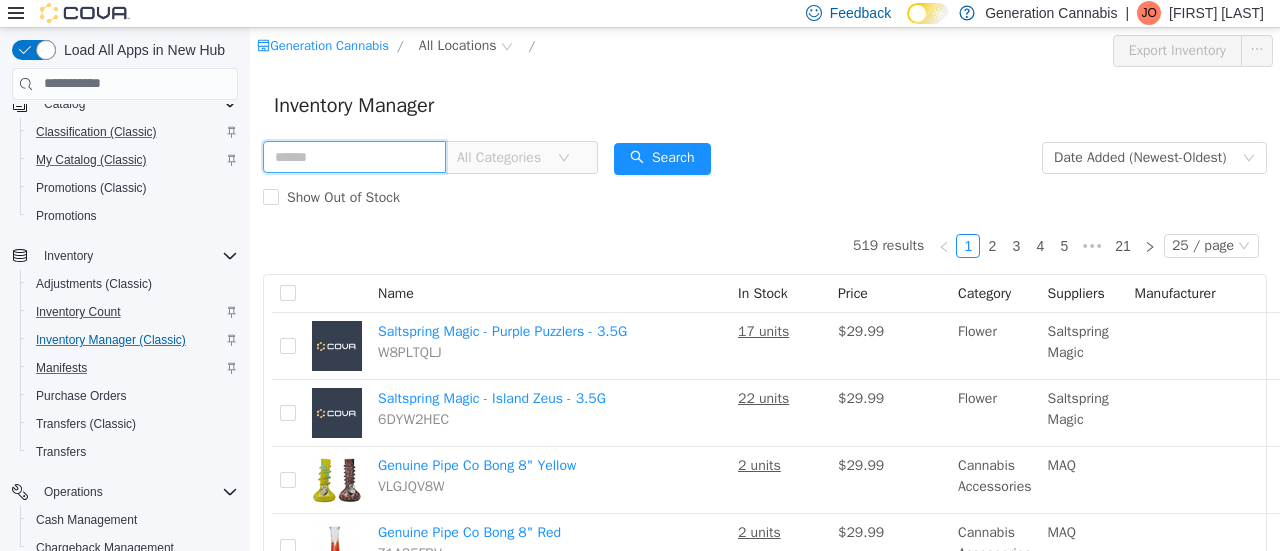 click at bounding box center [354, 156] 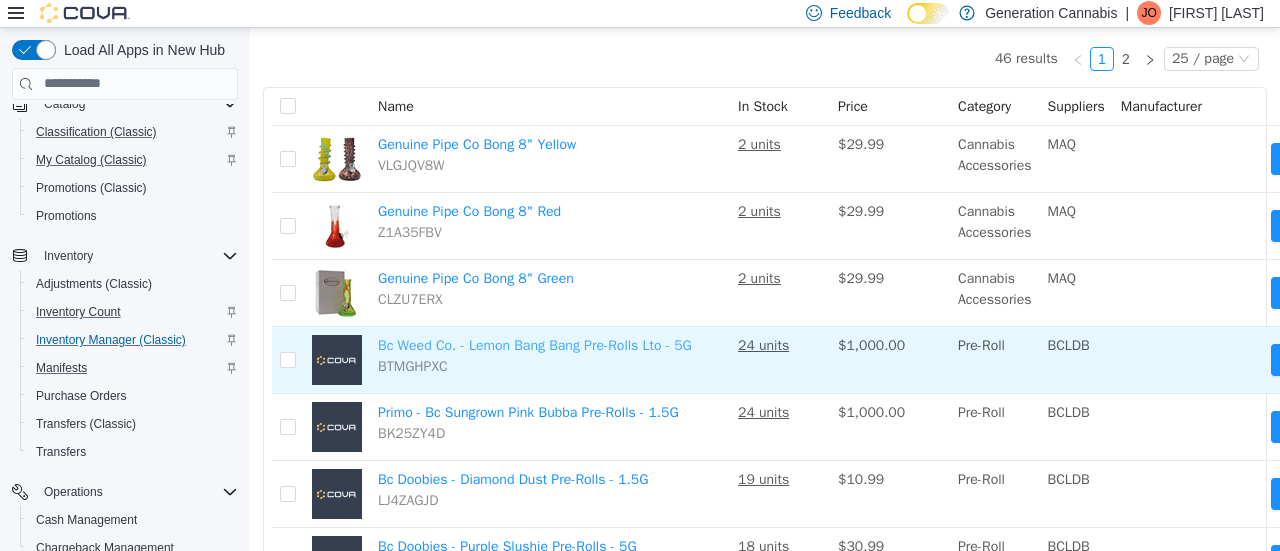 scroll, scrollTop: 300, scrollLeft: 0, axis: vertical 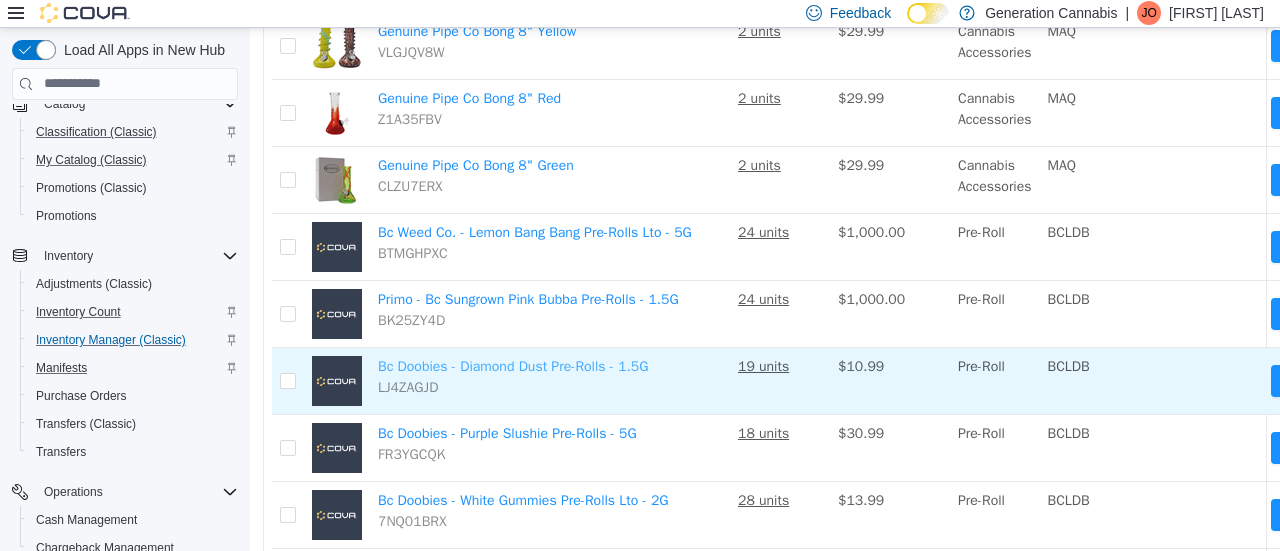 click on "Bc Doobies - Diamond Dust Pre-Rolls - 1.5G" at bounding box center (513, 365) 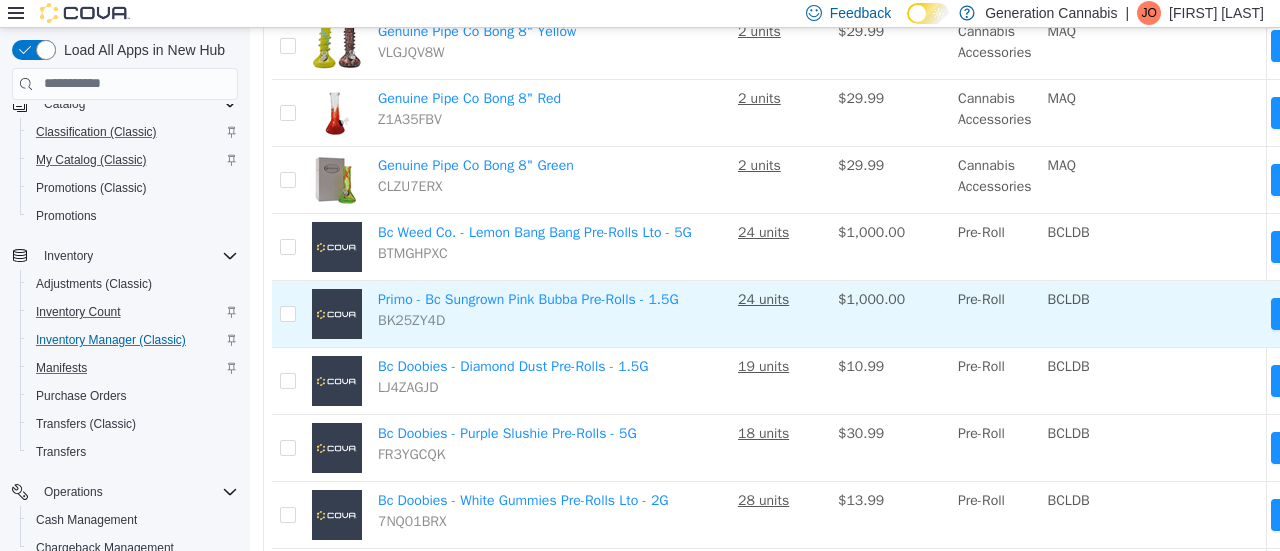 click on "Primo - Bc Sungrown Pink Bubba Pre-Rolls - 1.5G BK25ZY4D" at bounding box center [550, 313] 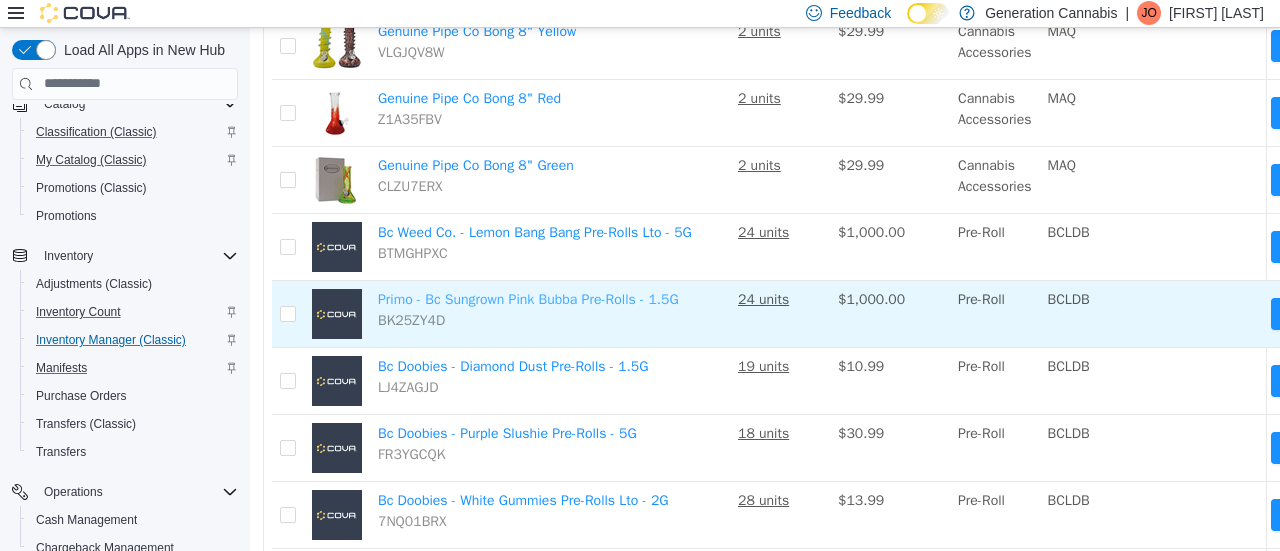 click on "Primo - Bc Sungrown Pink Bubba Pre-Rolls - 1.5G" at bounding box center [528, 298] 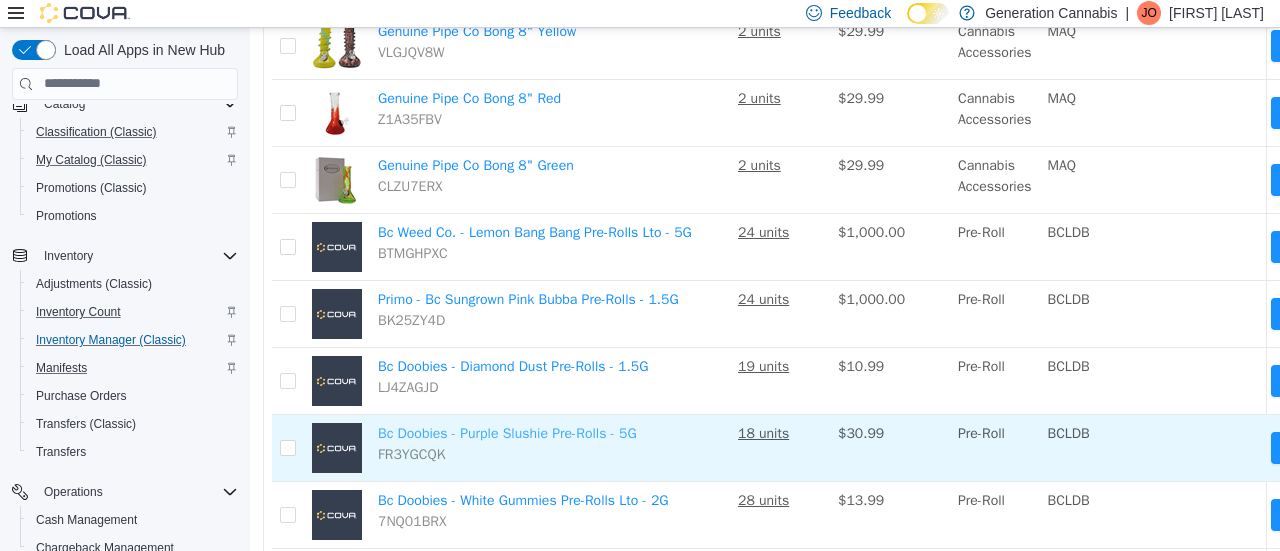 click on "Bc Doobies - Purple Slushie Pre-Rolls - 5G" at bounding box center [507, 432] 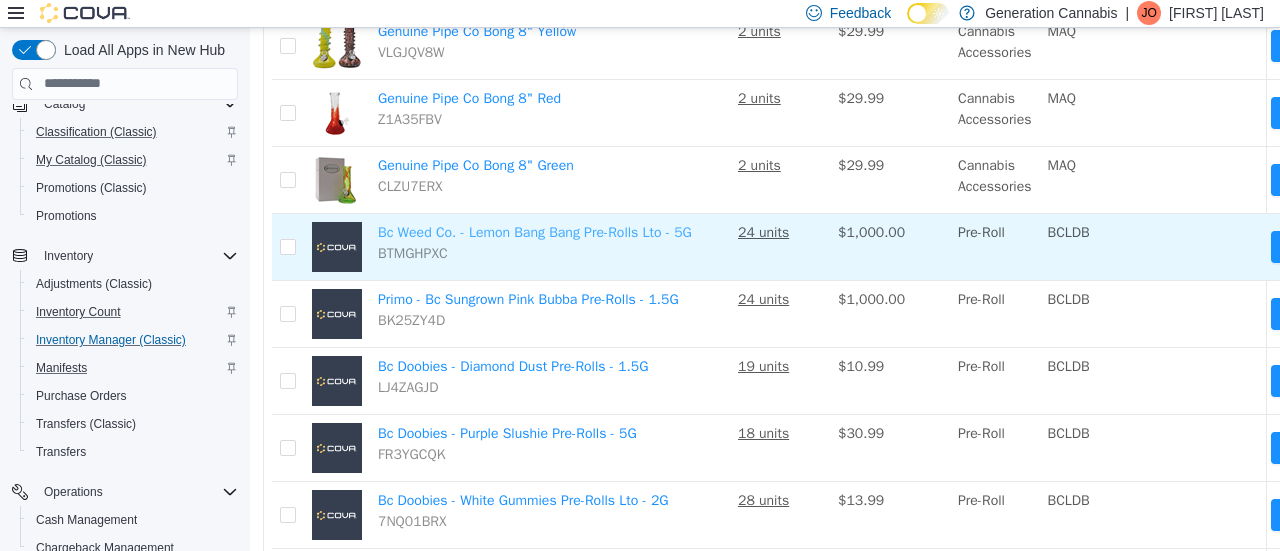 click on "Bc Weed Co. - Lemon Bang Bang Pre-Rolls Lto - 5G" at bounding box center (535, 231) 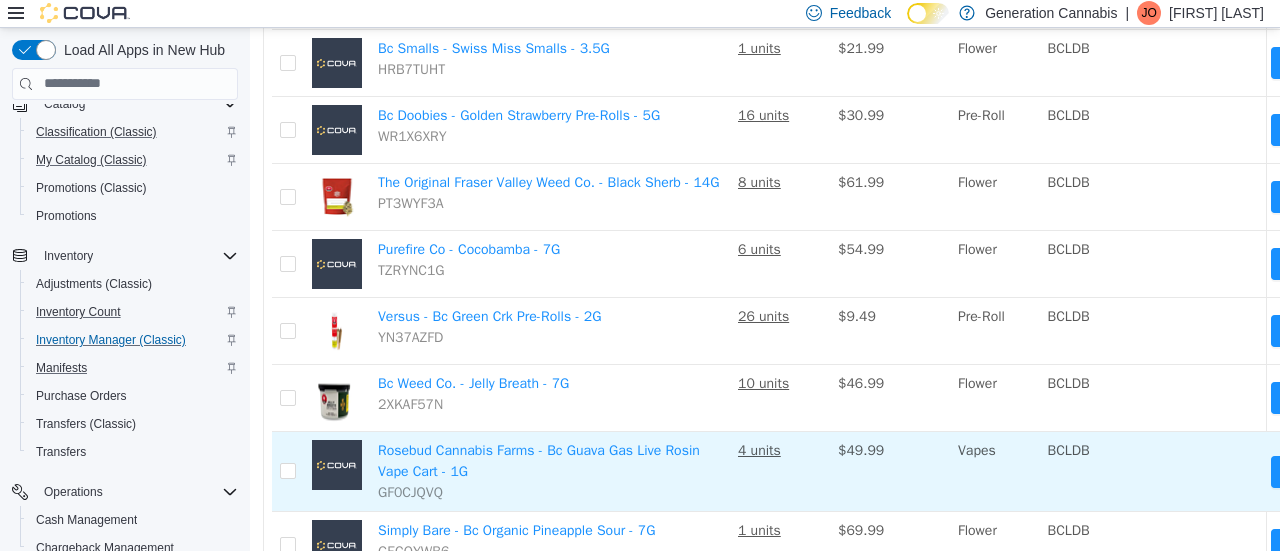 scroll, scrollTop: 1525, scrollLeft: 0, axis: vertical 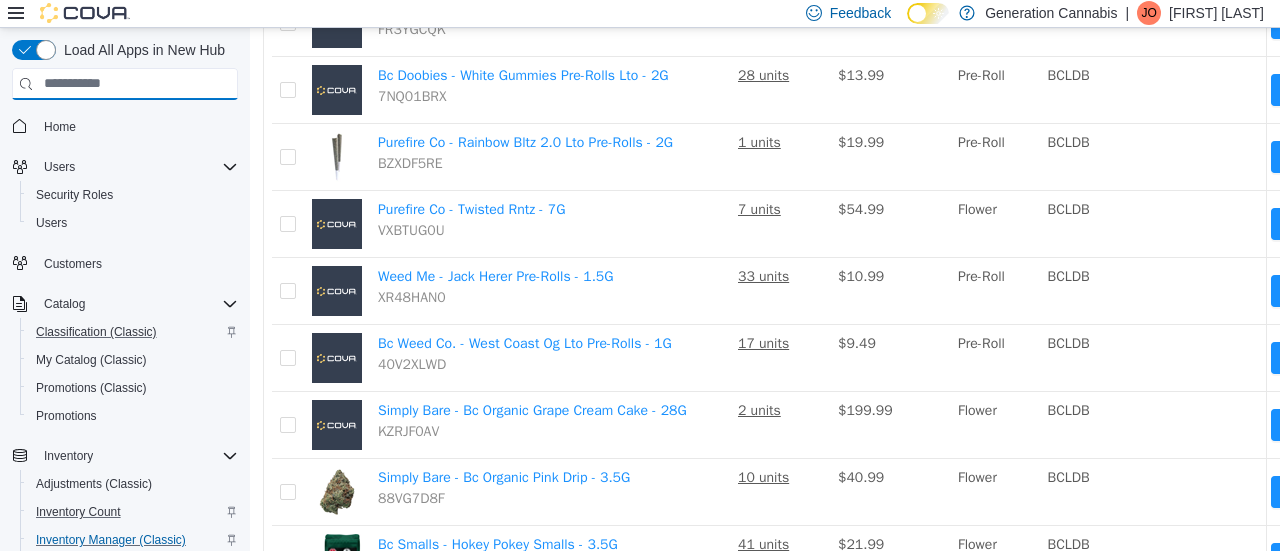 click at bounding box center (125, 84) 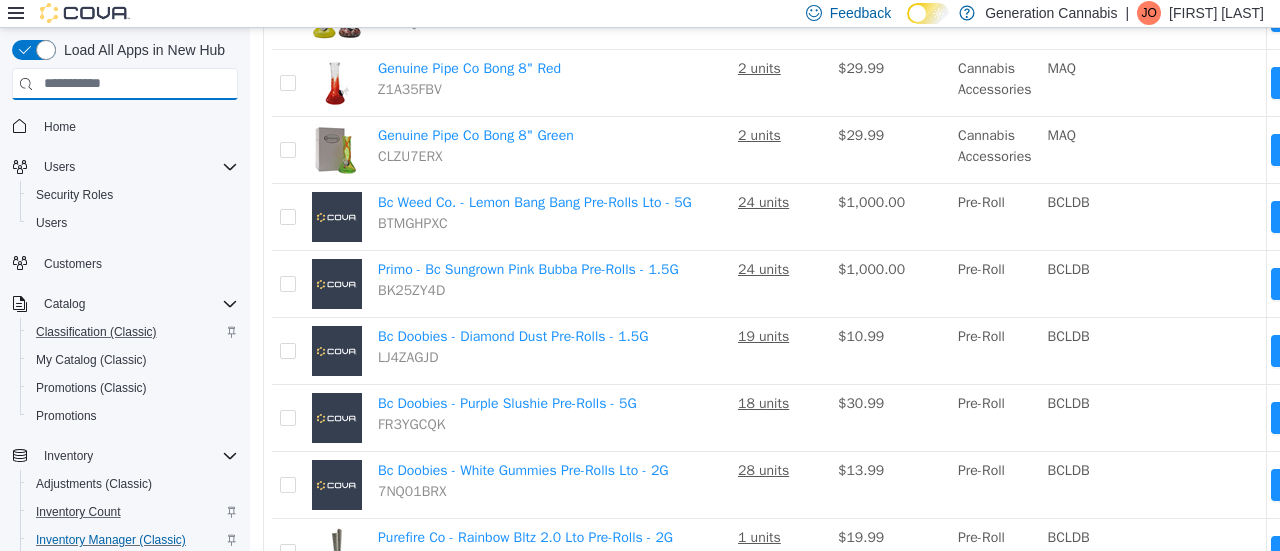 scroll, scrollTop: 0, scrollLeft: 0, axis: both 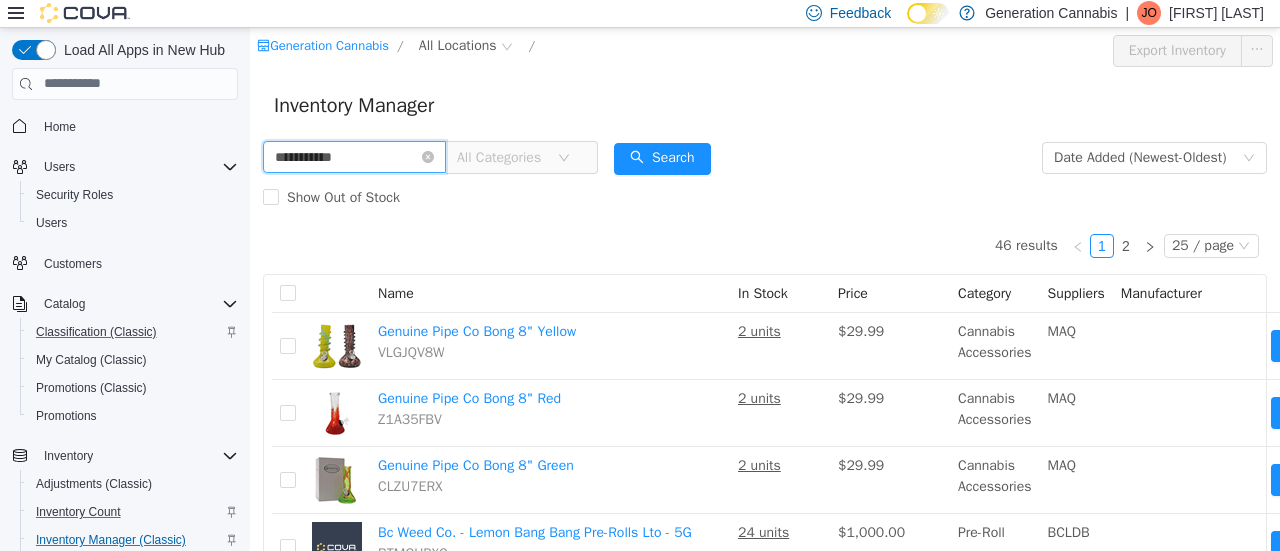 click on "**********" at bounding box center [354, 156] 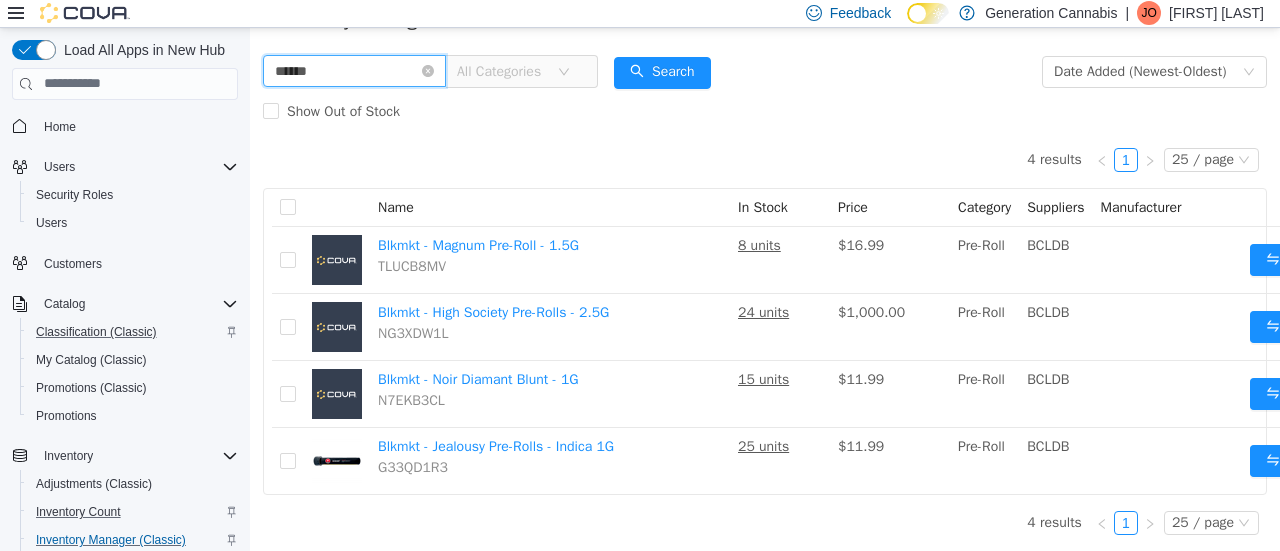 scroll, scrollTop: 99, scrollLeft: 0, axis: vertical 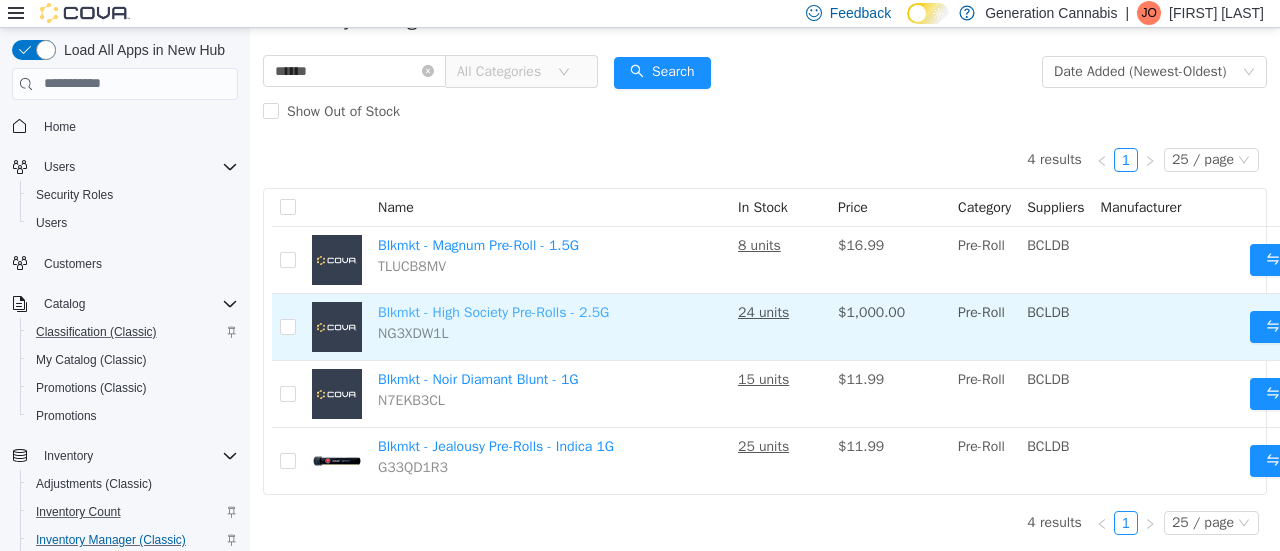 click on "Blkmkt - High Society Pre-Rolls - 2.5G" at bounding box center [493, 311] 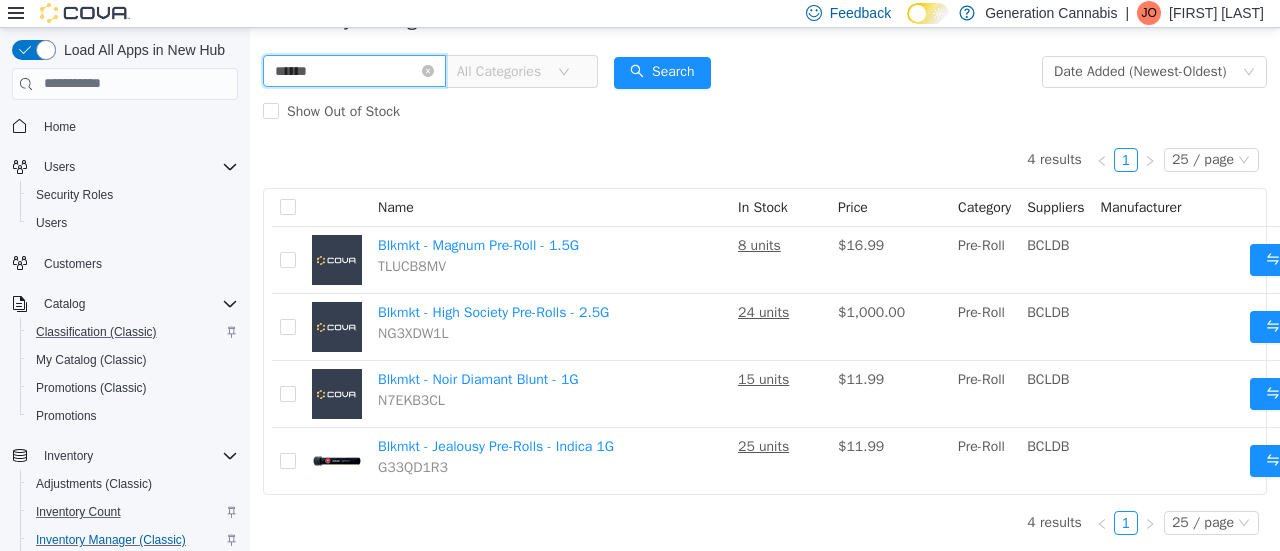click on "******" at bounding box center (354, 70) 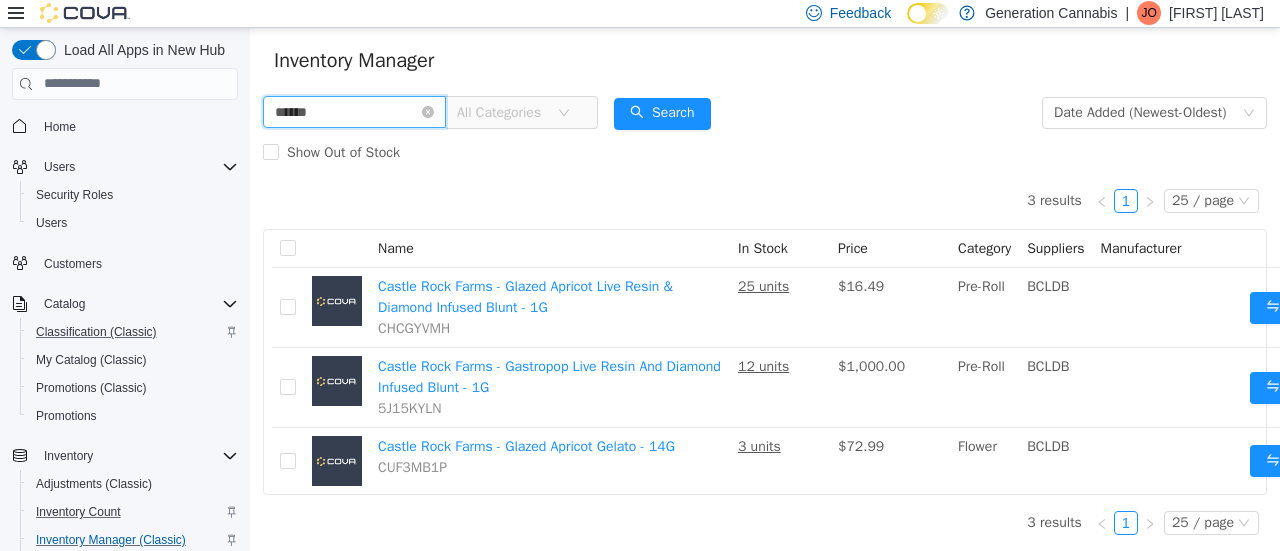 scroll, scrollTop: 58, scrollLeft: 0, axis: vertical 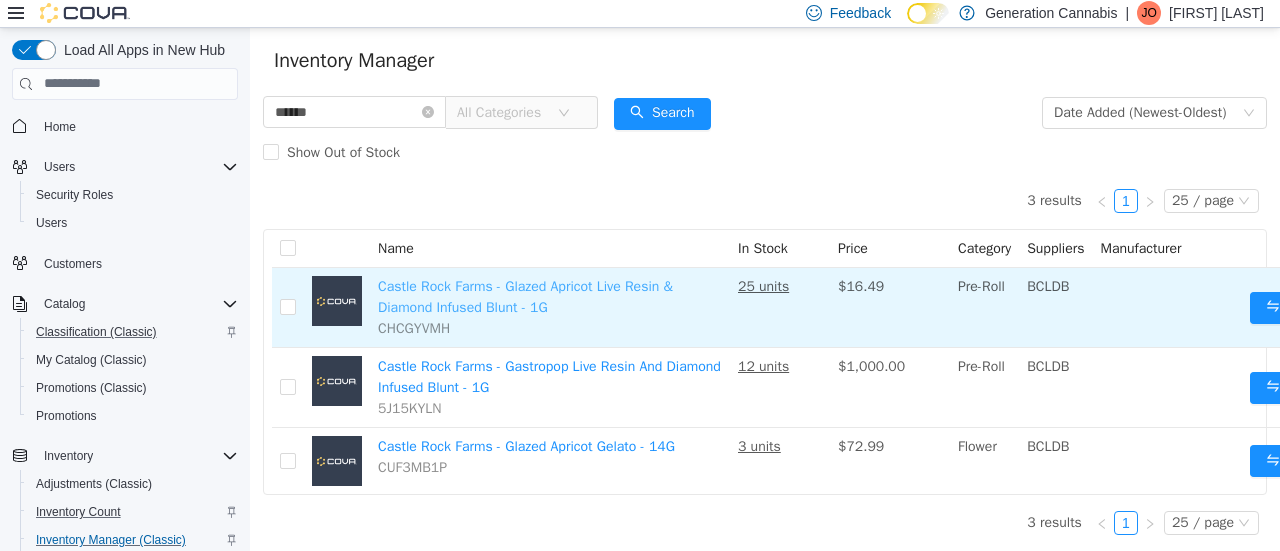click on "Castle Rock Farms - Glazed Apricot Live Resin & Diamond Infused Blunt - 1G" at bounding box center (525, 296) 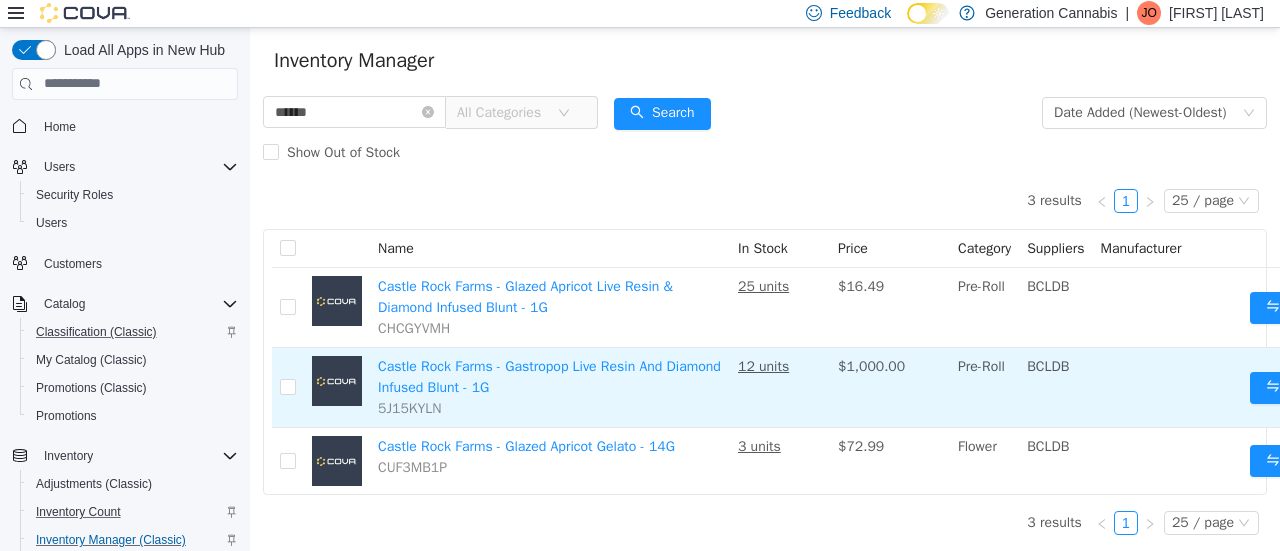 click on "Castle Rock Farms - Gastropop Live Resin And Diamond Infused Blunt - 1G 5J15KYLN" at bounding box center (550, 387) 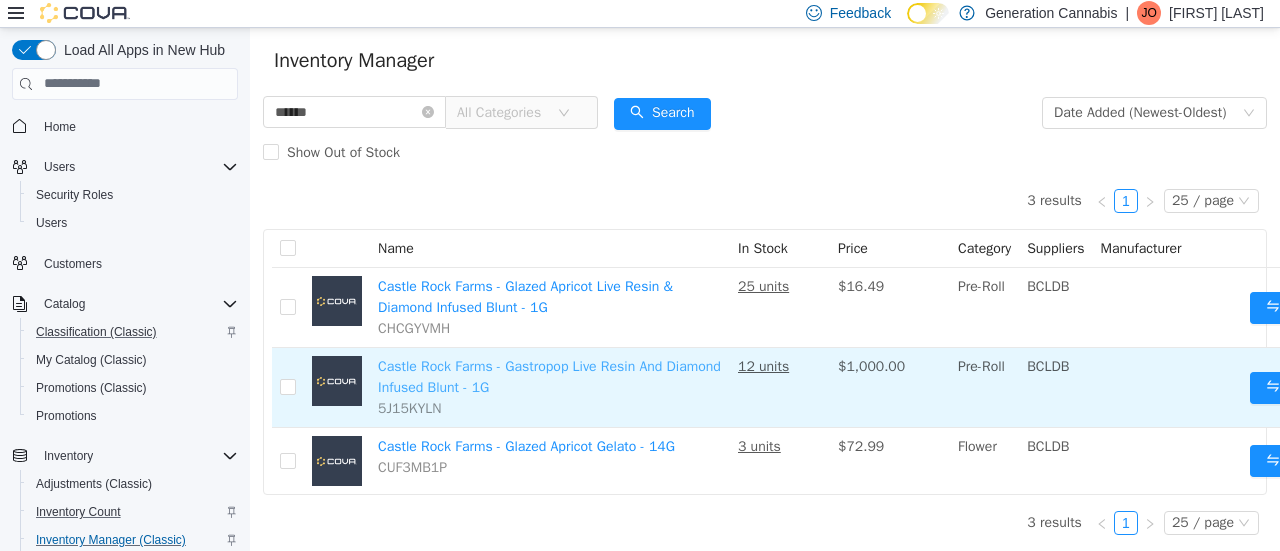 click on "Castle Rock Farms - Gastropop Live Resin And Diamond Infused Blunt - 1G" at bounding box center [549, 376] 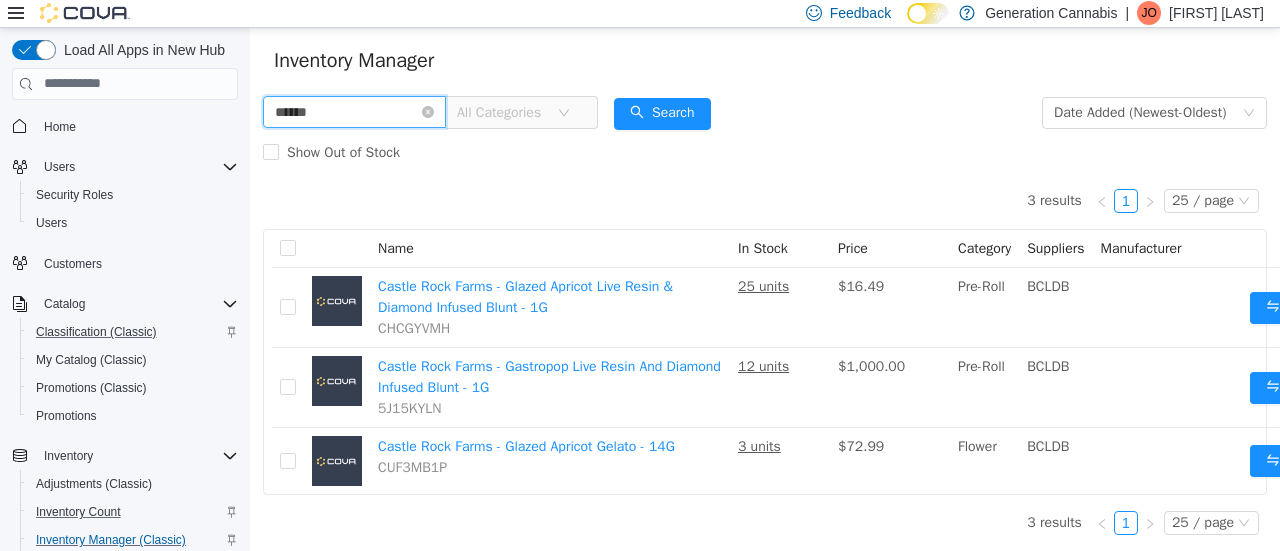 click on "******" at bounding box center (354, 111) 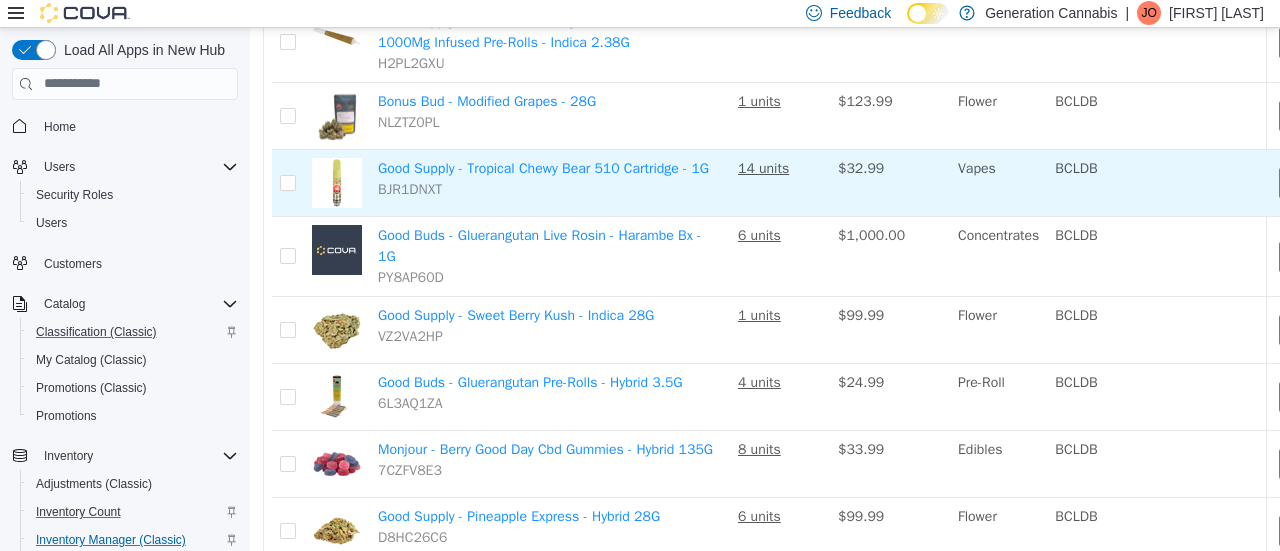 scroll, scrollTop: 658, scrollLeft: 0, axis: vertical 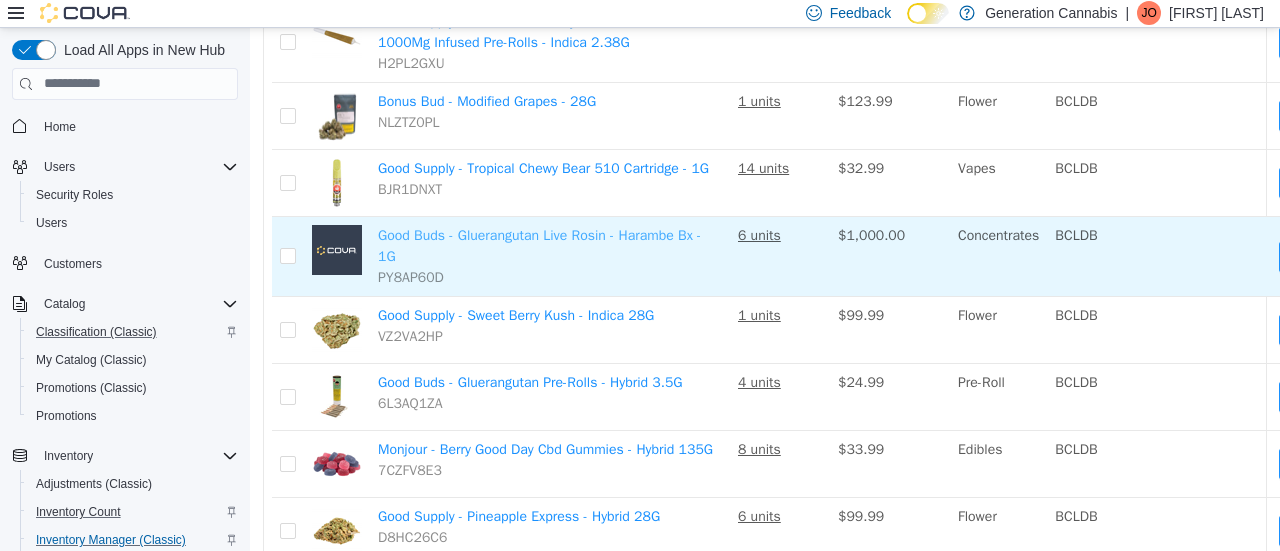 click on "Good Buds - Gluerangutan Live Rosin - Harambe Bx -  1G" at bounding box center (539, 245) 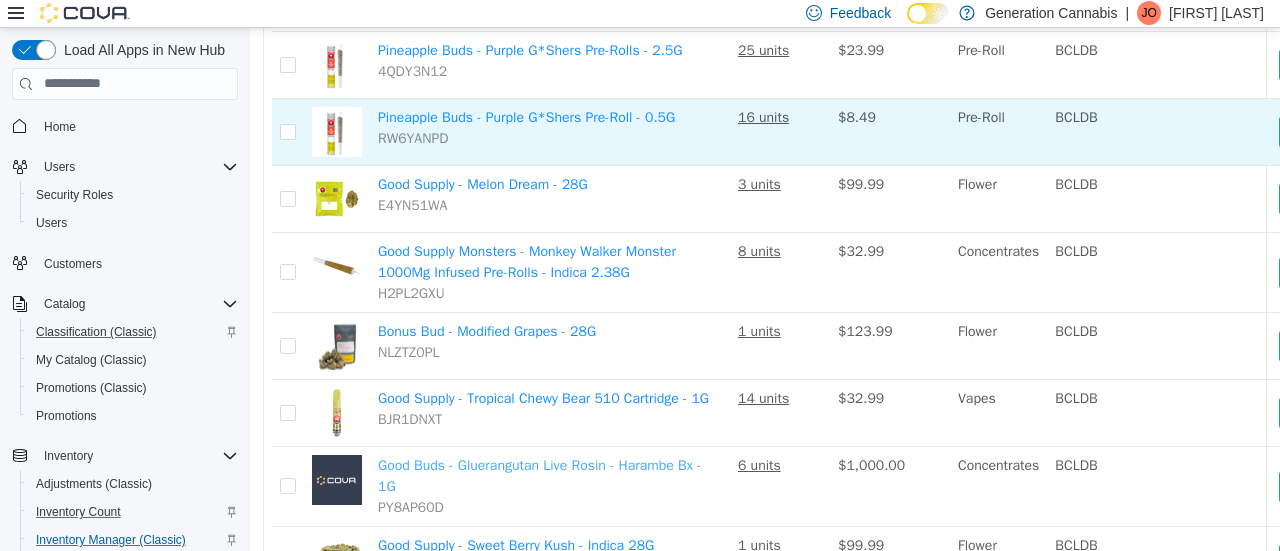 scroll, scrollTop: 0, scrollLeft: 0, axis: both 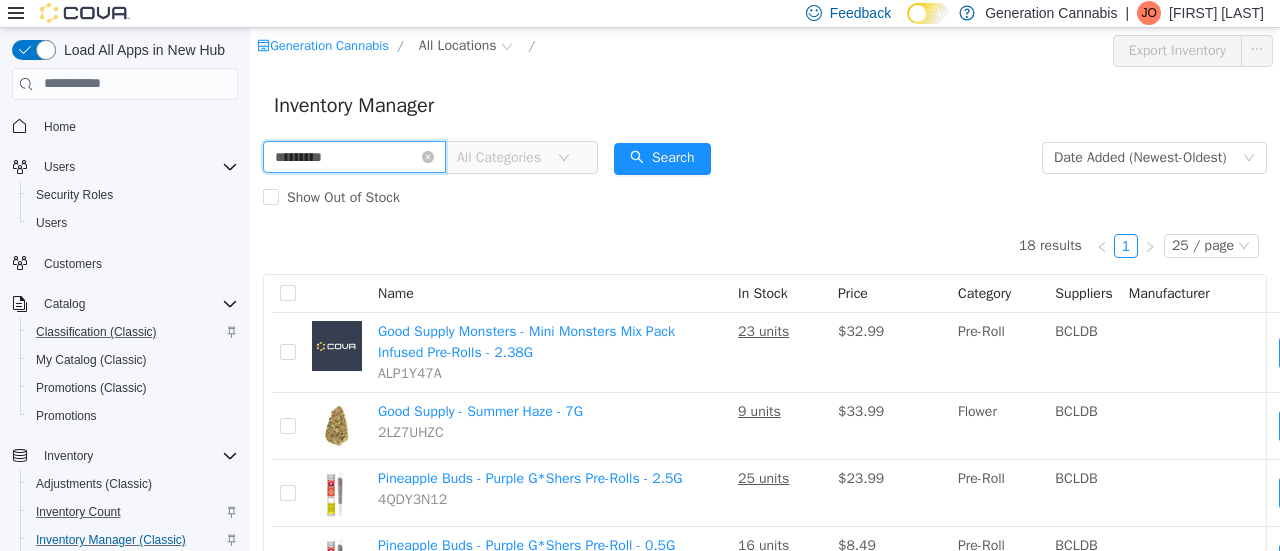 click on "*********" at bounding box center (354, 156) 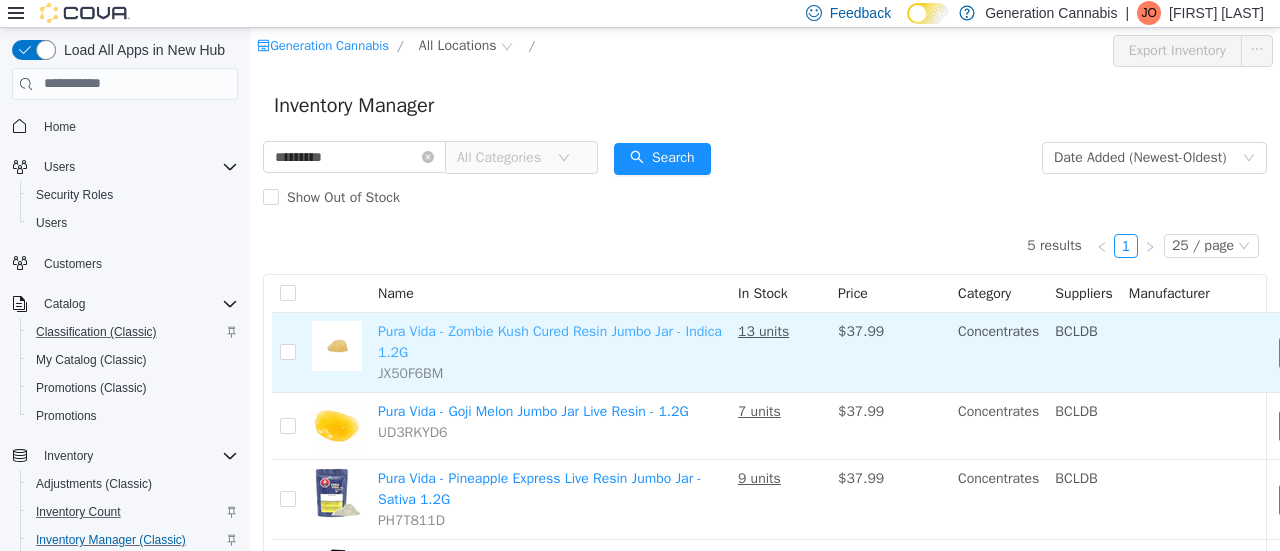 click on "Pura Vida - Zombie Kush Cured Resin Jumbo Jar -  Indica 1.2G" at bounding box center [550, 341] 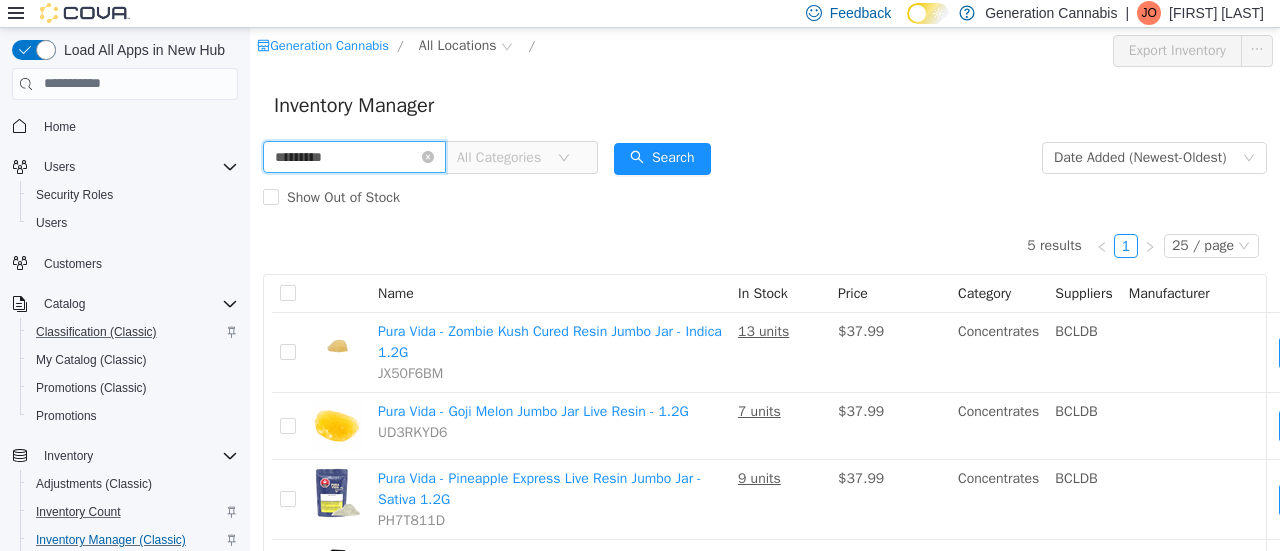 click on "*********" at bounding box center [354, 156] 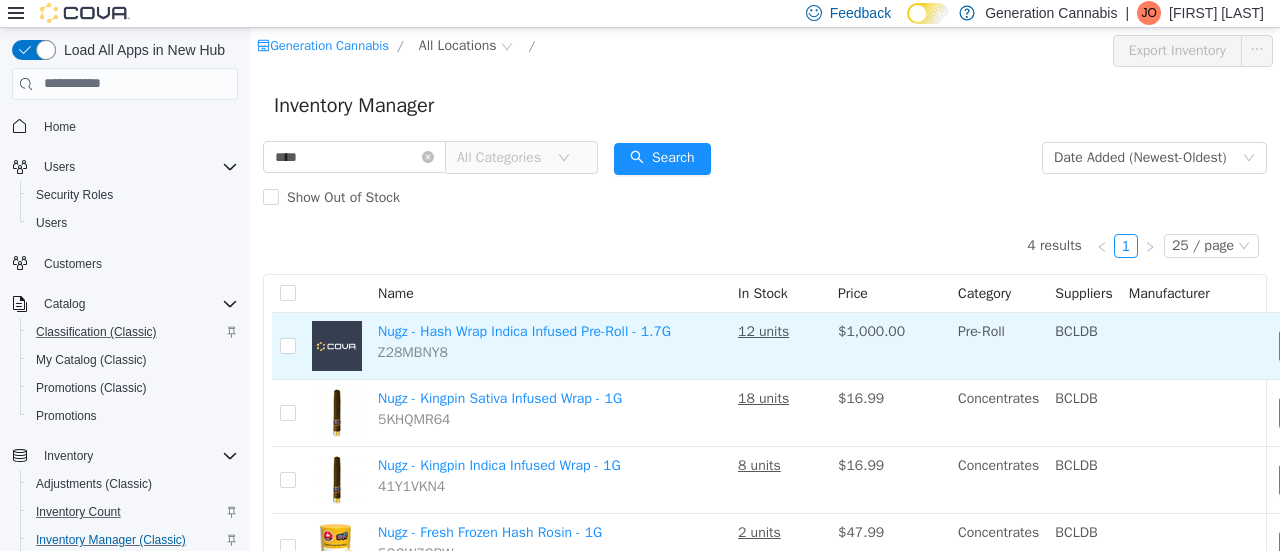 click on "Nugz - Hash Wrap Indica Infused Pre-Roll - 1.7G Z28MBNY8" at bounding box center [550, 345] 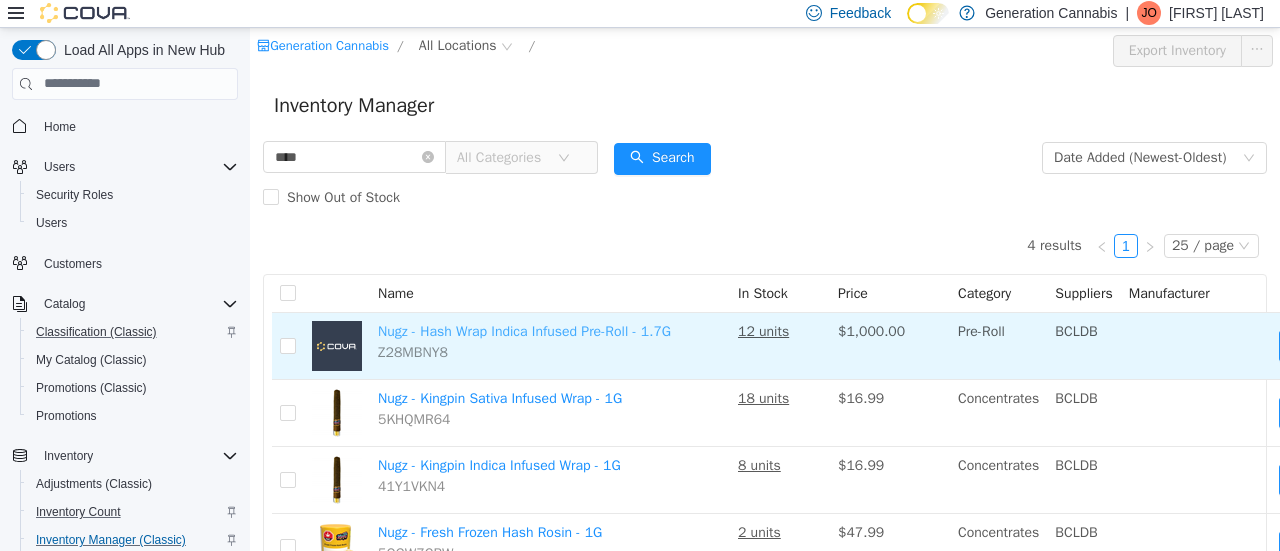 click on "Nugz - Hash Wrap Indica Infused Pre-Roll - 1.7G" at bounding box center [524, 330] 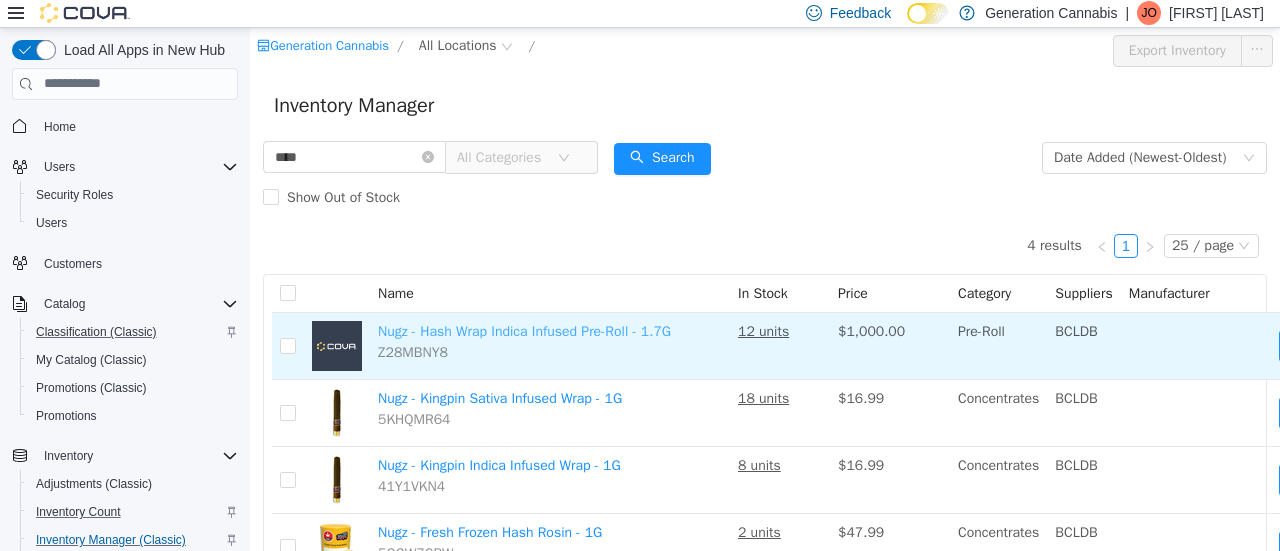click on "Nugz - Hash Wrap Indica Infused Pre-Roll - 1.7G" at bounding box center (524, 330) 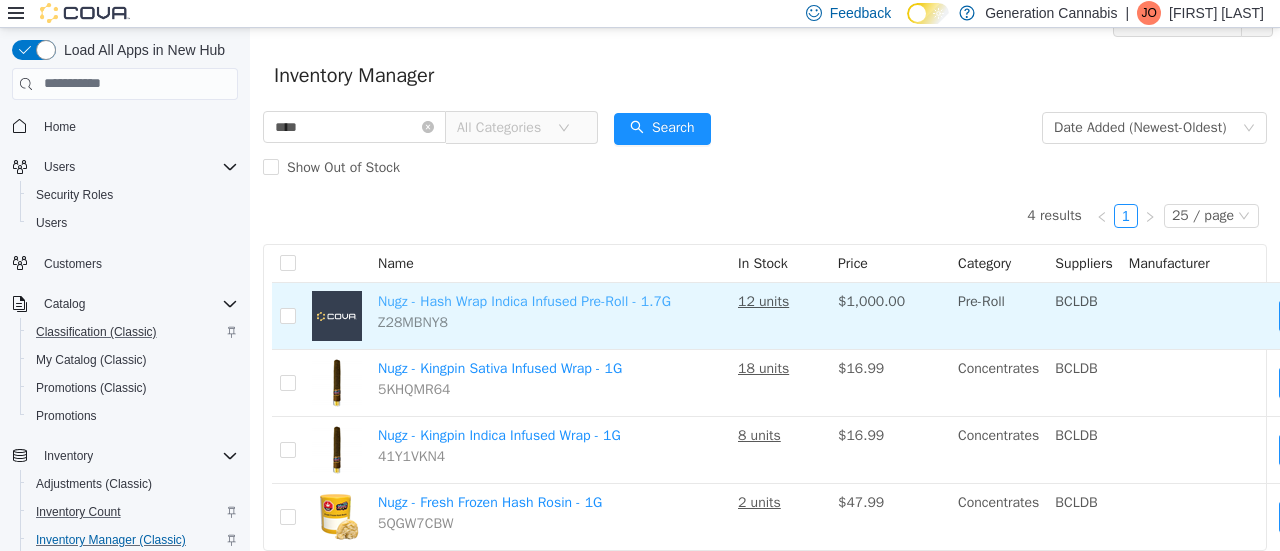 scroll, scrollTop: 0, scrollLeft: 0, axis: both 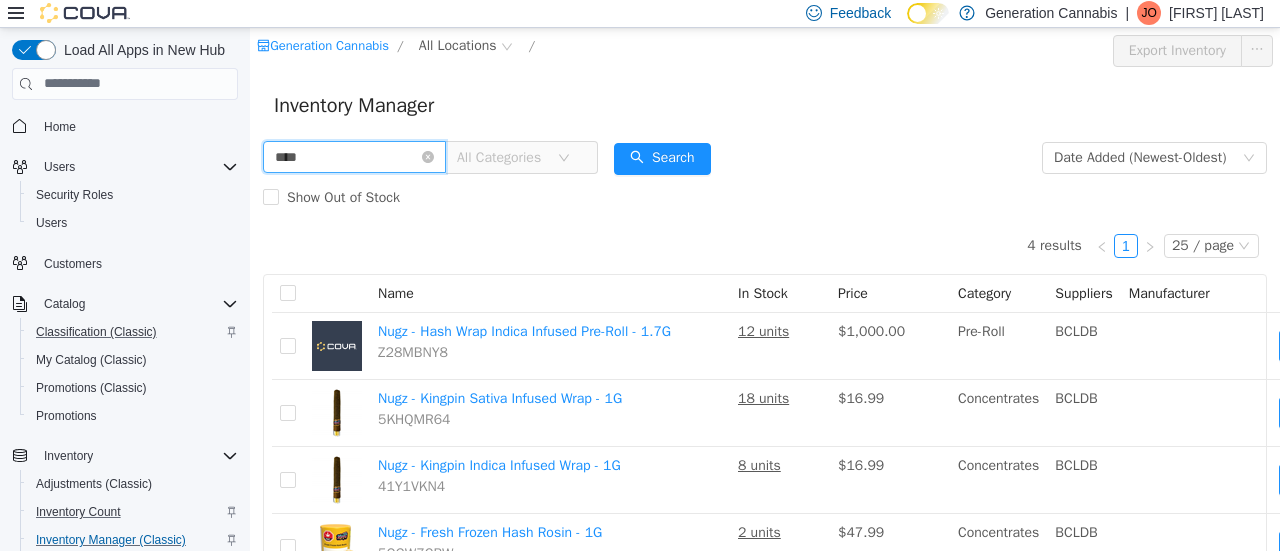 click on "****" at bounding box center (354, 156) 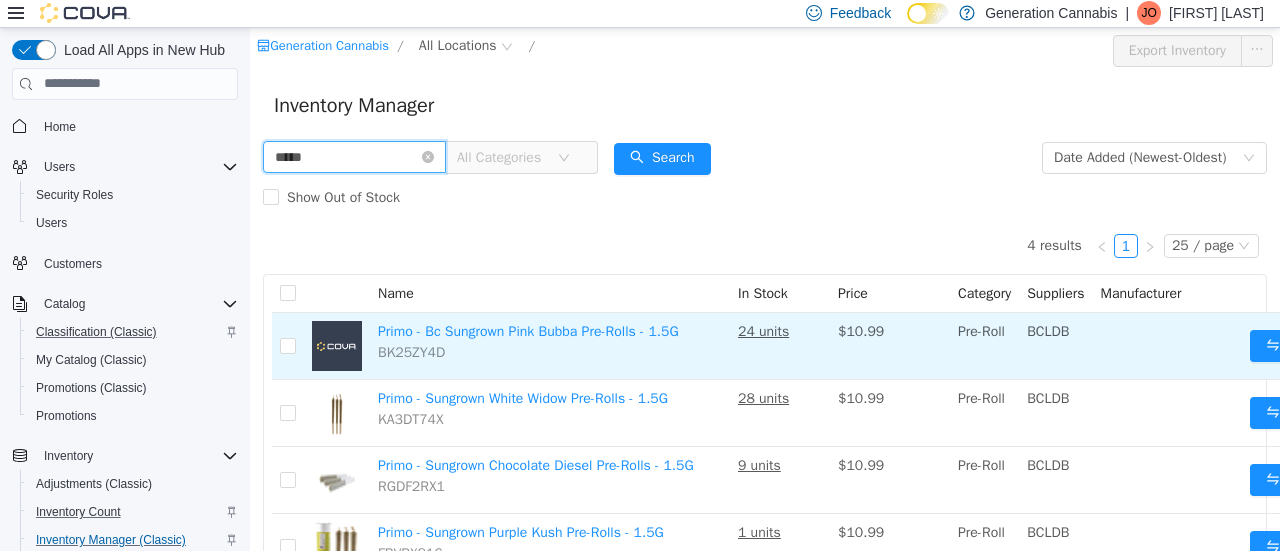 scroll, scrollTop: 99, scrollLeft: 0, axis: vertical 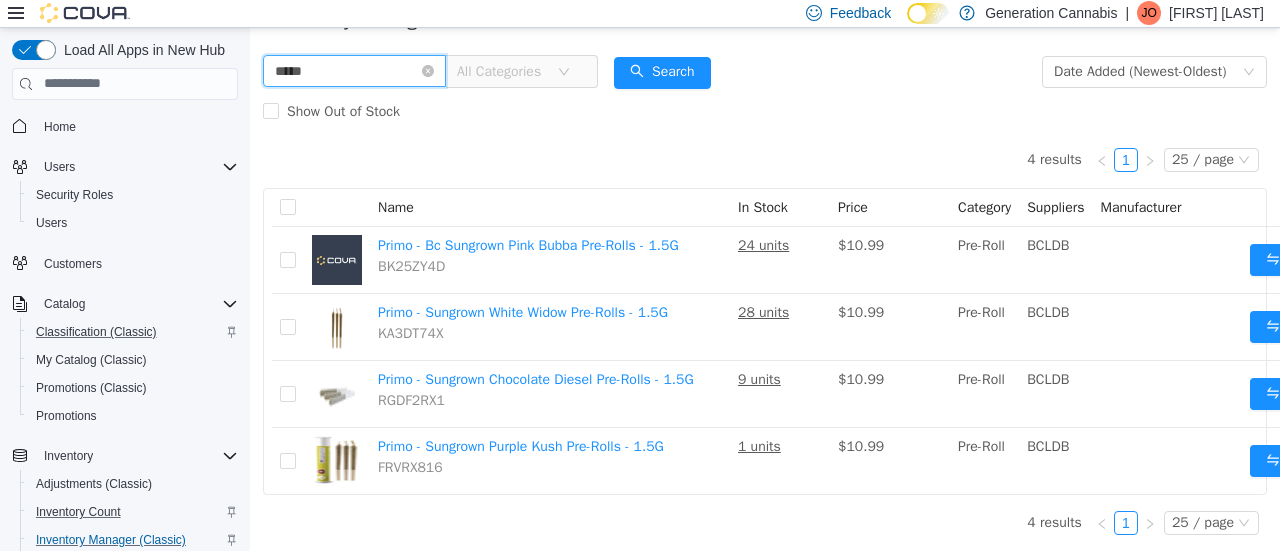 click on "*****" at bounding box center (354, 70) 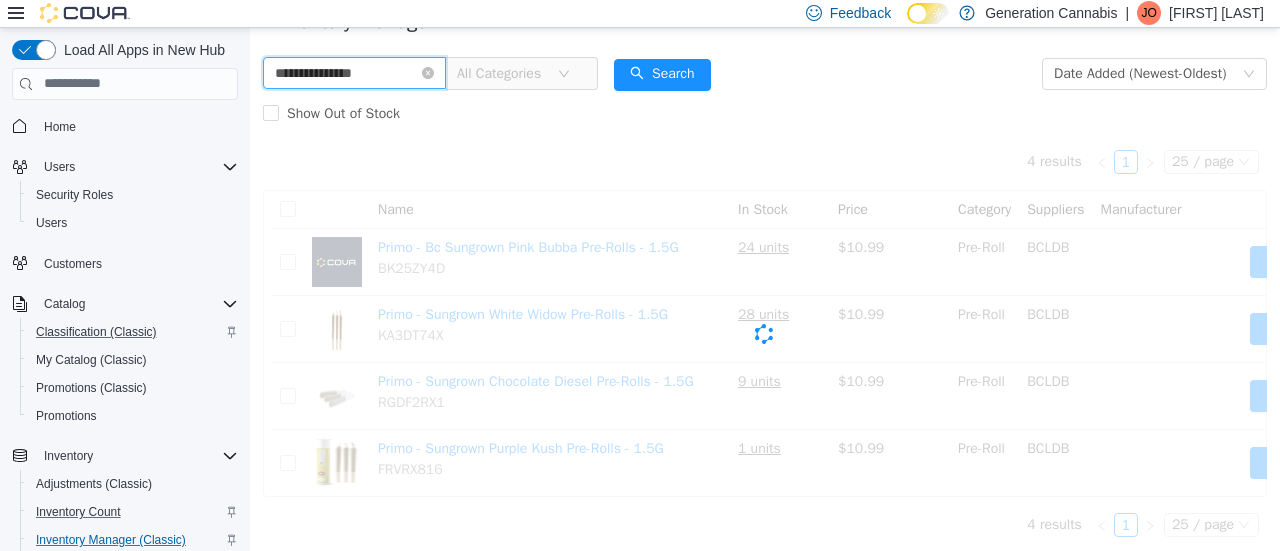 scroll, scrollTop: 99, scrollLeft: 0, axis: vertical 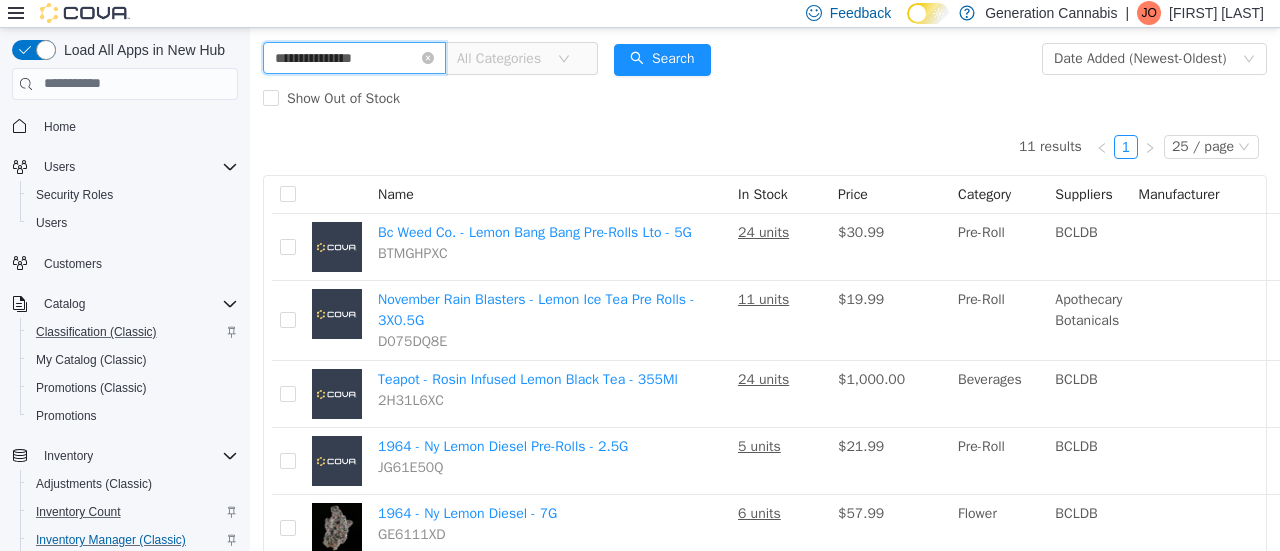click on "**********" at bounding box center (354, 57) 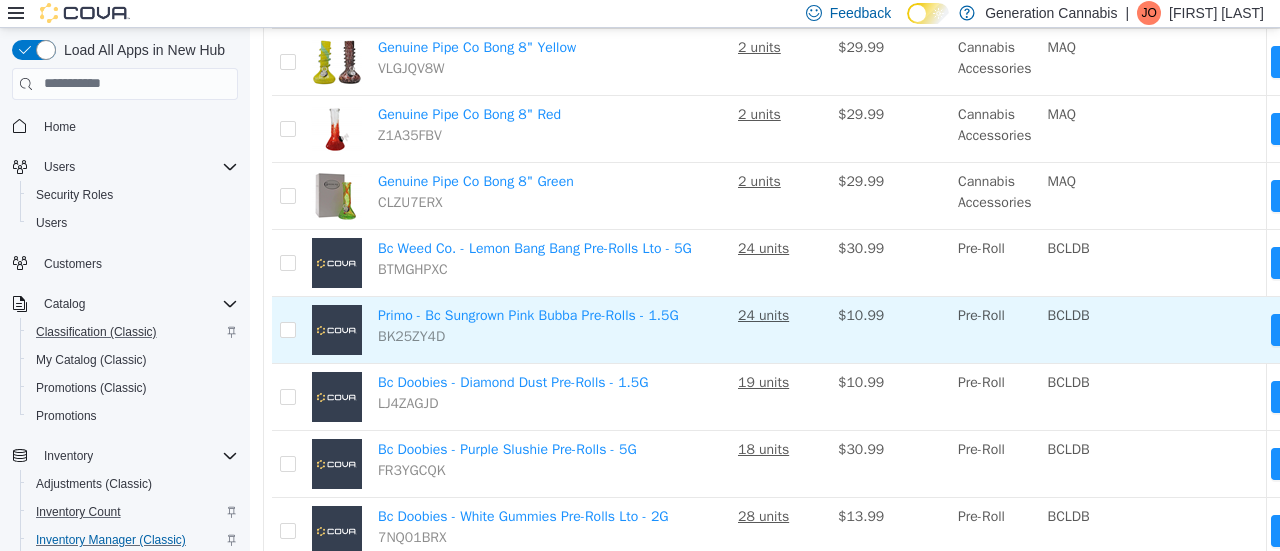 scroll, scrollTop: 225, scrollLeft: 0, axis: vertical 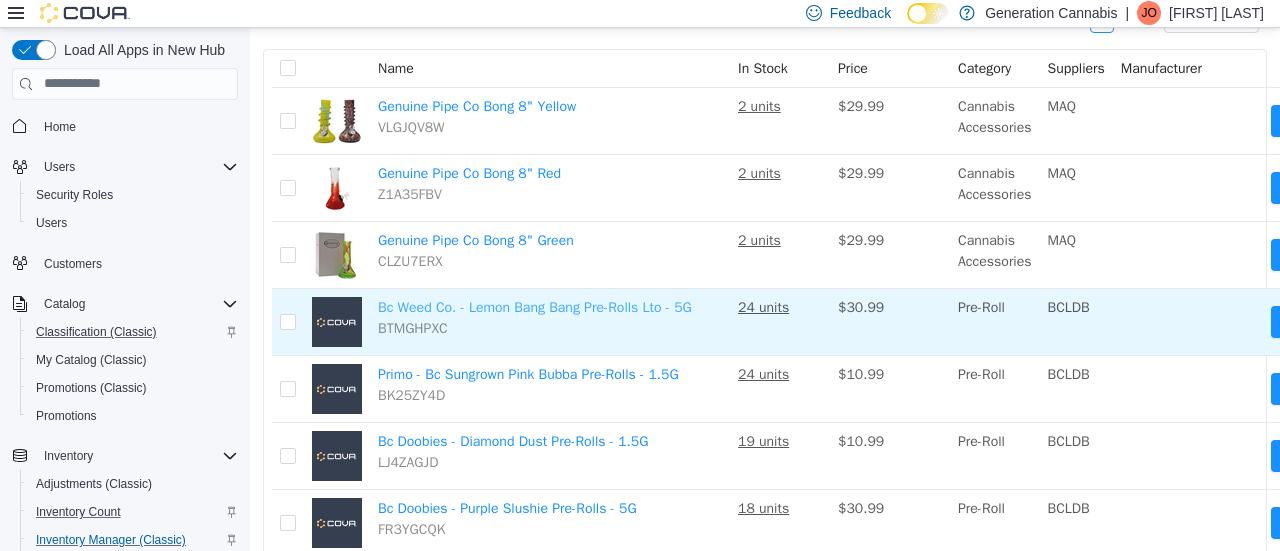click on "Bc Weed Co. - Lemon Bang Bang Pre-Rolls Lto - 5G" at bounding box center (535, 306) 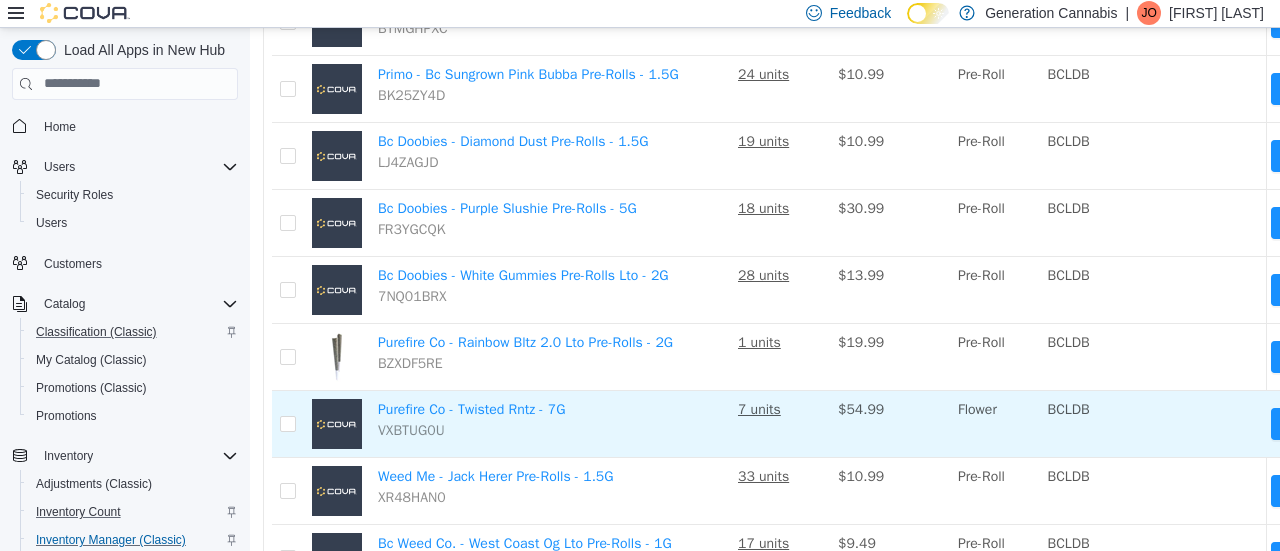 scroll, scrollTop: 425, scrollLeft: 0, axis: vertical 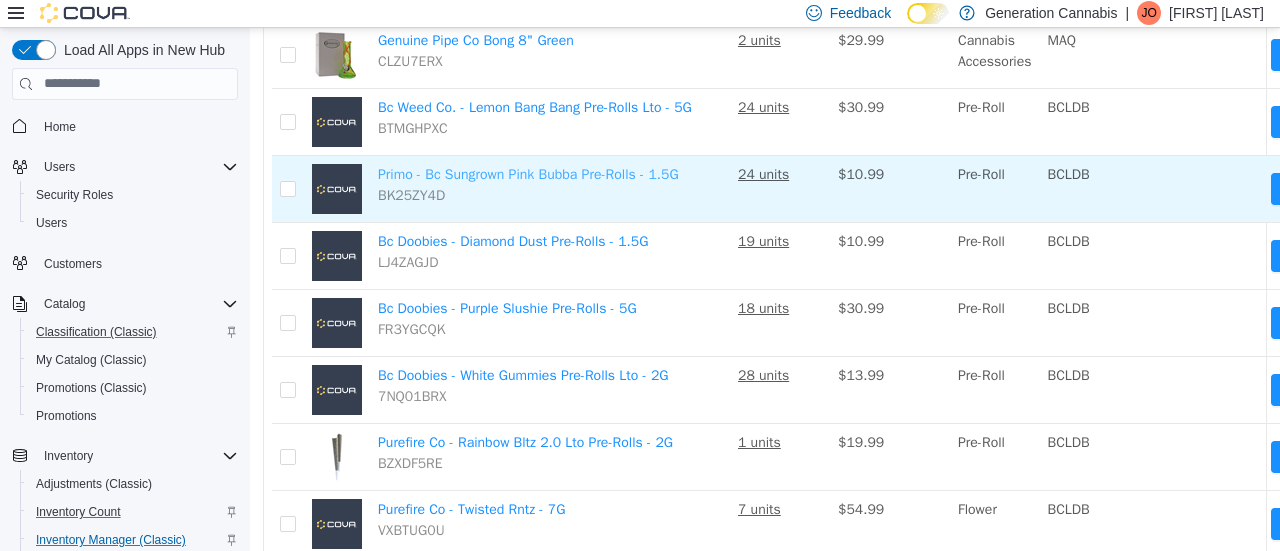 click on "Primo - Bc Sungrown Pink Bubba Pre-Rolls - 1.5G" at bounding box center (528, 173) 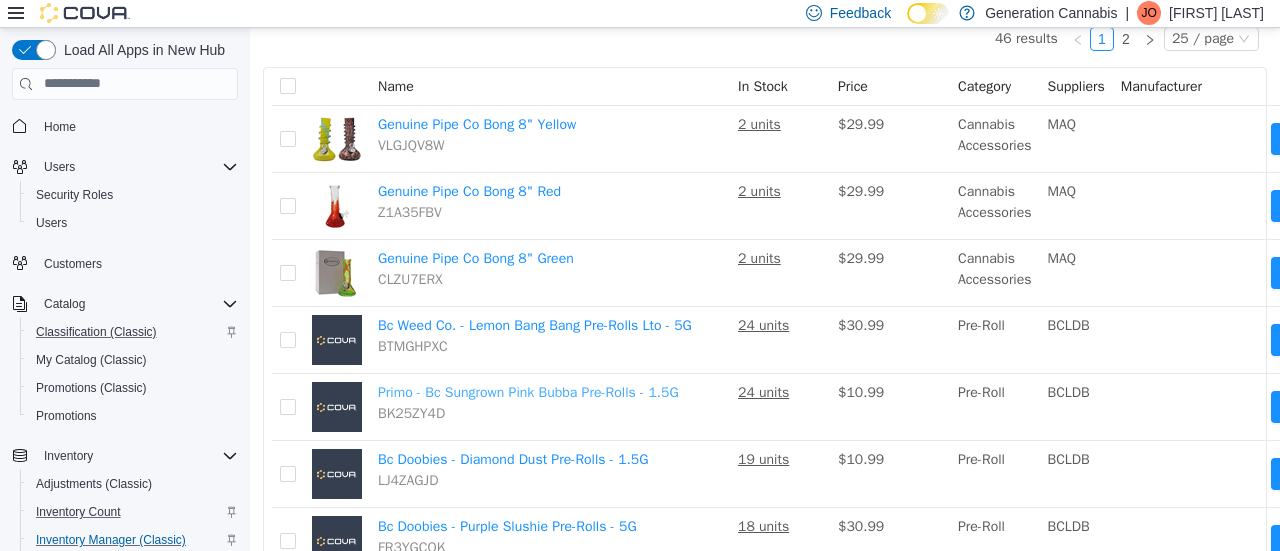 scroll, scrollTop: 0, scrollLeft: 0, axis: both 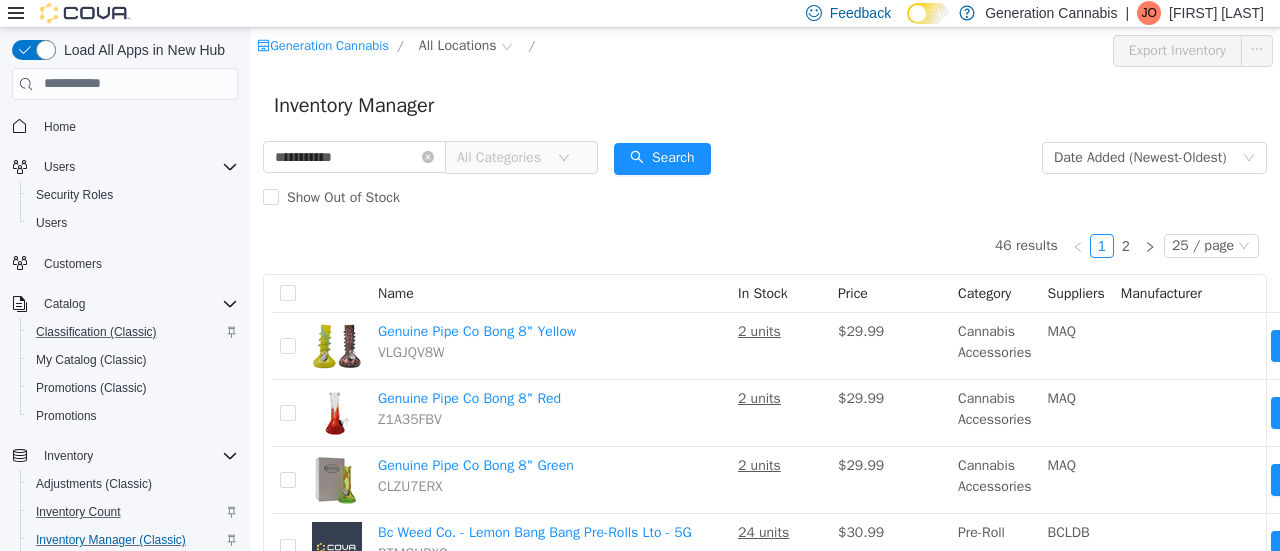 click on "**********" at bounding box center [430, 157] 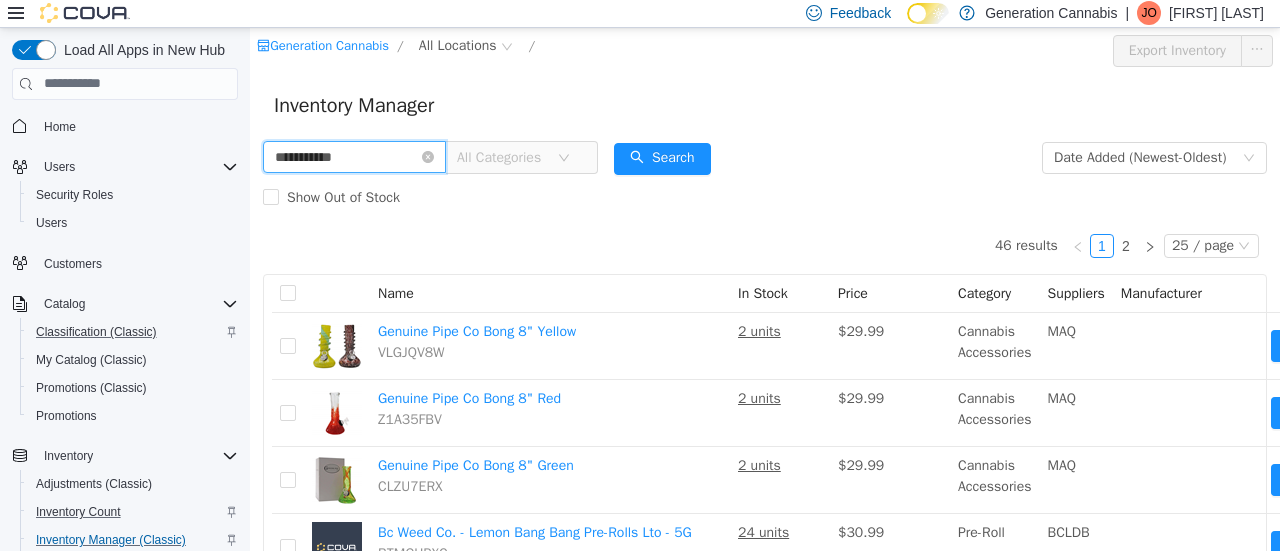 click on "**********" at bounding box center (354, 156) 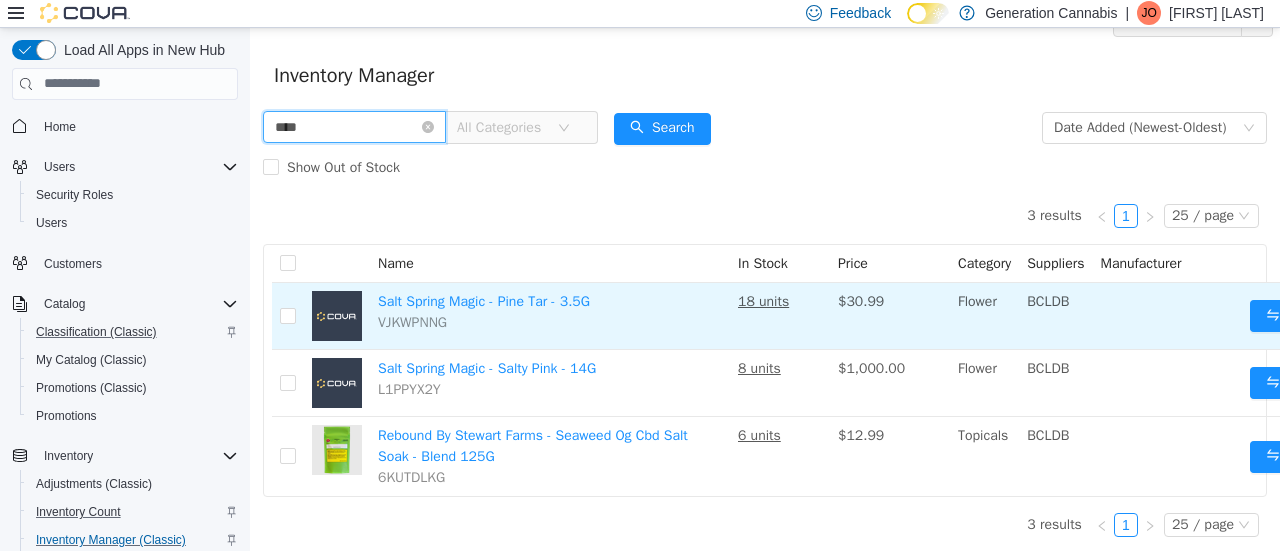 scroll, scrollTop: 46, scrollLeft: 0, axis: vertical 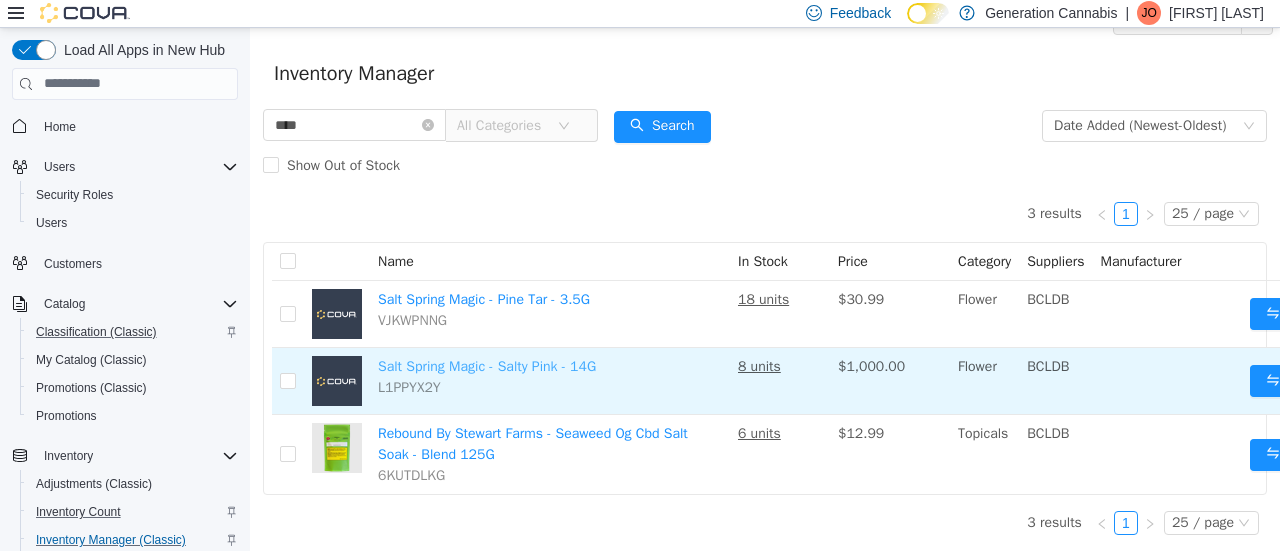 click on "Salt Spring Magic - Salty Pink - 14G" at bounding box center [487, 365] 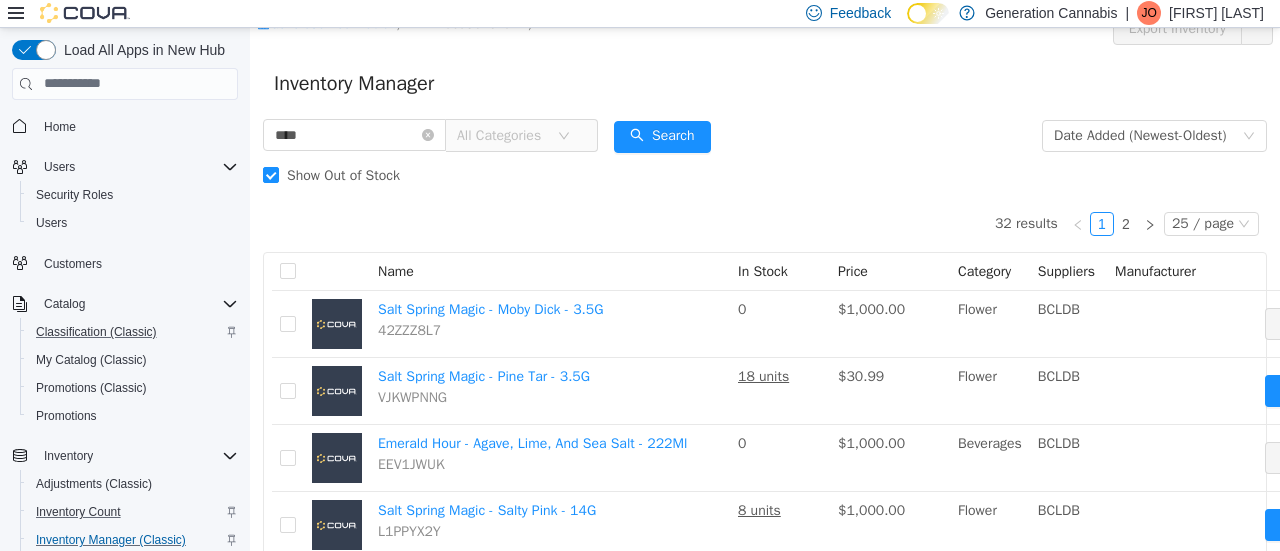 scroll, scrollTop: 3, scrollLeft: 0, axis: vertical 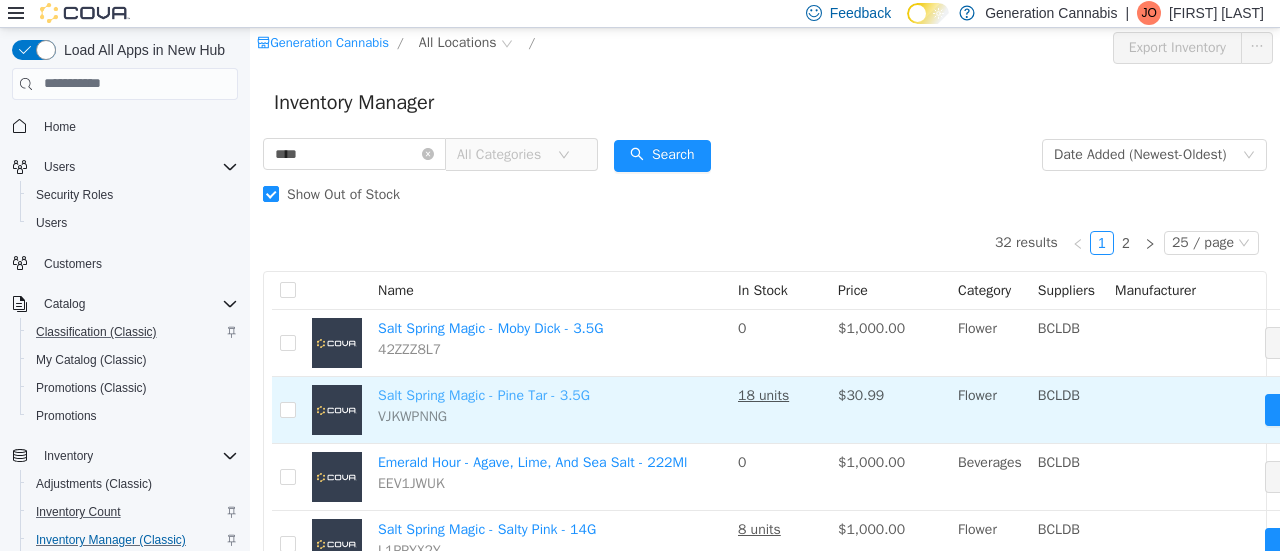 click on "Salt Spring Magic - Pine Tar - 3.5G" at bounding box center (484, 394) 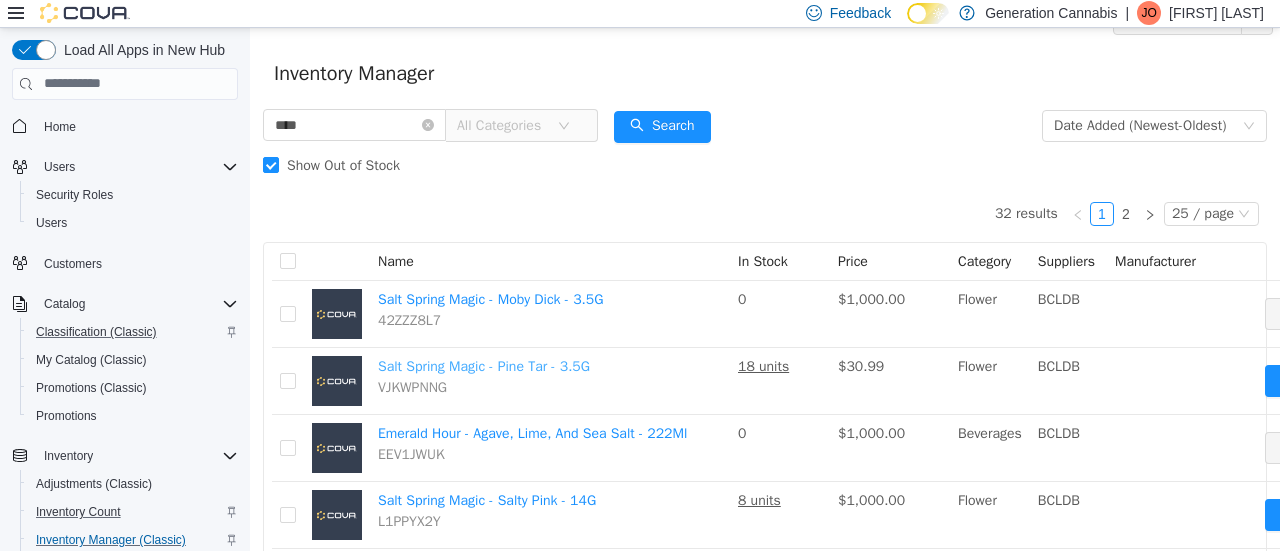 scroll, scrollTop: 0, scrollLeft: 0, axis: both 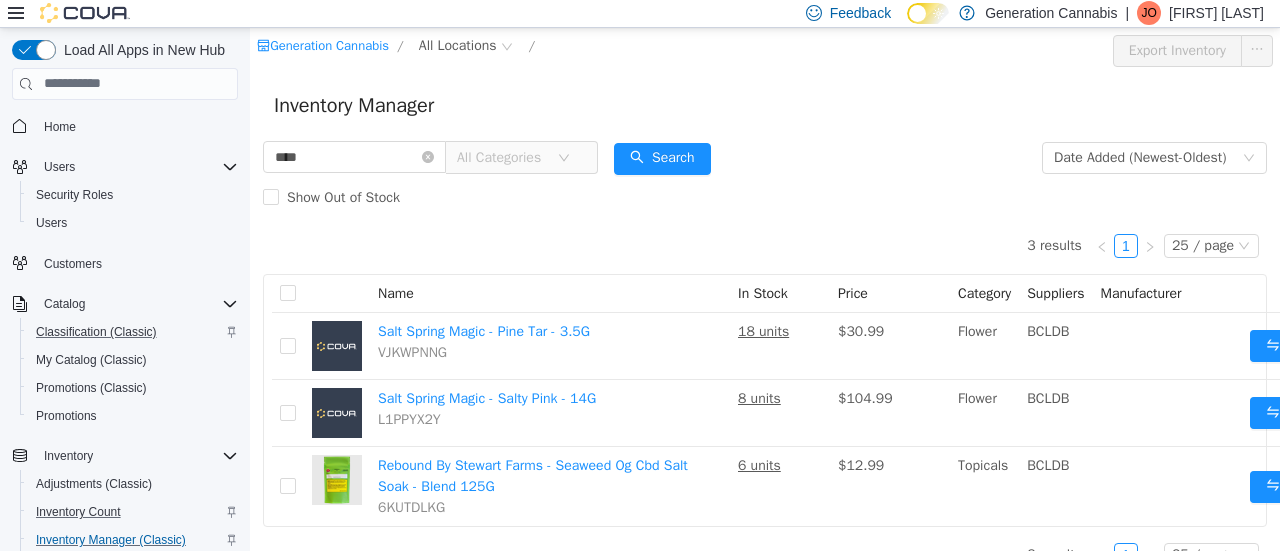 click on "Show Out of Stock" at bounding box center [765, 197] 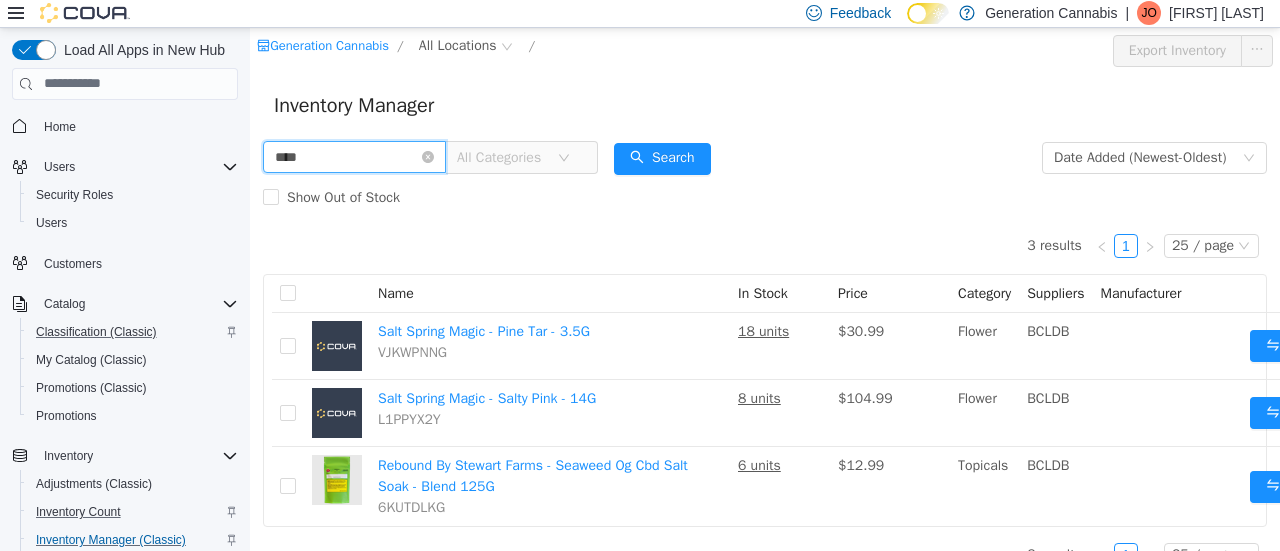 click on "****" at bounding box center (354, 156) 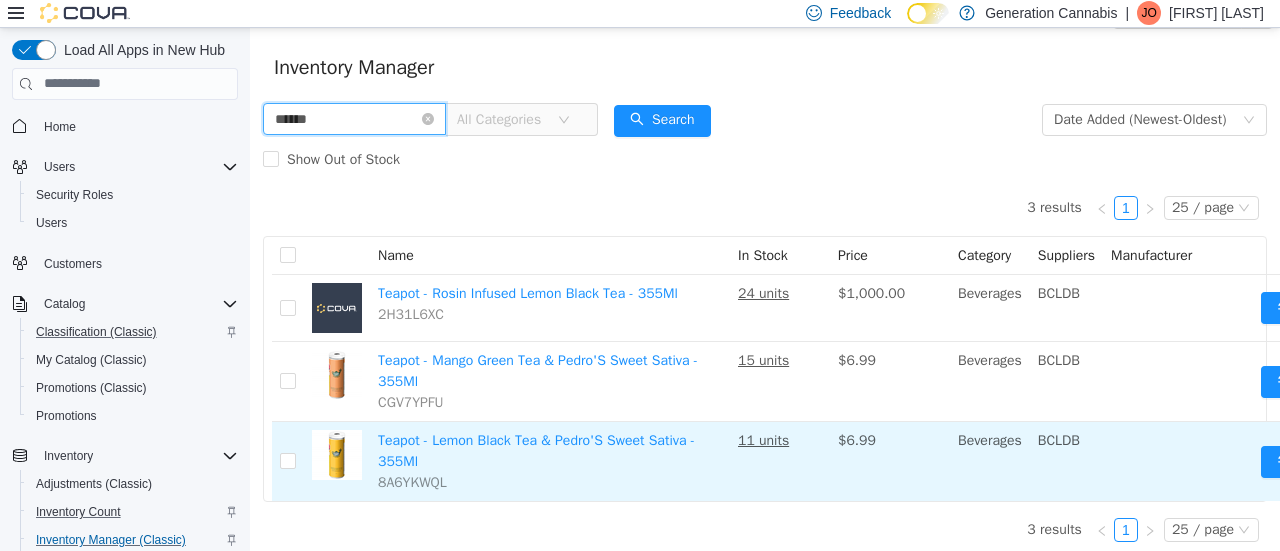 scroll, scrollTop: 58, scrollLeft: 0, axis: vertical 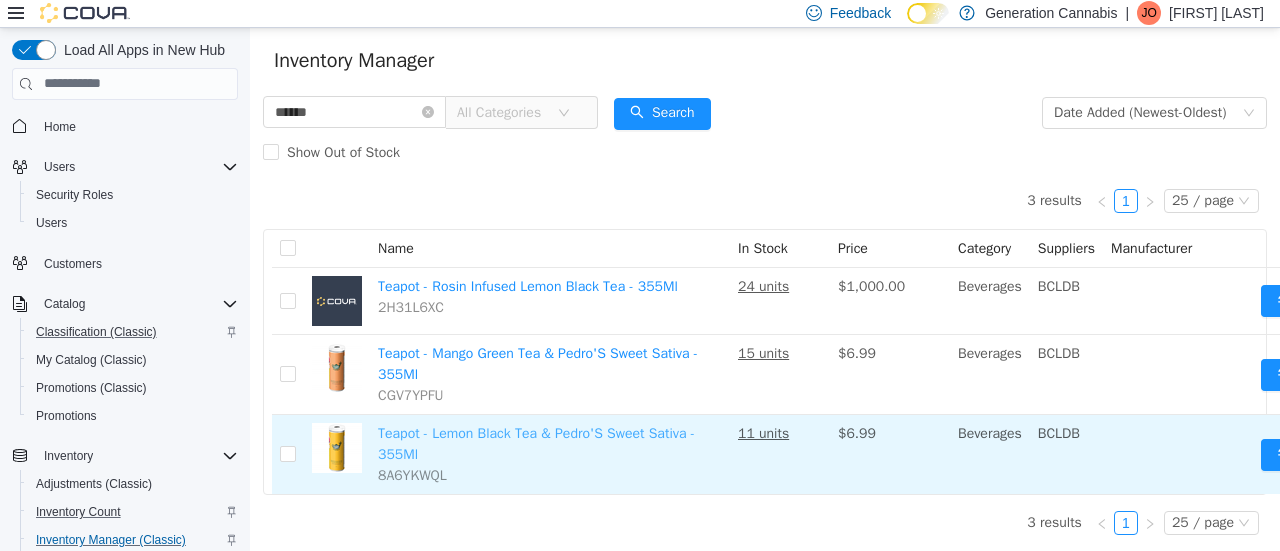 click on "Teapot - Lemon Black Tea & Pedro'S Sweet Sativa - 355Ml" at bounding box center [536, 443] 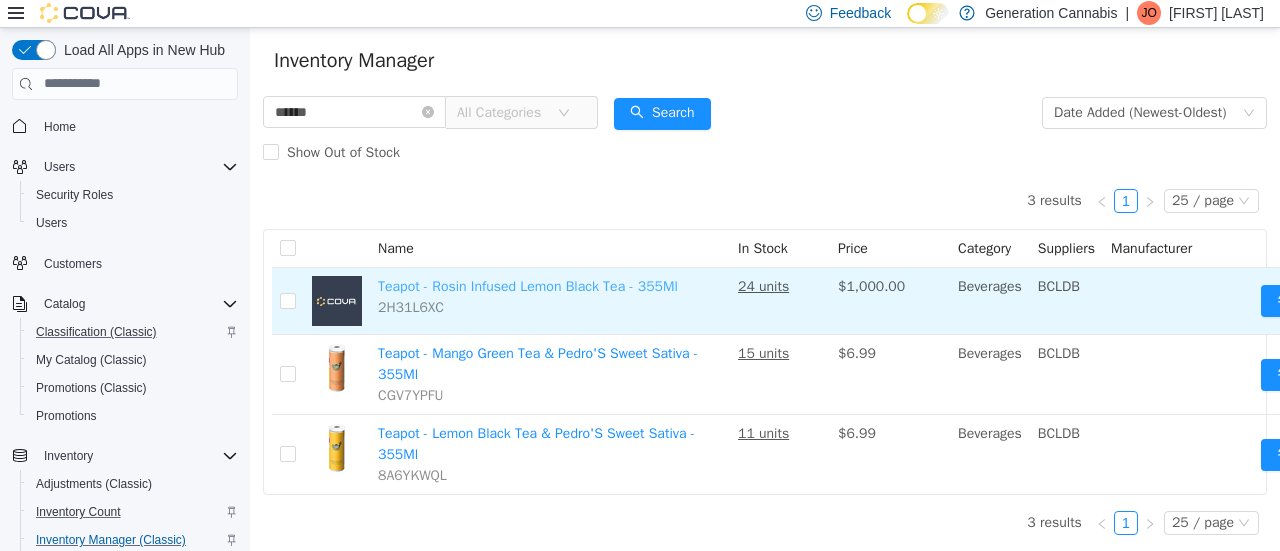 click on "Teapot - Rosin Infused Lemon Black Tea - 355Ml" at bounding box center [528, 285] 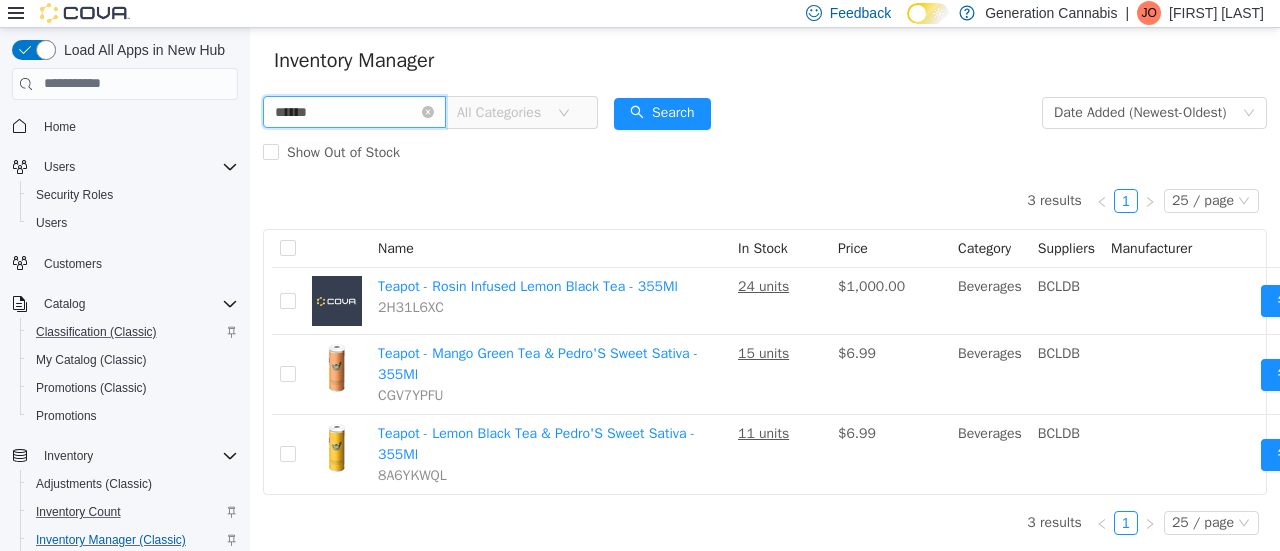 click on "******" at bounding box center [354, 111] 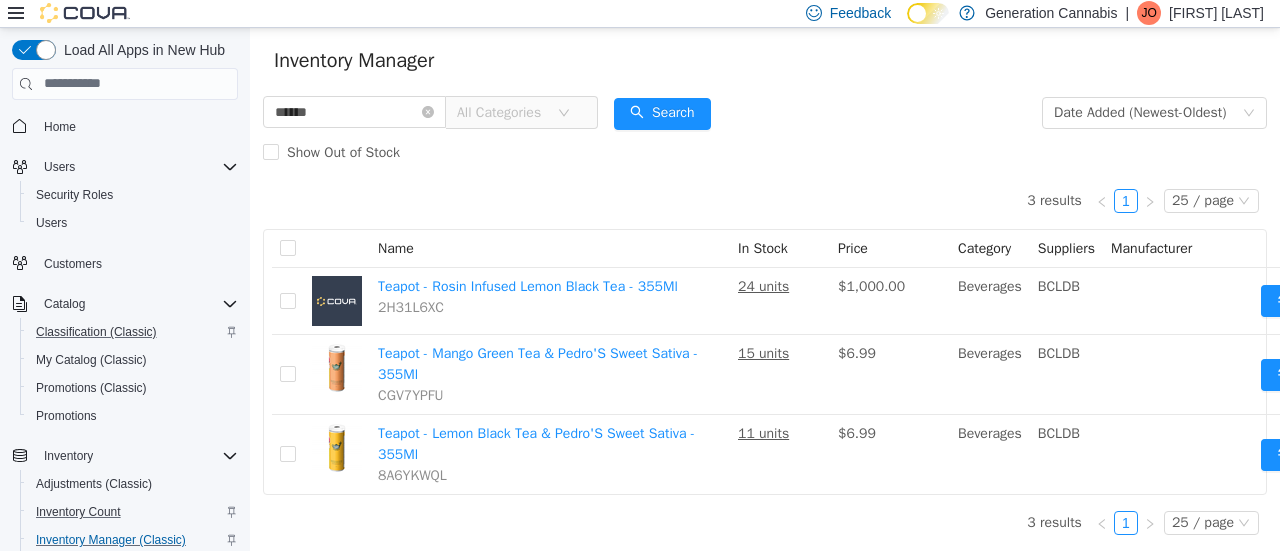 click on "Inventory Manager" at bounding box center [765, 60] 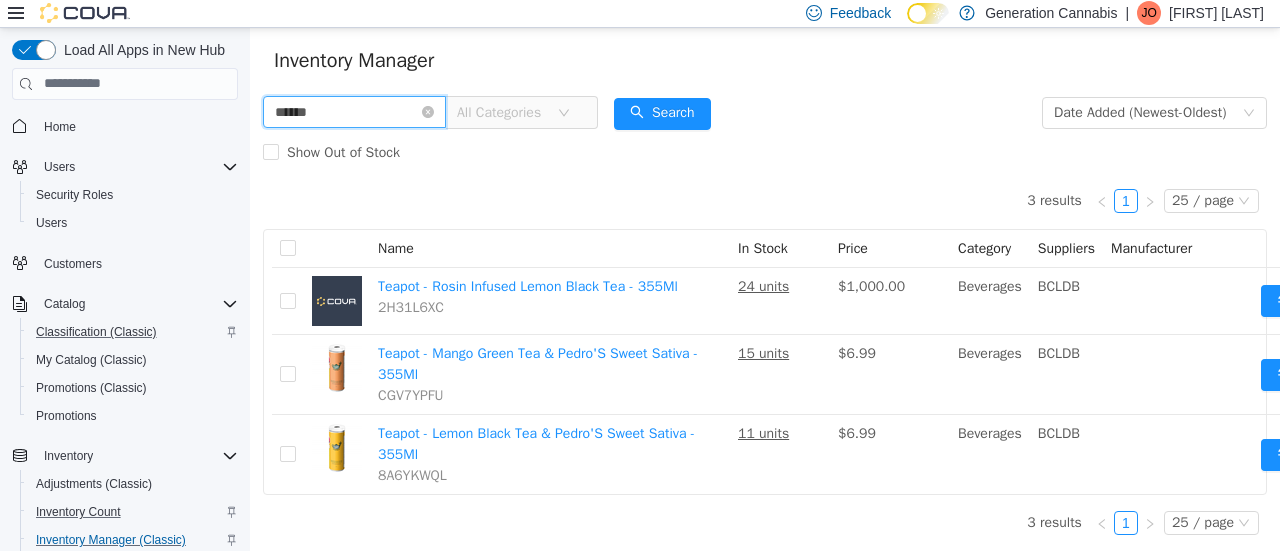 click on "******" at bounding box center (354, 111) 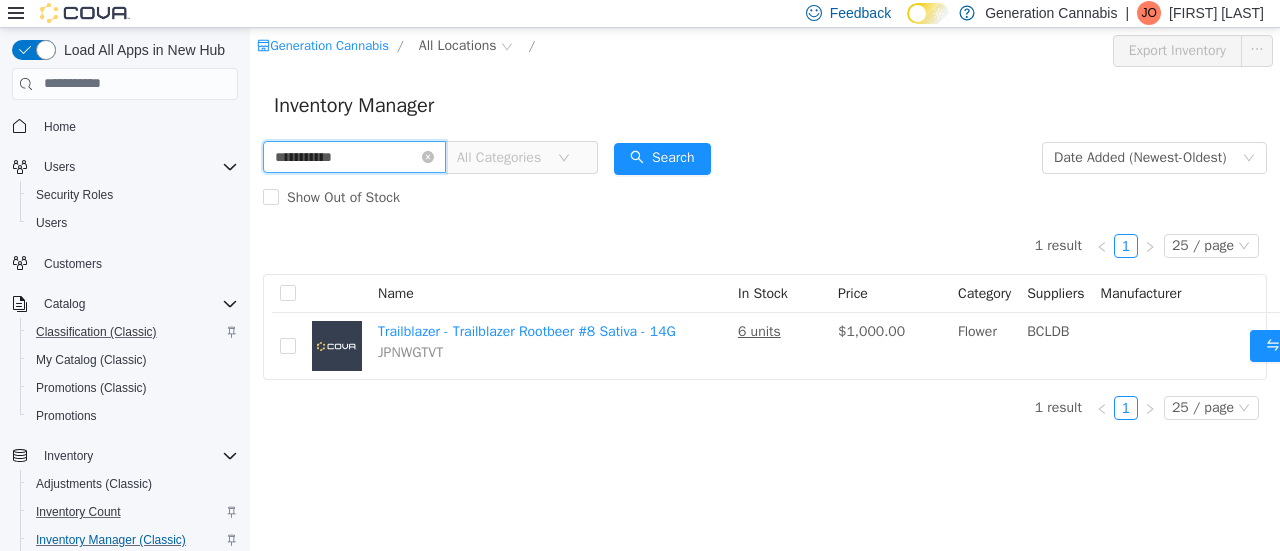 scroll, scrollTop: 15, scrollLeft: 0, axis: vertical 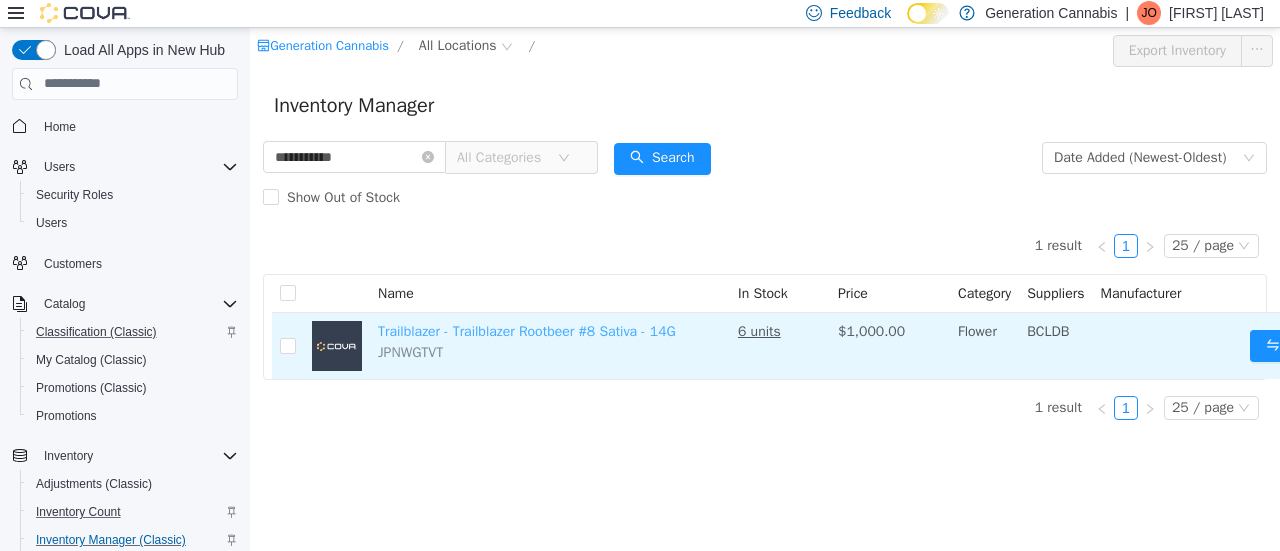 click on "Trailblazer - Trailblazer Rootbeer #8 Sativa - 14G" at bounding box center (527, 330) 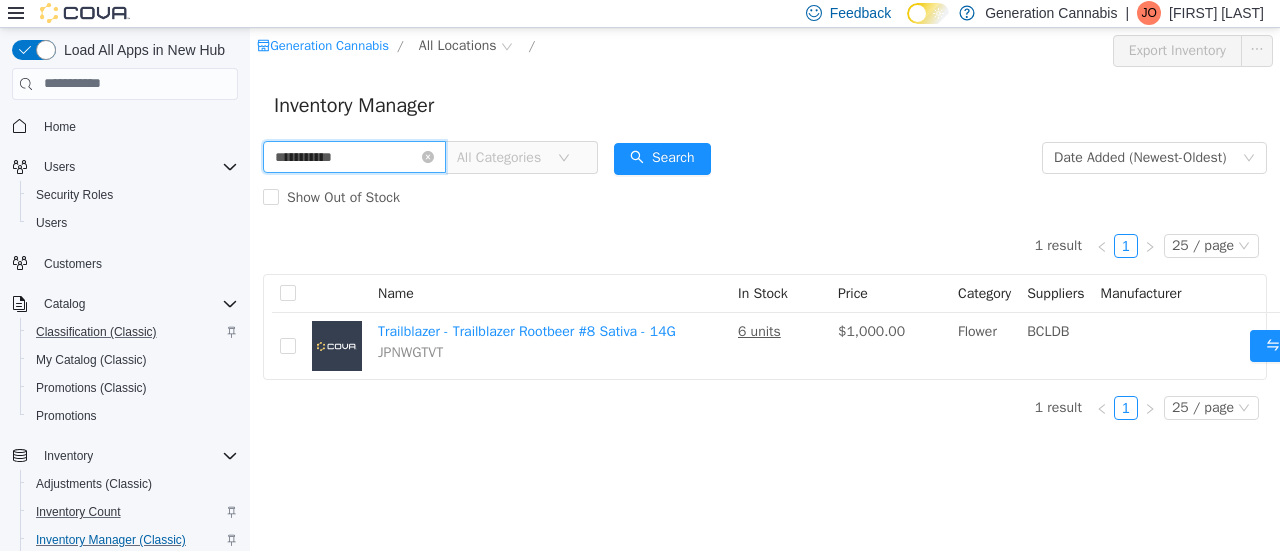 click on "**********" at bounding box center (354, 156) 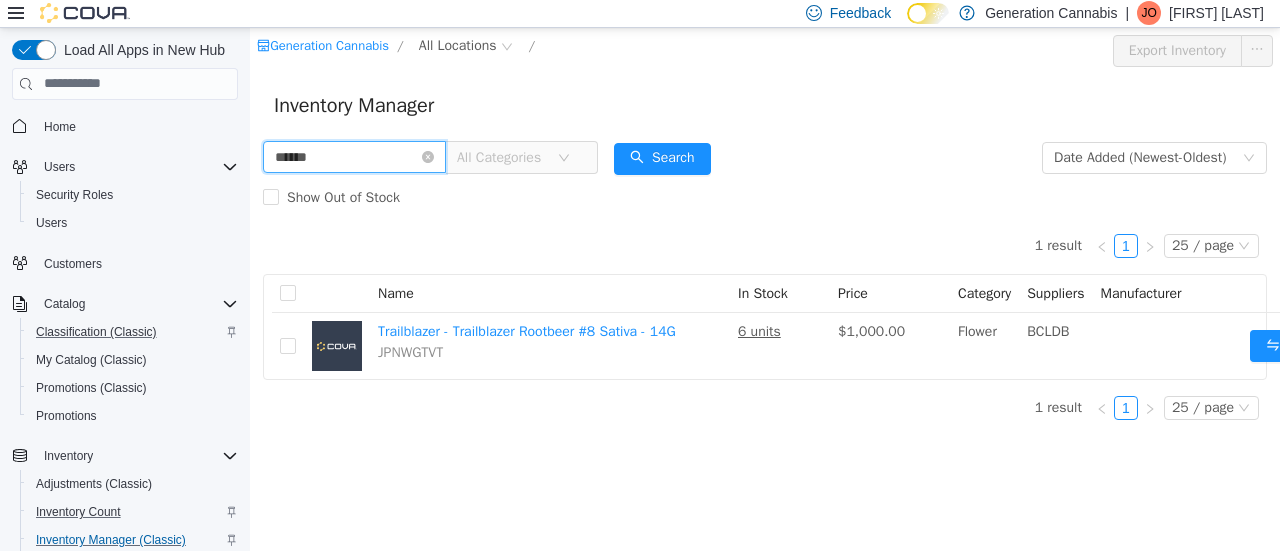 type on "******" 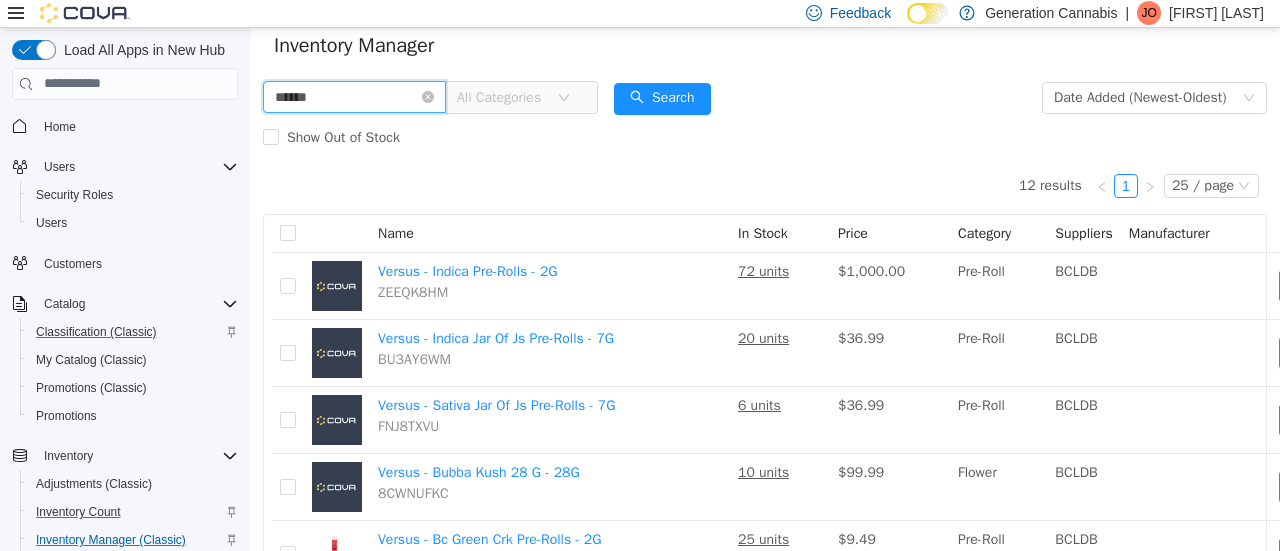 scroll, scrollTop: 100, scrollLeft: 0, axis: vertical 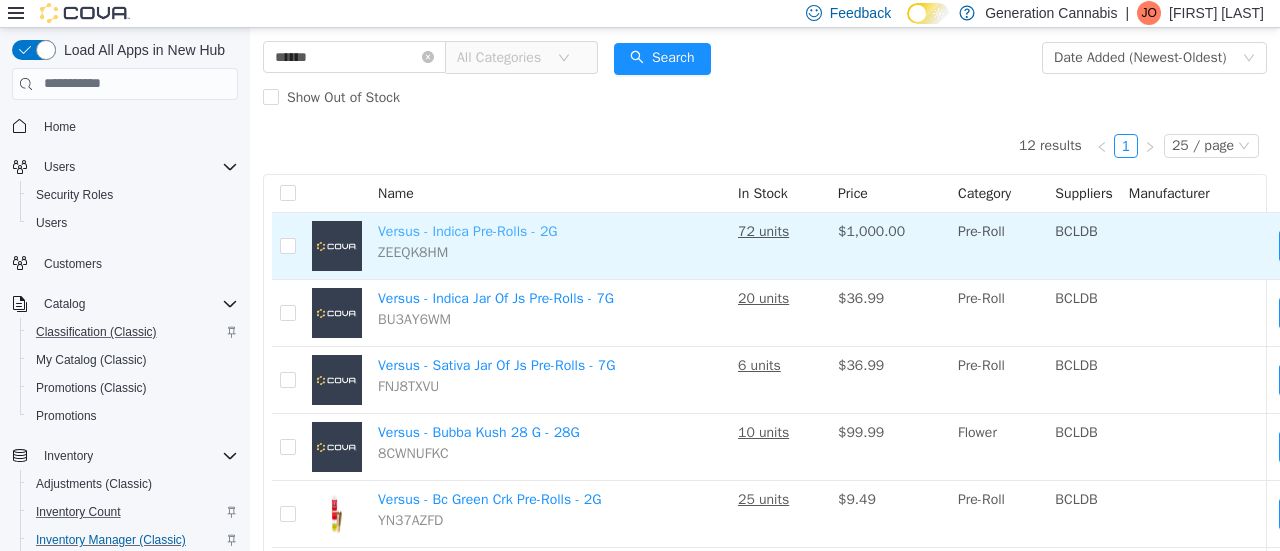 click on "Versus - Indica Pre-Rolls - 2G" at bounding box center (468, 230) 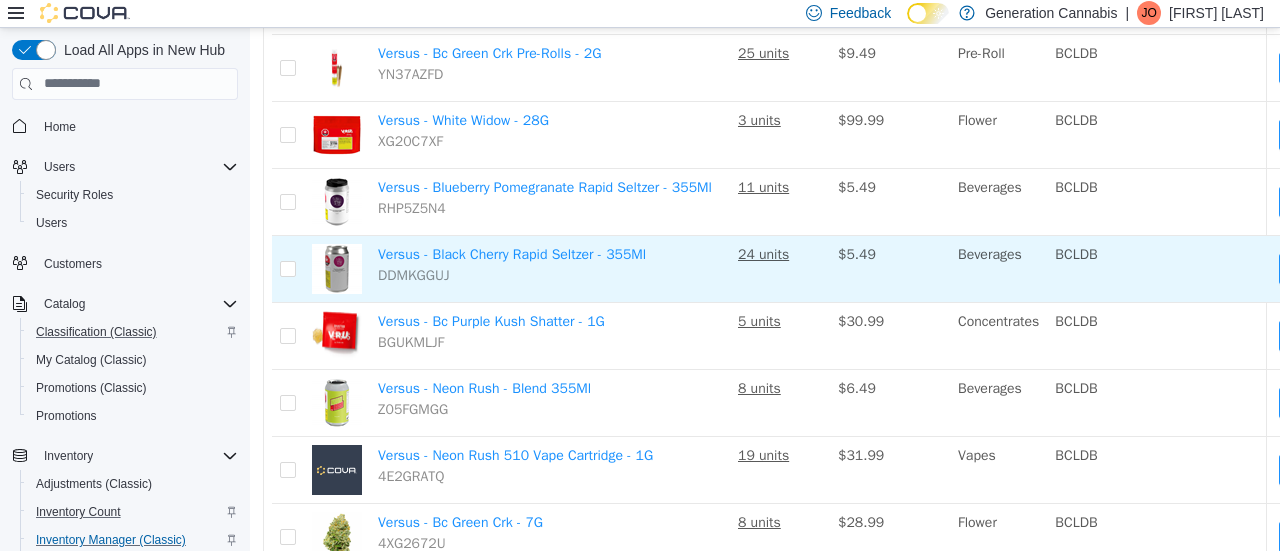 scroll, scrollTop: 446, scrollLeft: 0, axis: vertical 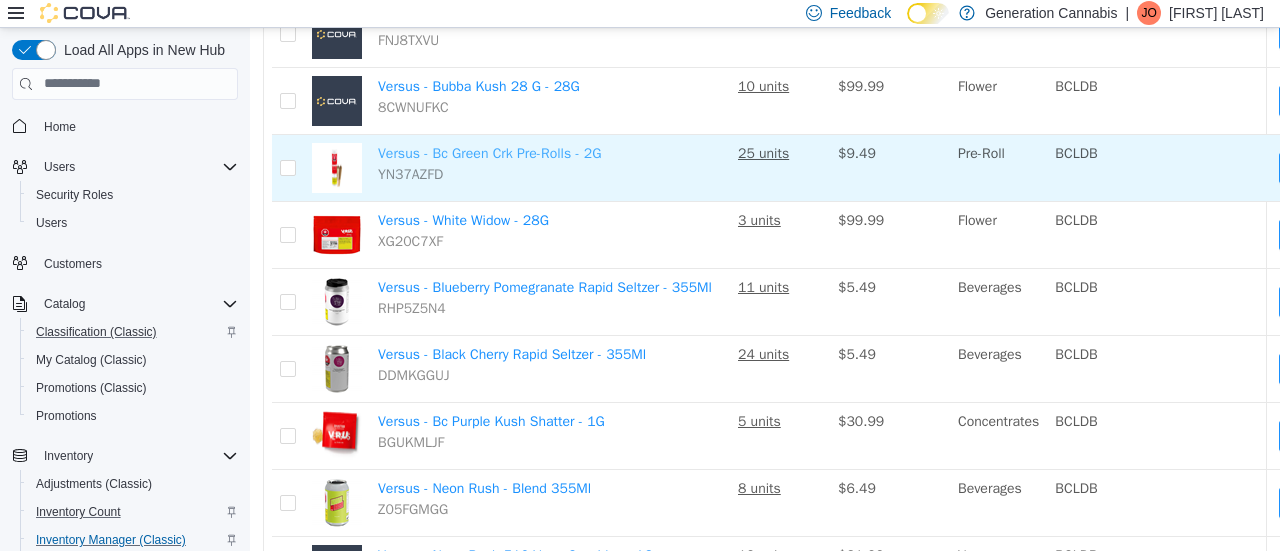 click on "Versus - Bc Green Crk Pre-Rolls - 2G" at bounding box center [489, 152] 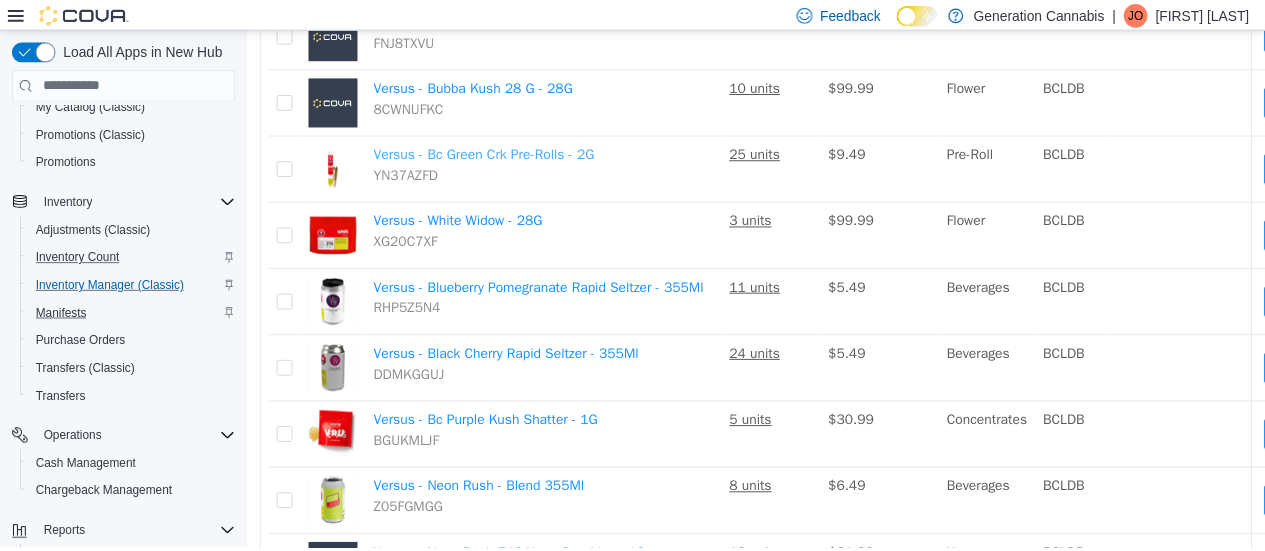 scroll, scrollTop: 412, scrollLeft: 0, axis: vertical 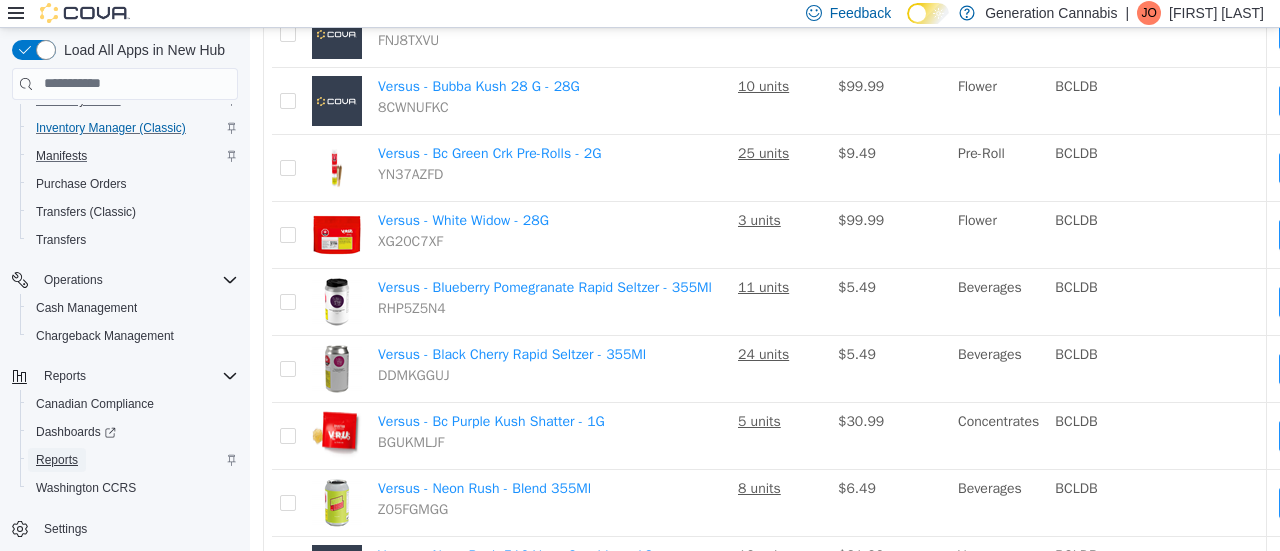 click on "Reports" at bounding box center [57, 460] 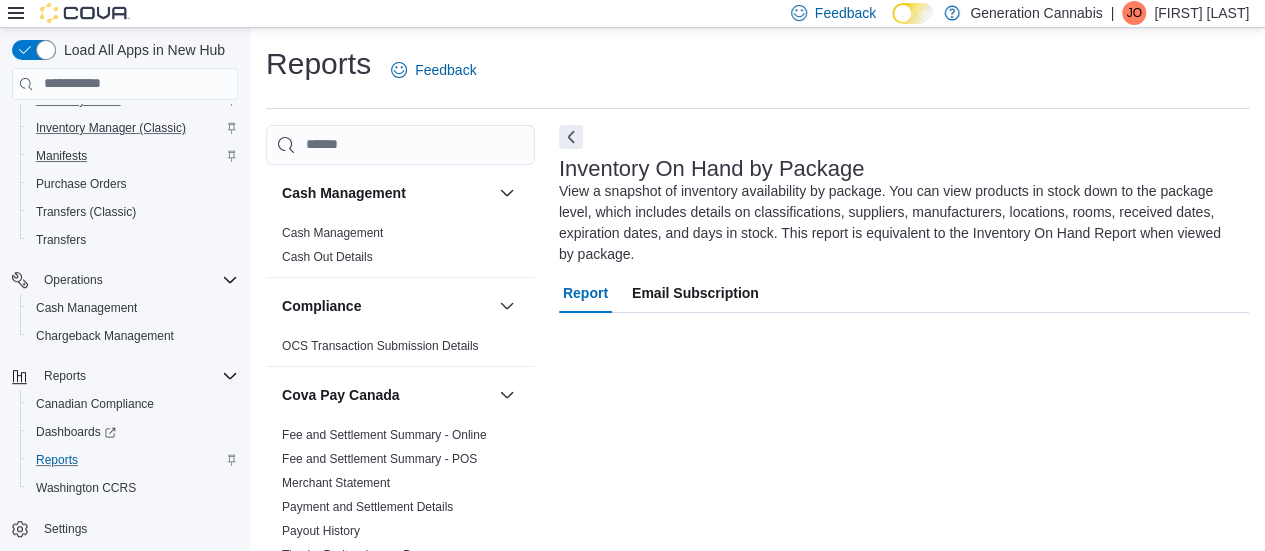 scroll, scrollTop: 5, scrollLeft: 0, axis: vertical 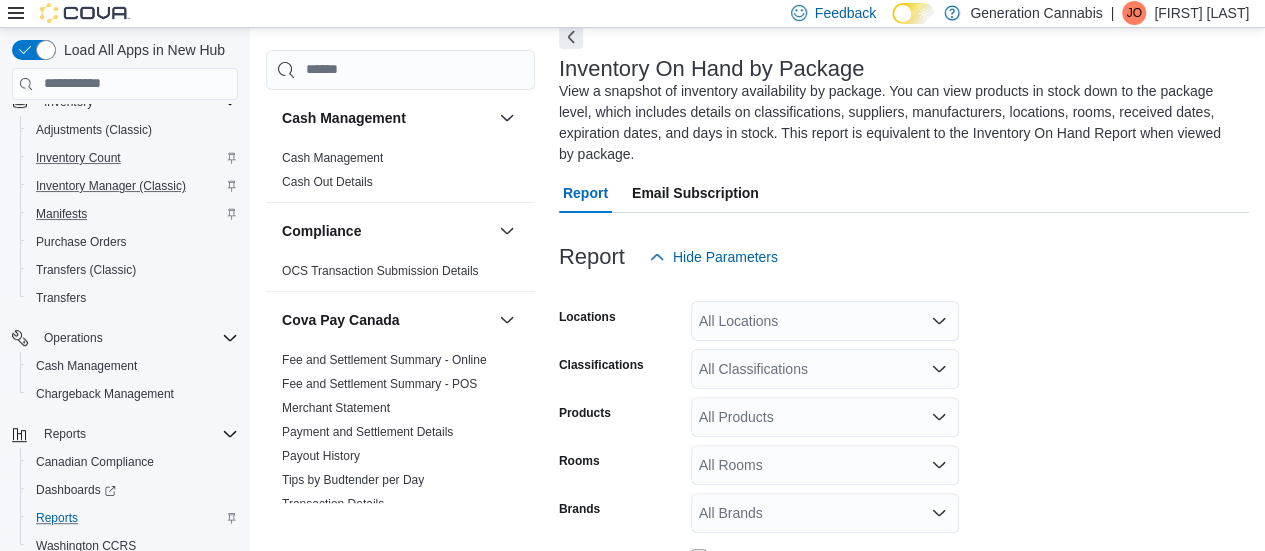 click 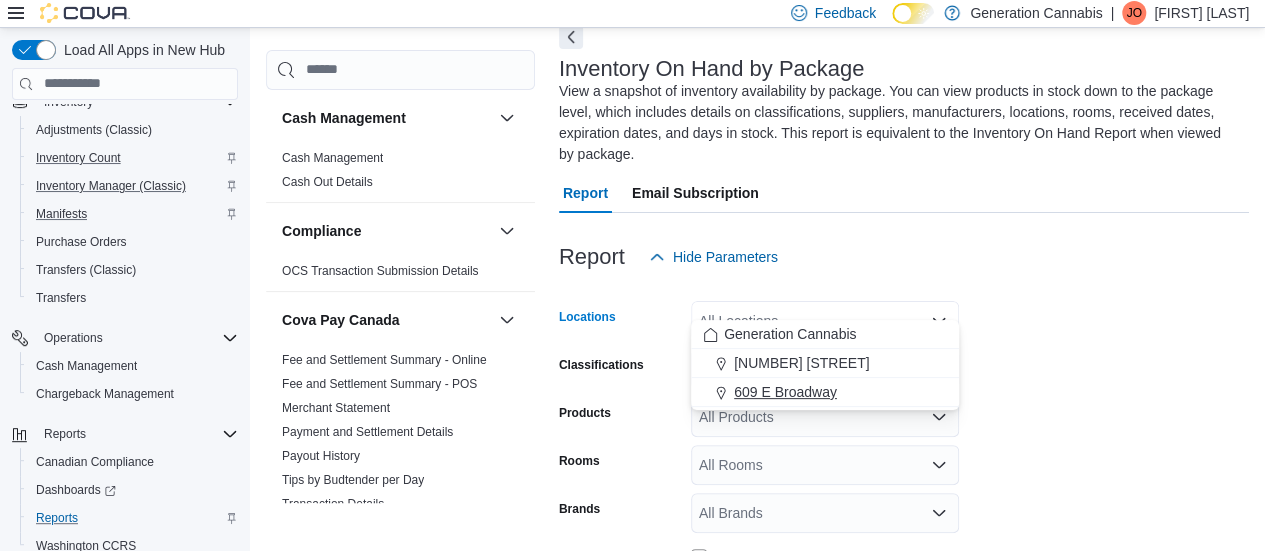 click on "609 E Broadway" at bounding box center [785, 392] 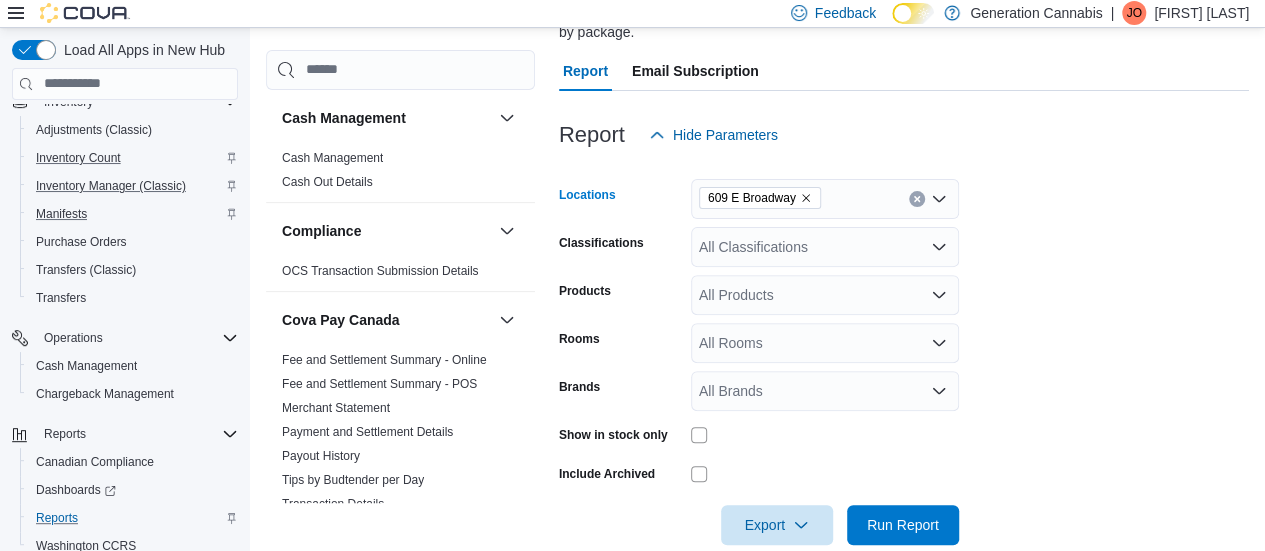 scroll, scrollTop: 234, scrollLeft: 0, axis: vertical 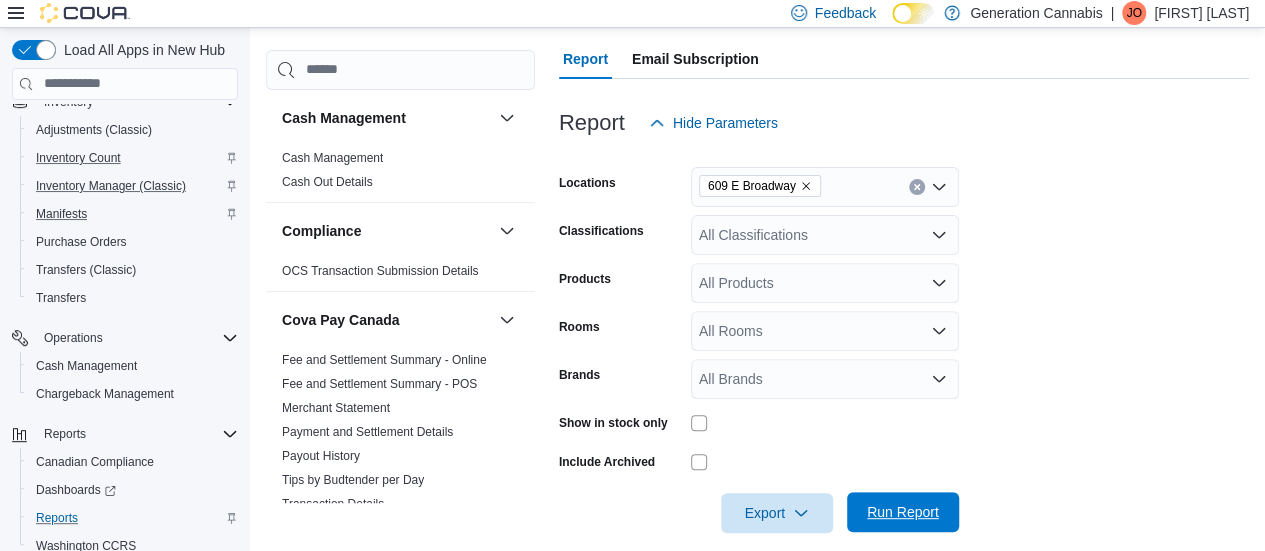 click on "Run Report" at bounding box center [903, 512] 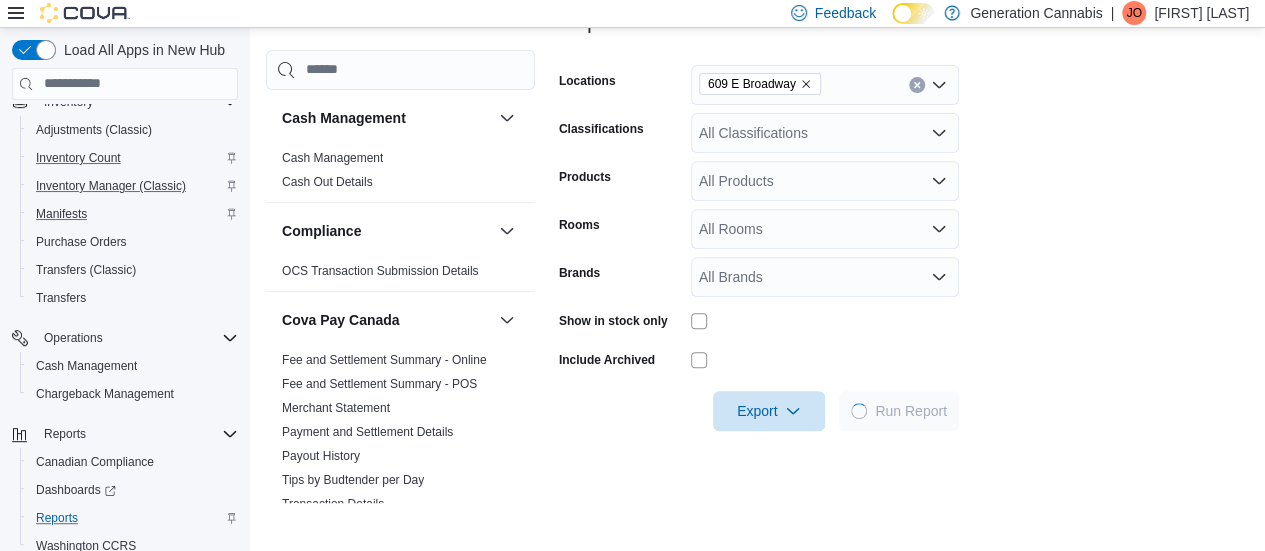 scroll, scrollTop: 534, scrollLeft: 0, axis: vertical 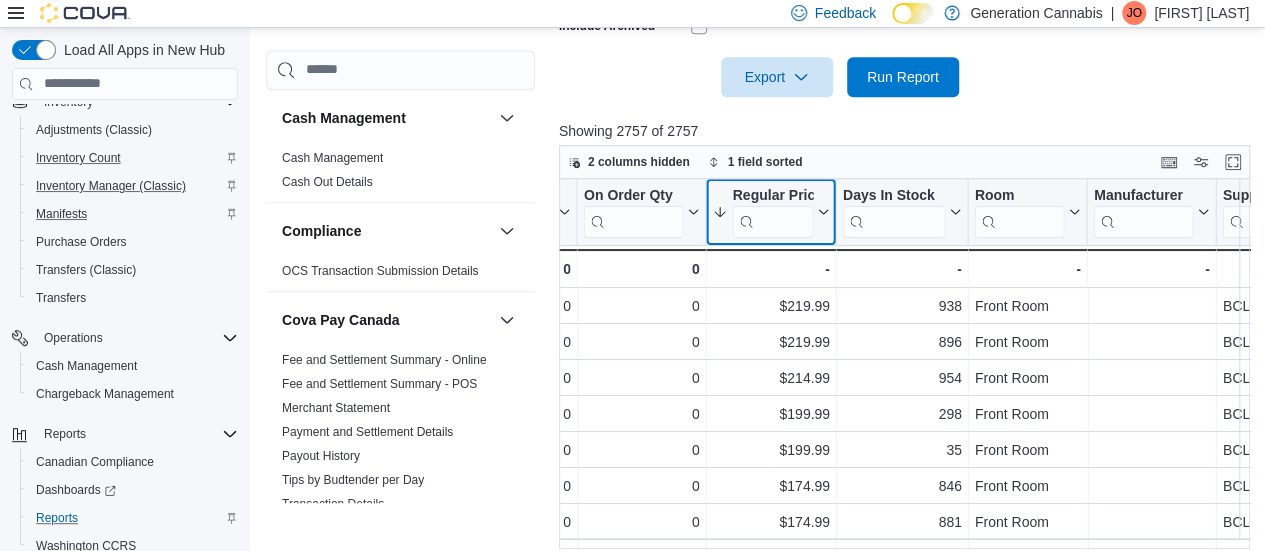 click 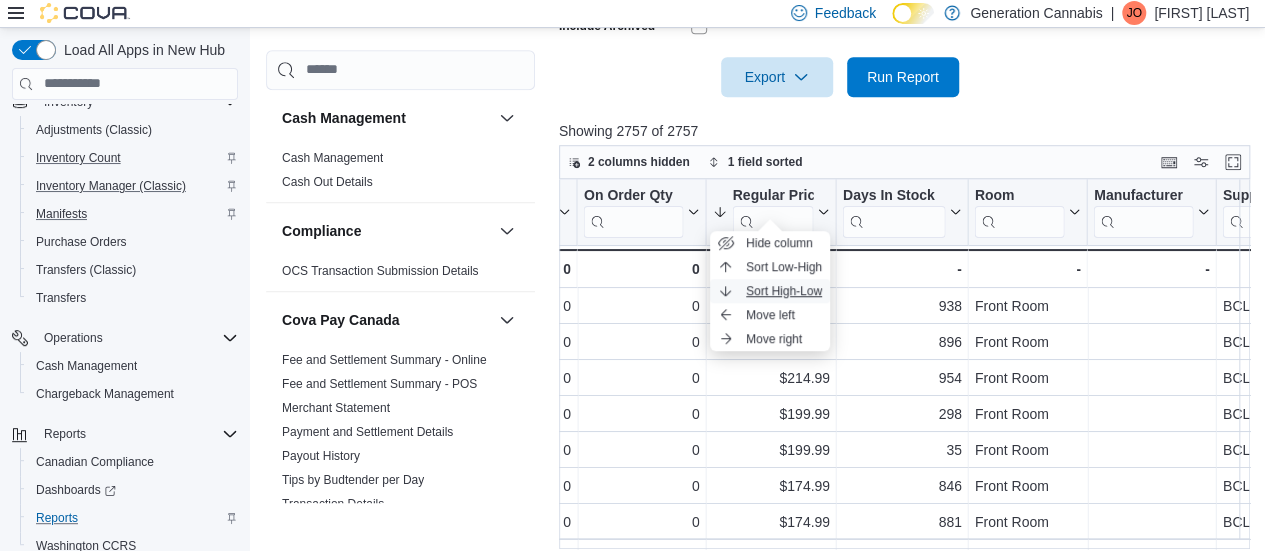 click on "Sort High-Low" at bounding box center [784, 291] 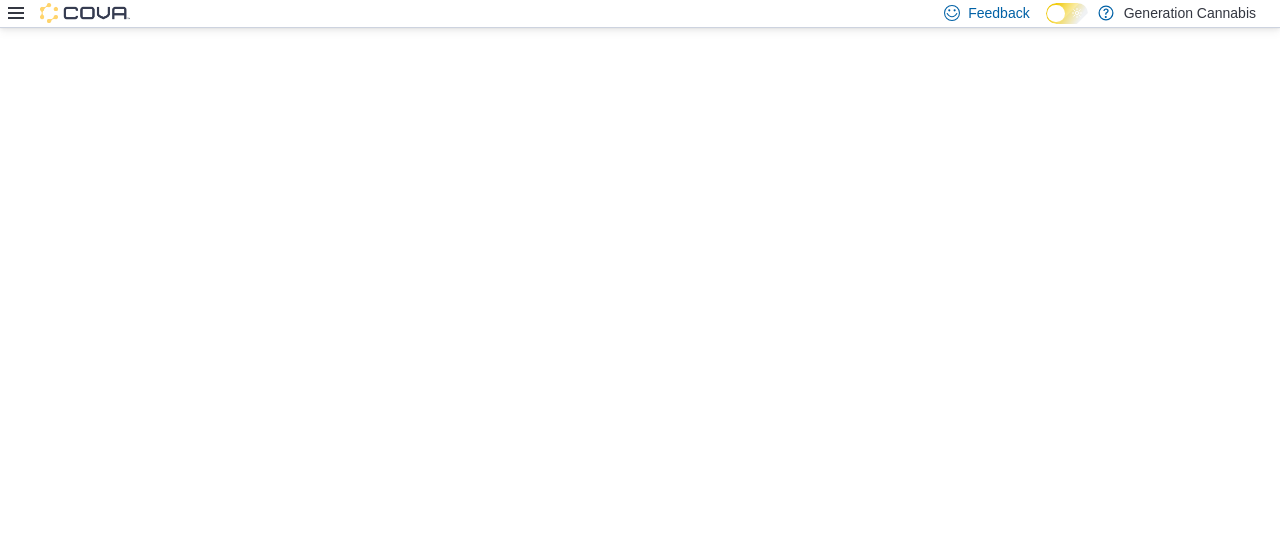 scroll, scrollTop: 0, scrollLeft: 0, axis: both 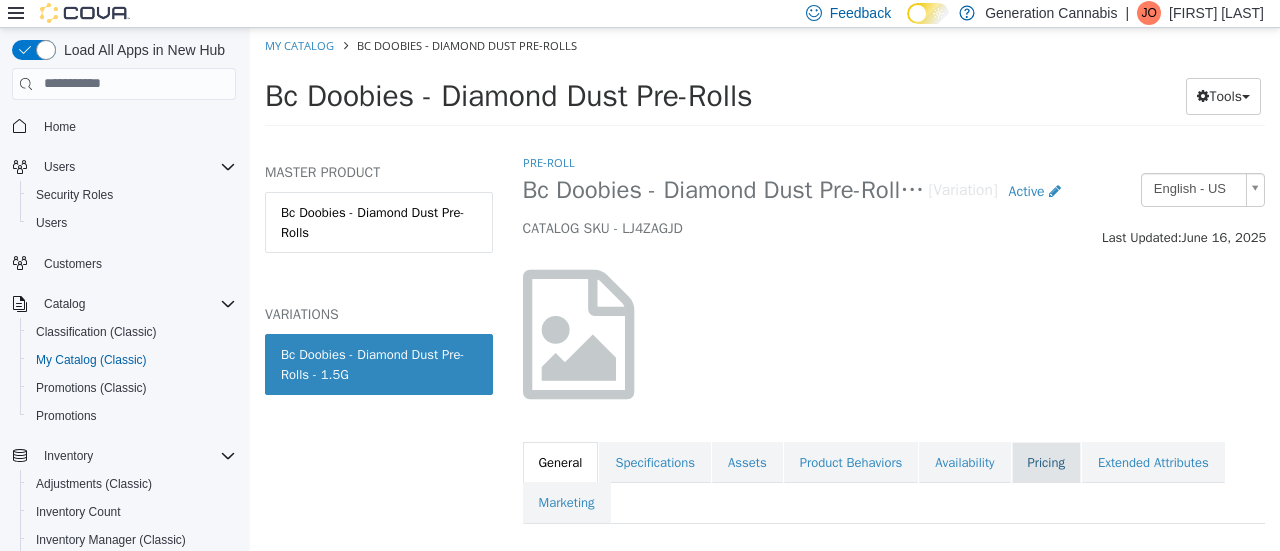 click on "Pricing" at bounding box center [1046, 462] 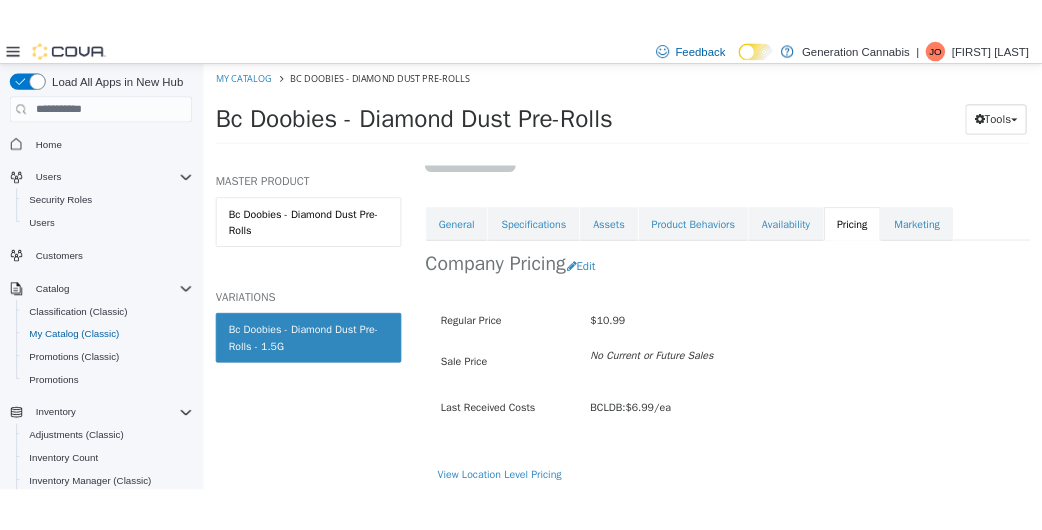 scroll, scrollTop: 242, scrollLeft: 0, axis: vertical 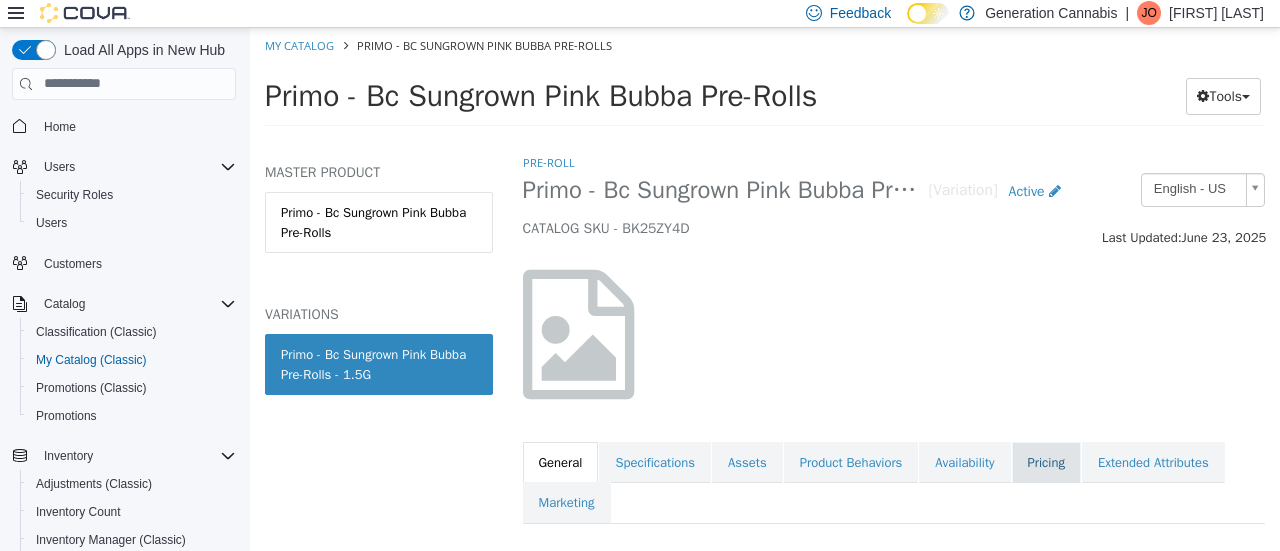 click on "Pricing" at bounding box center (1046, 462) 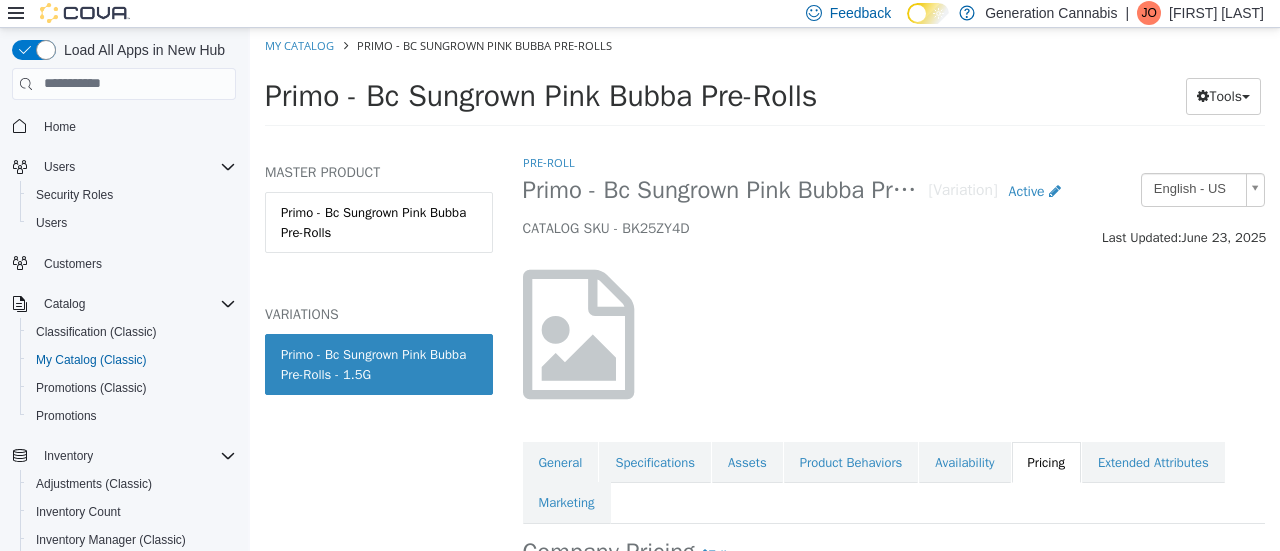 scroll, scrollTop: 281, scrollLeft: 0, axis: vertical 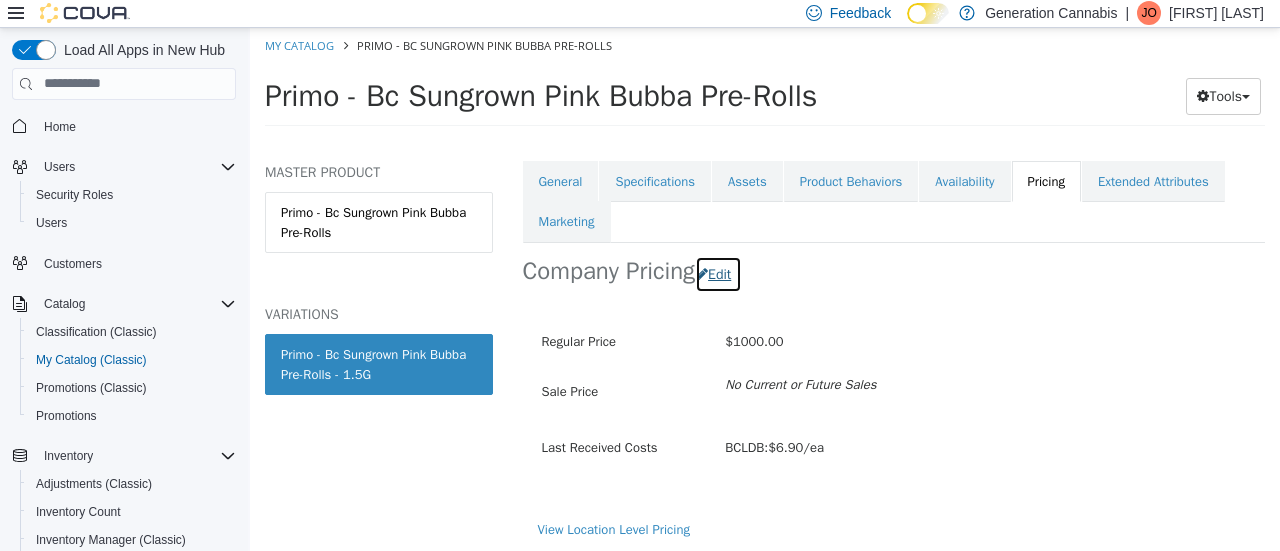 click on "Edit" at bounding box center (718, 273) 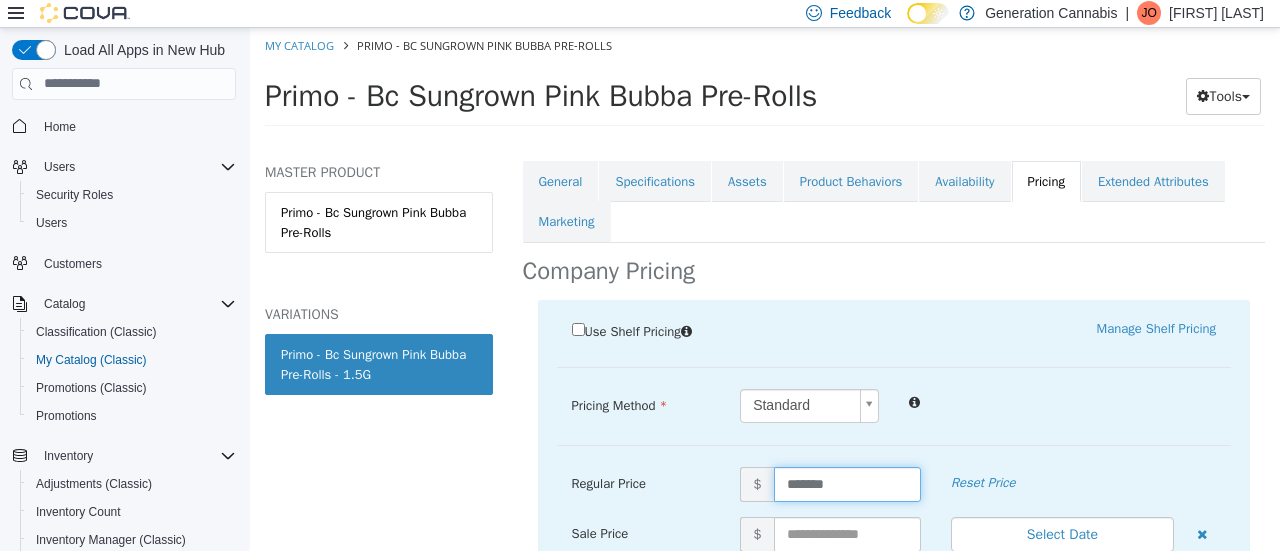 click on "*******" at bounding box center (847, 483) 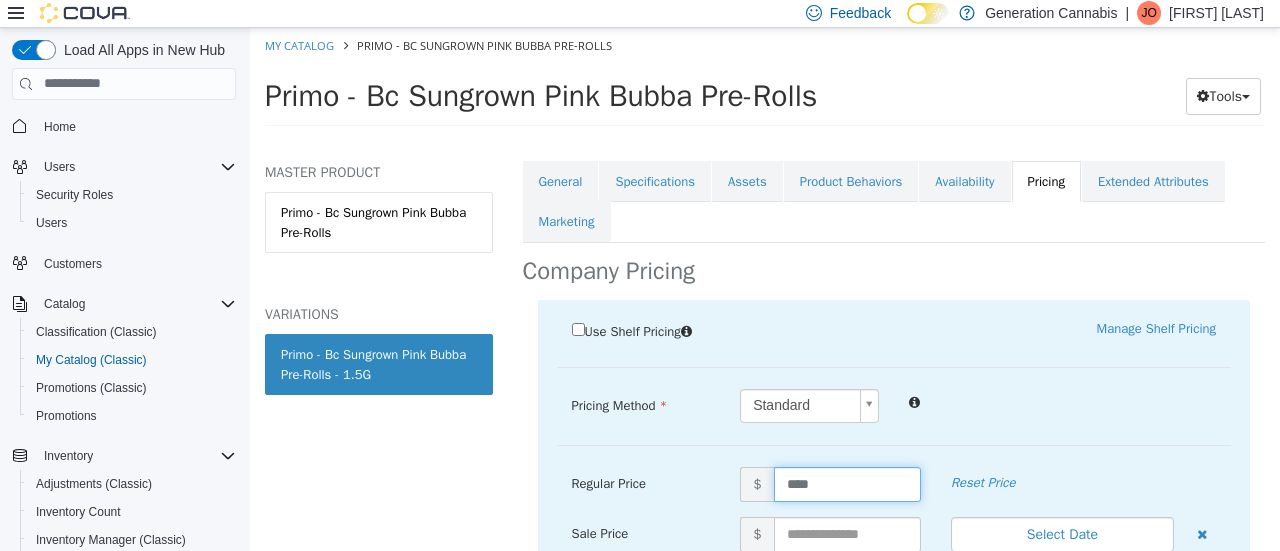 type on "*****" 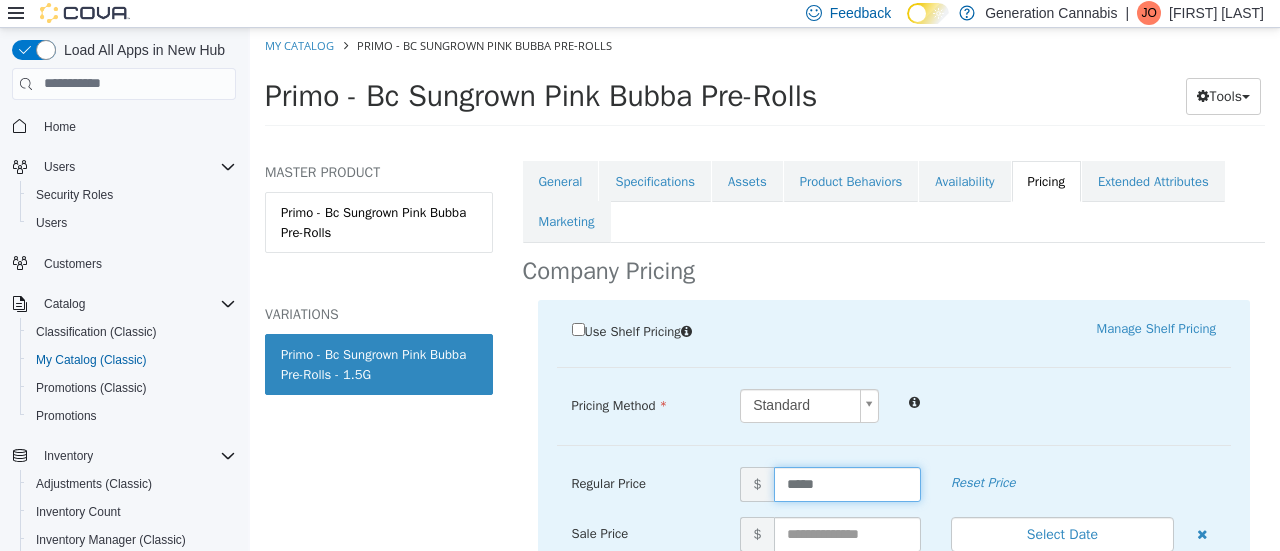 click at bounding box center (1062, 400) 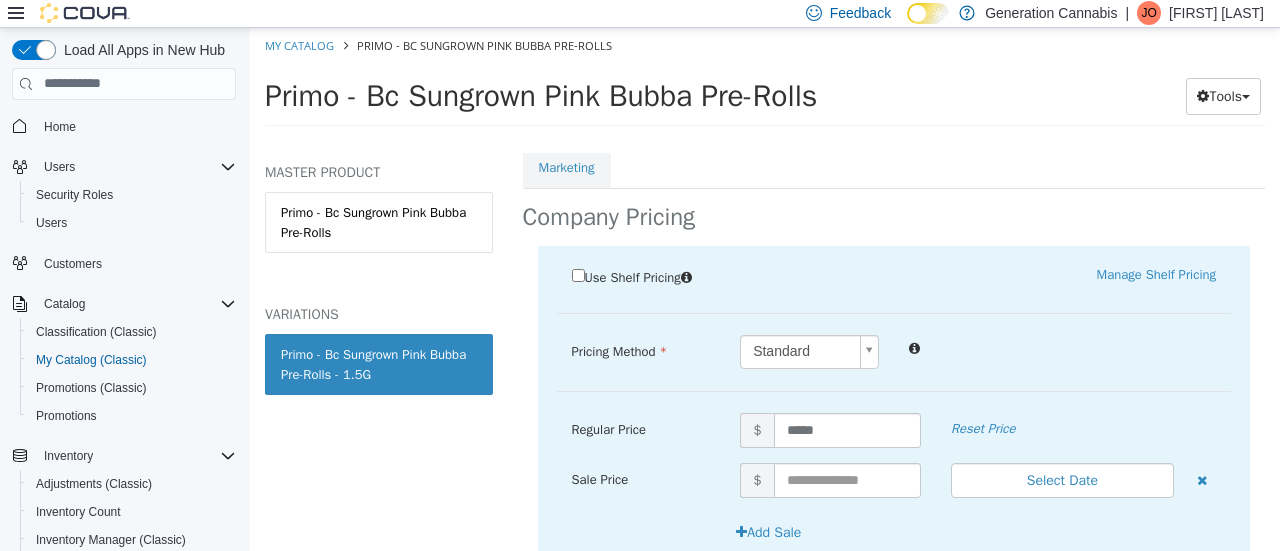 scroll, scrollTop: 381, scrollLeft: 0, axis: vertical 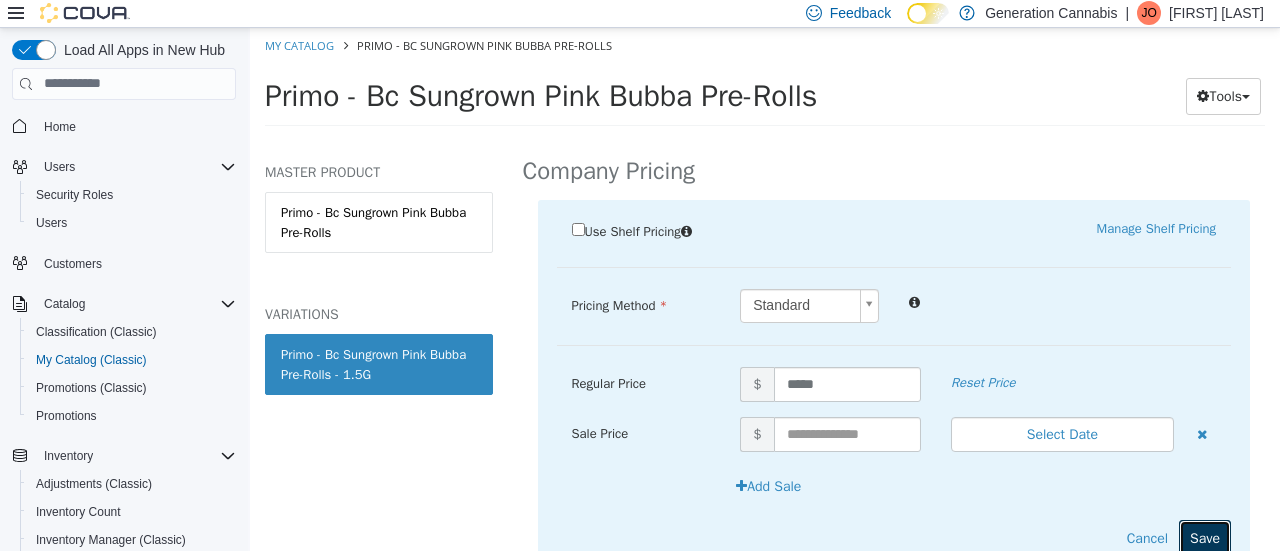 click on "Save" at bounding box center [1205, 537] 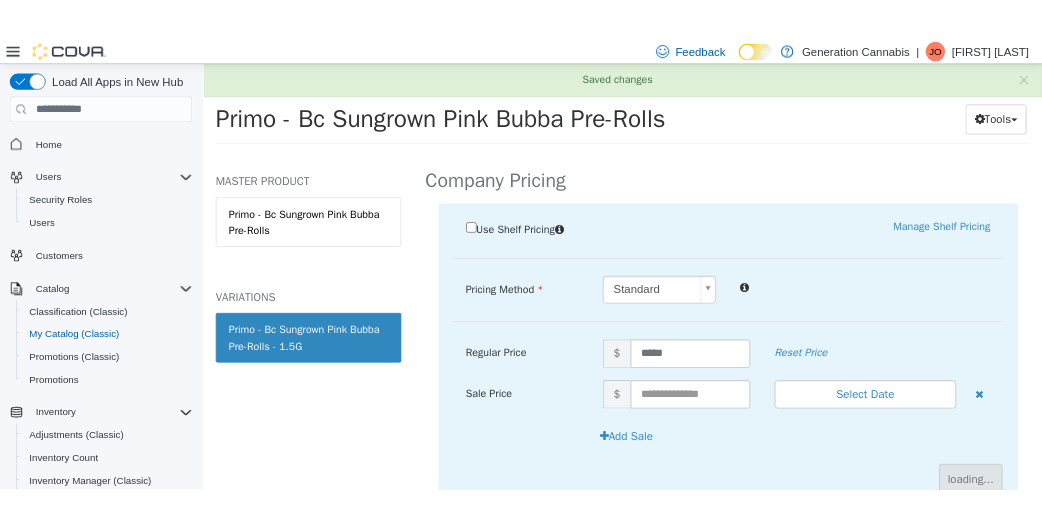 scroll, scrollTop: 281, scrollLeft: 0, axis: vertical 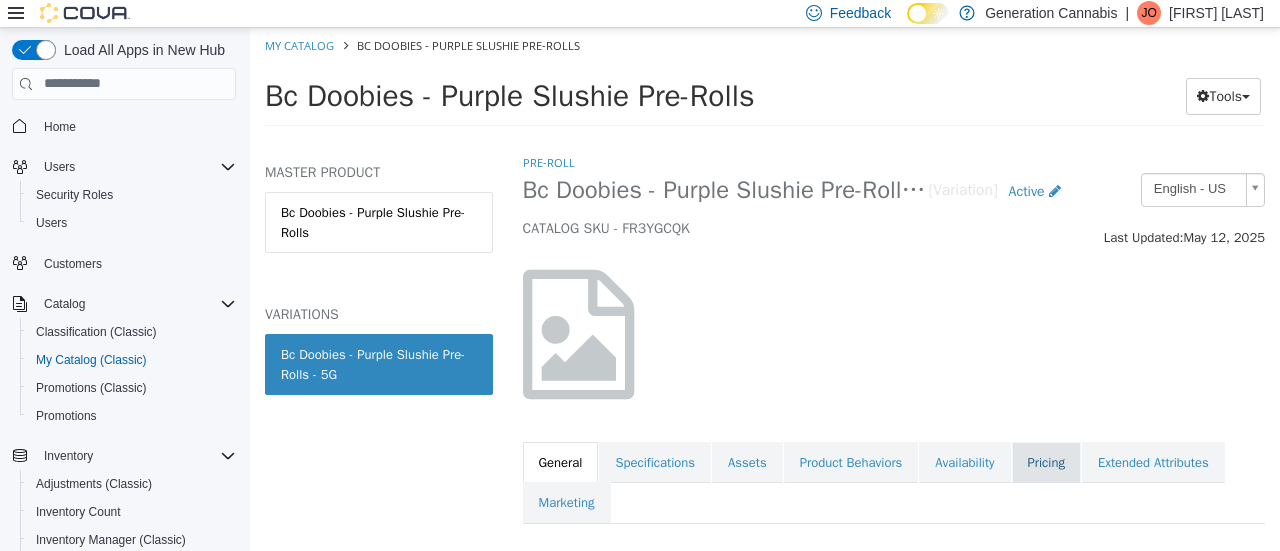 click on "Pricing" at bounding box center [1046, 462] 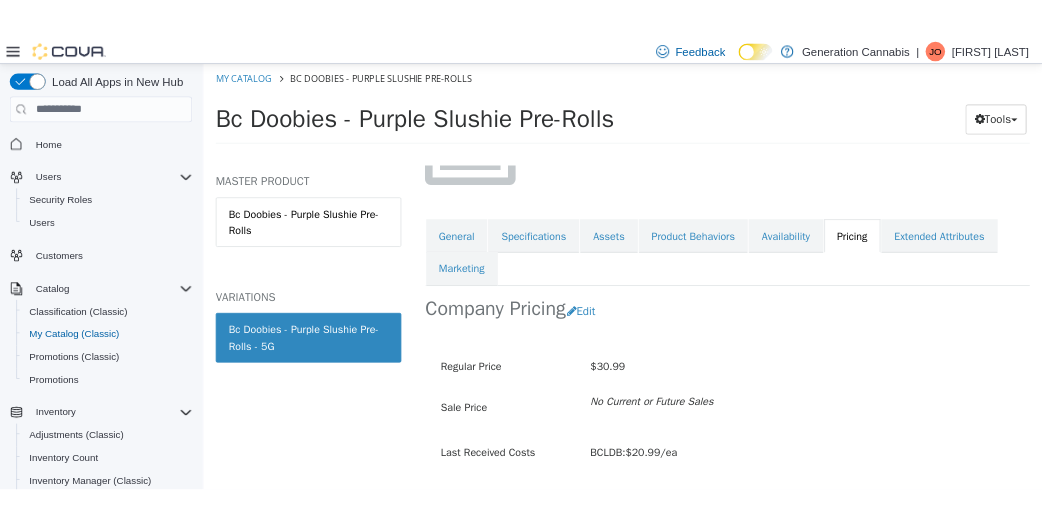 scroll, scrollTop: 234, scrollLeft: 0, axis: vertical 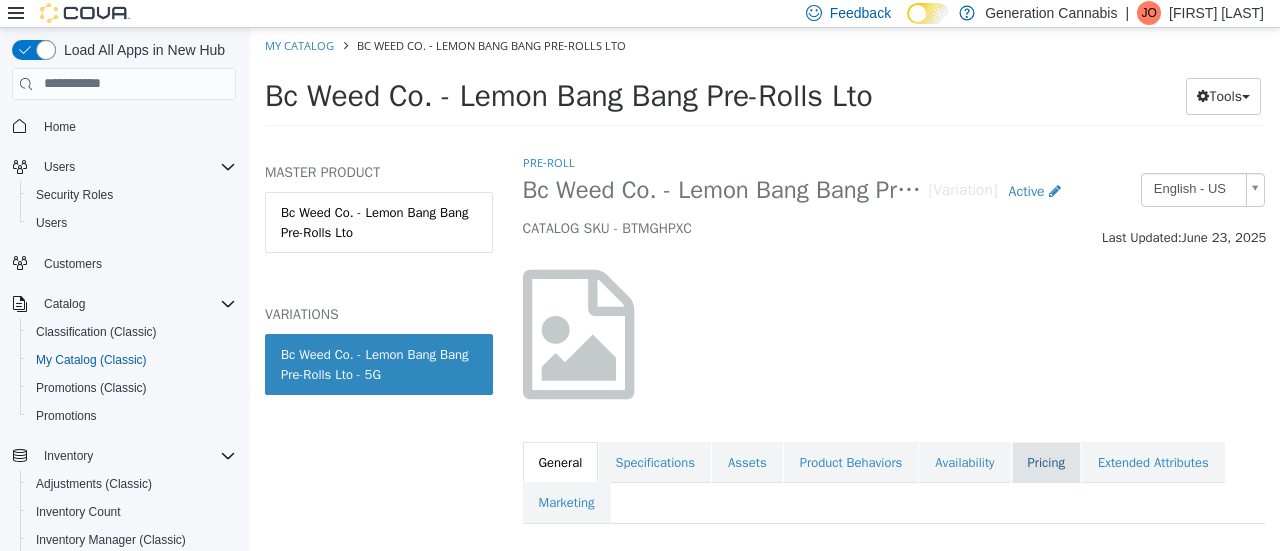 click on "Pricing" at bounding box center [1046, 462] 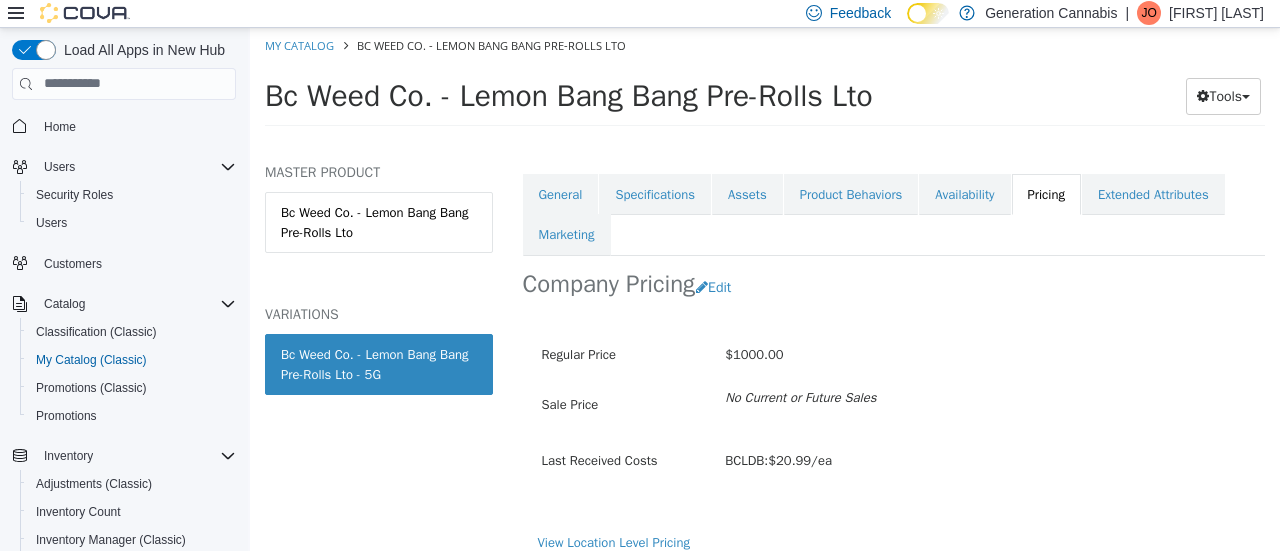 scroll, scrollTop: 281, scrollLeft: 0, axis: vertical 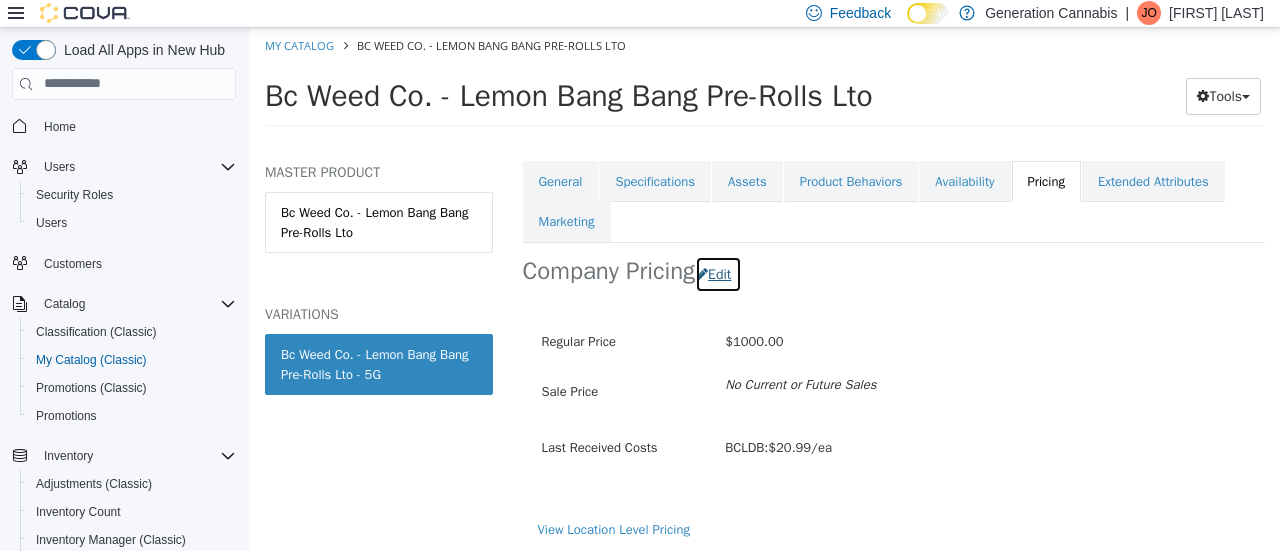 click on "Edit" at bounding box center [718, 273] 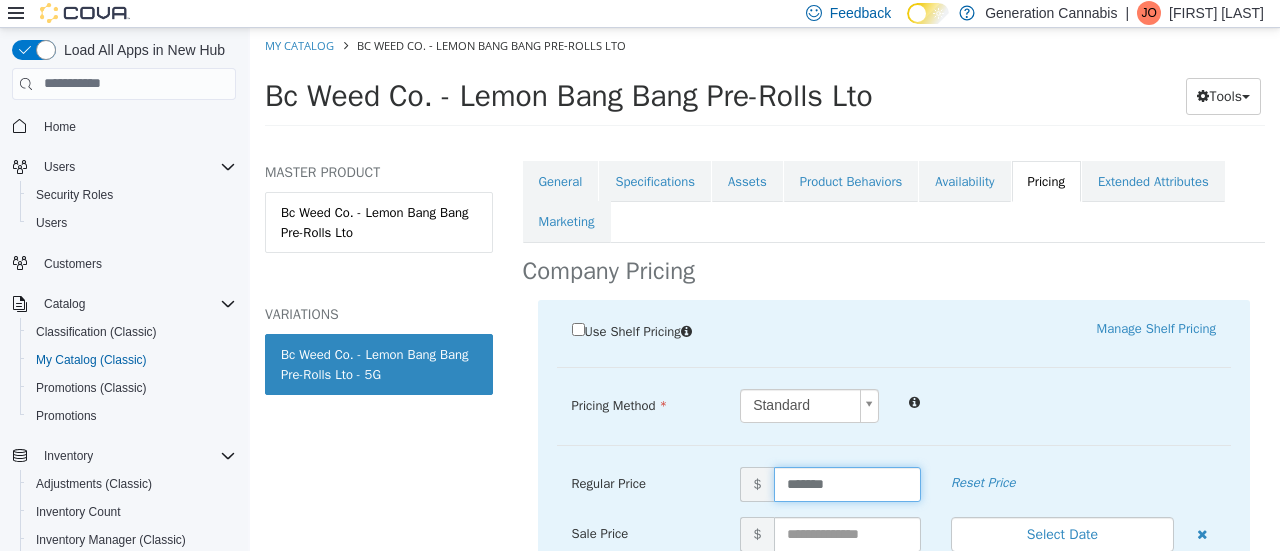 click on "*******" at bounding box center [847, 483] 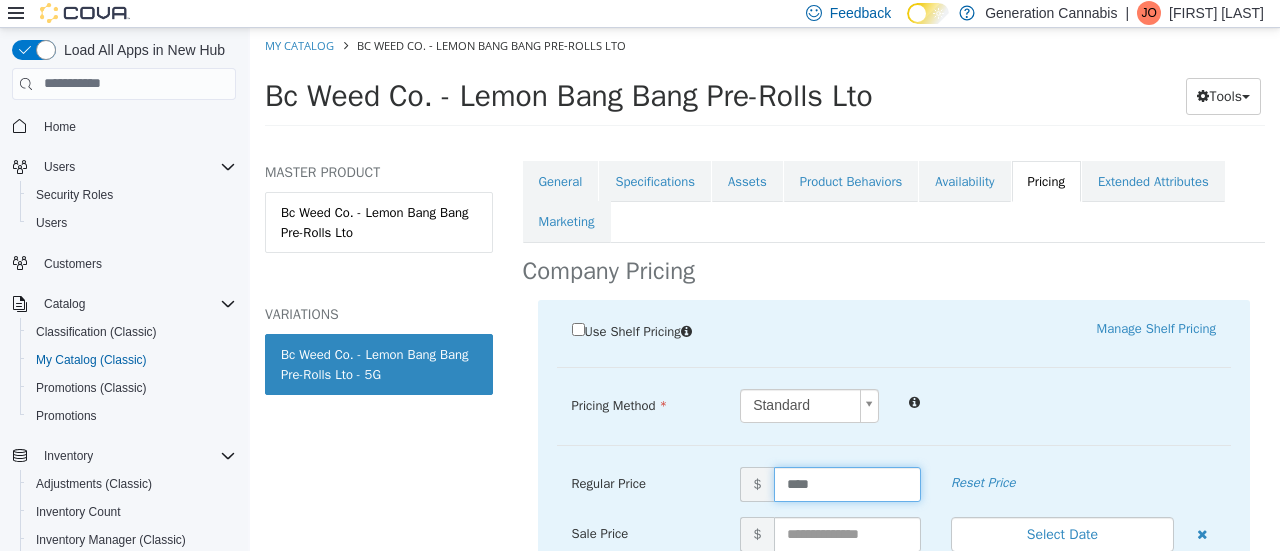 type on "*****" 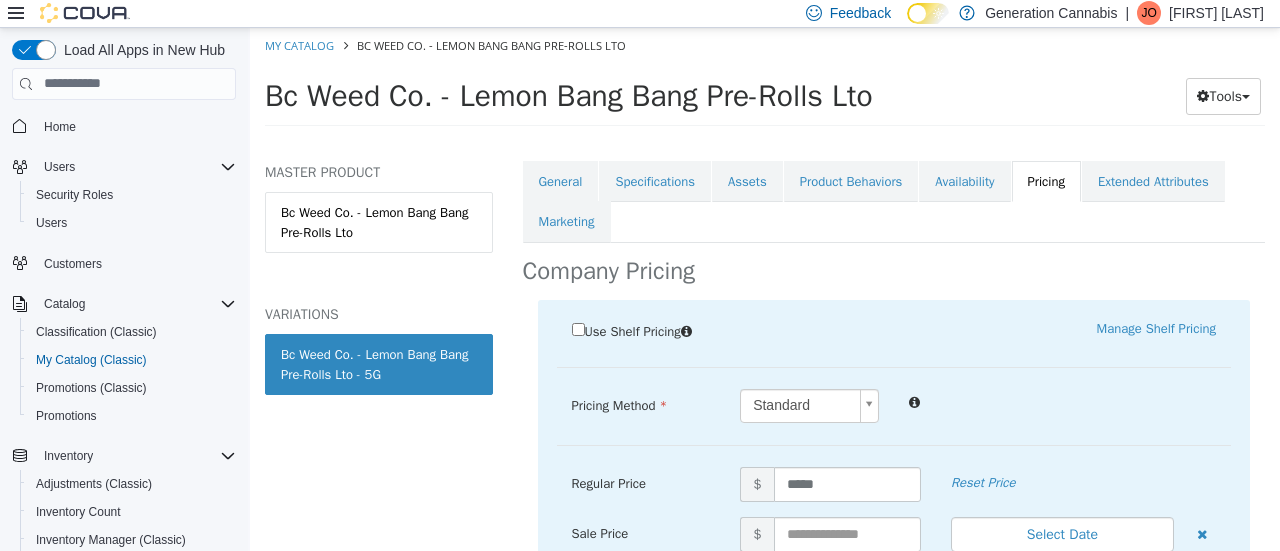 click on "Standard                             *" at bounding box center (978, 405) 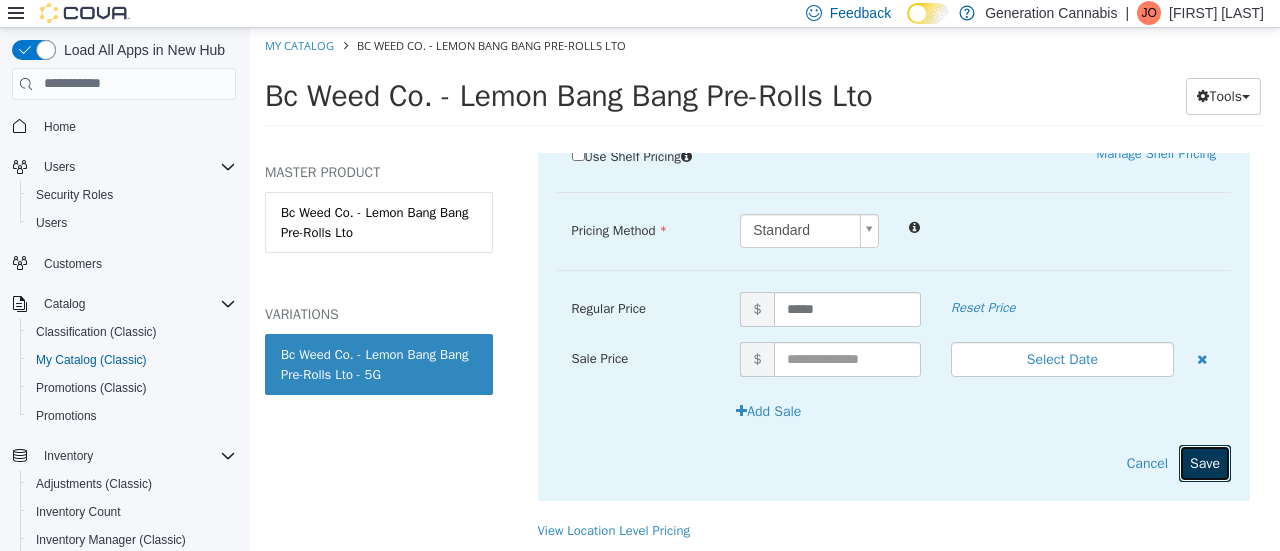 click on "Save" at bounding box center [1205, 462] 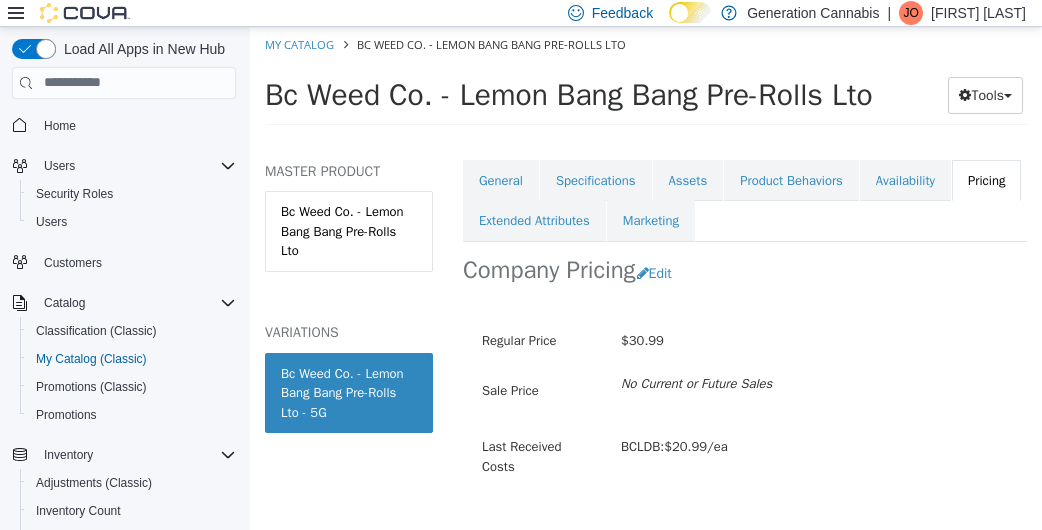 scroll, scrollTop: 328, scrollLeft: 0, axis: vertical 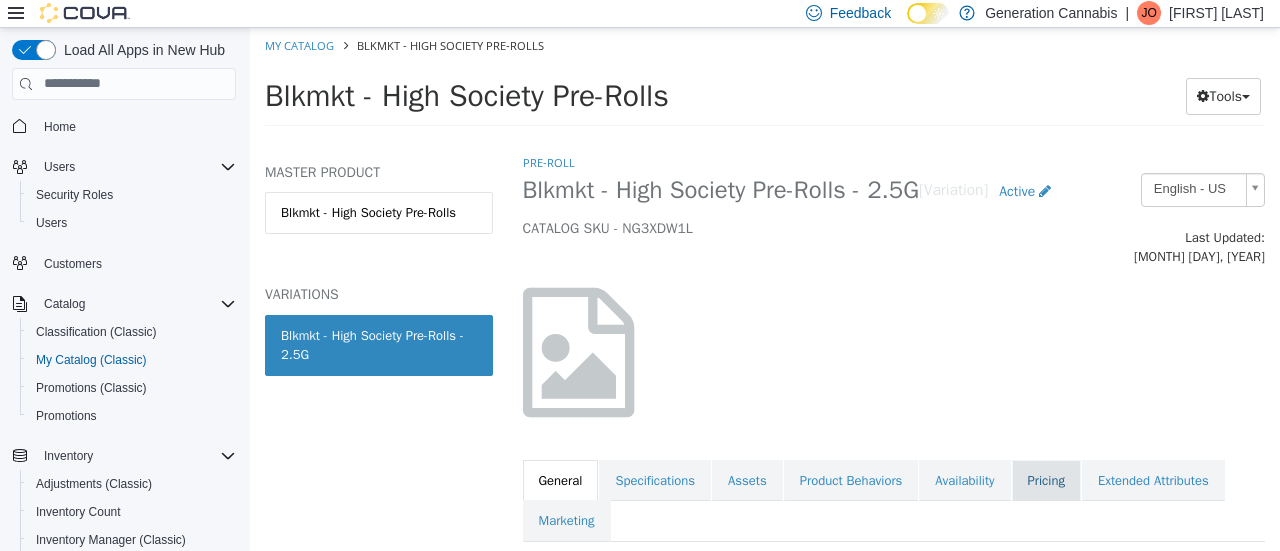 click on "Pricing" at bounding box center (1046, 480) 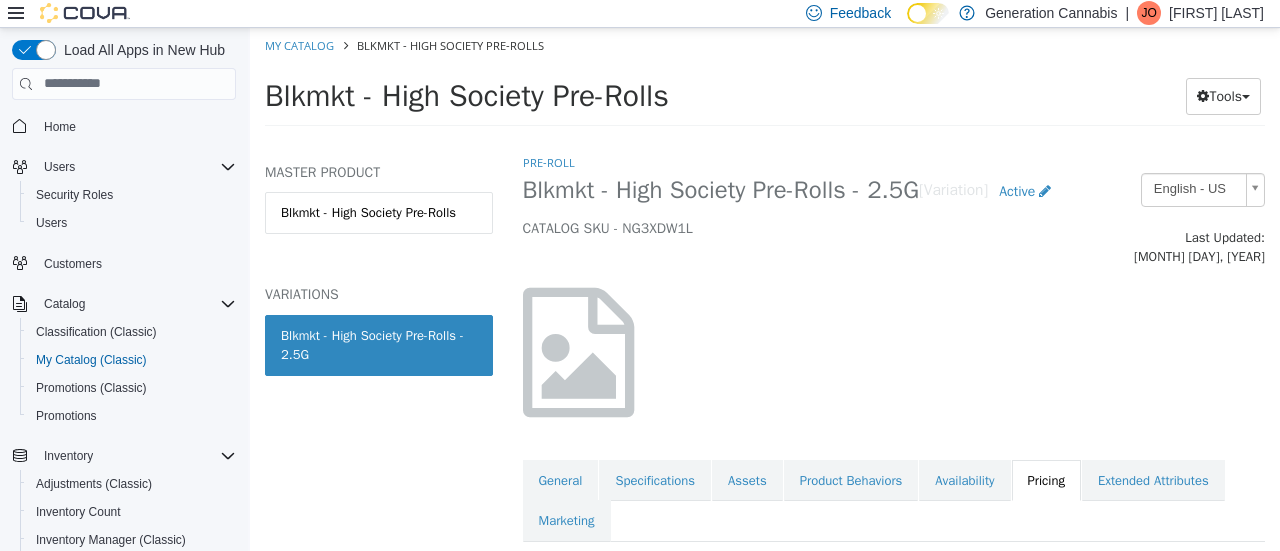 scroll, scrollTop: 296, scrollLeft: 0, axis: vertical 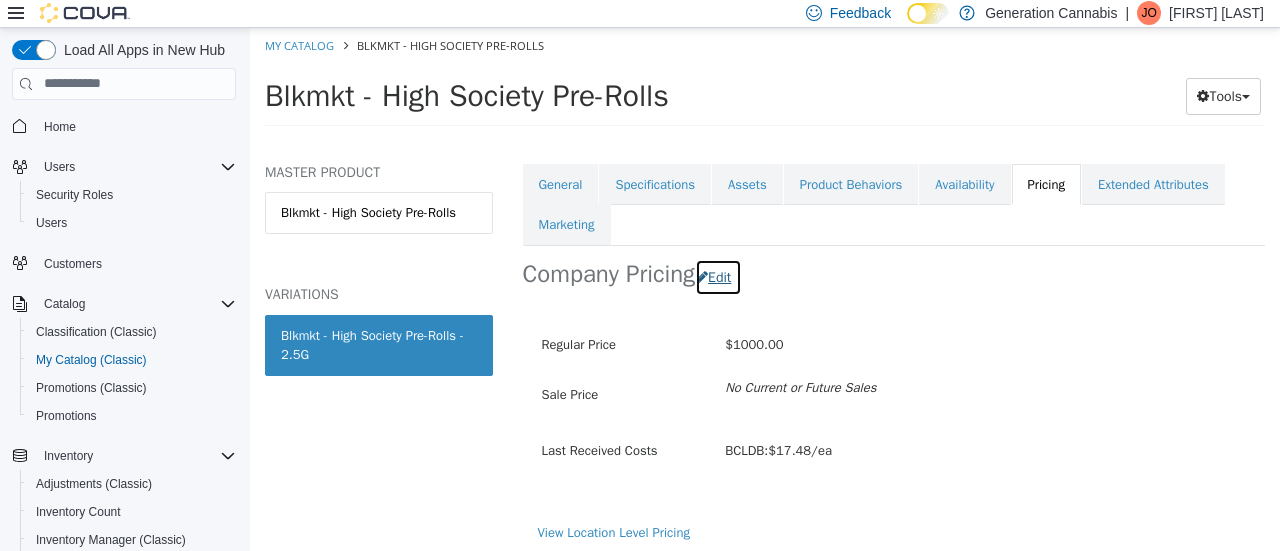 click on "Edit" at bounding box center (718, 276) 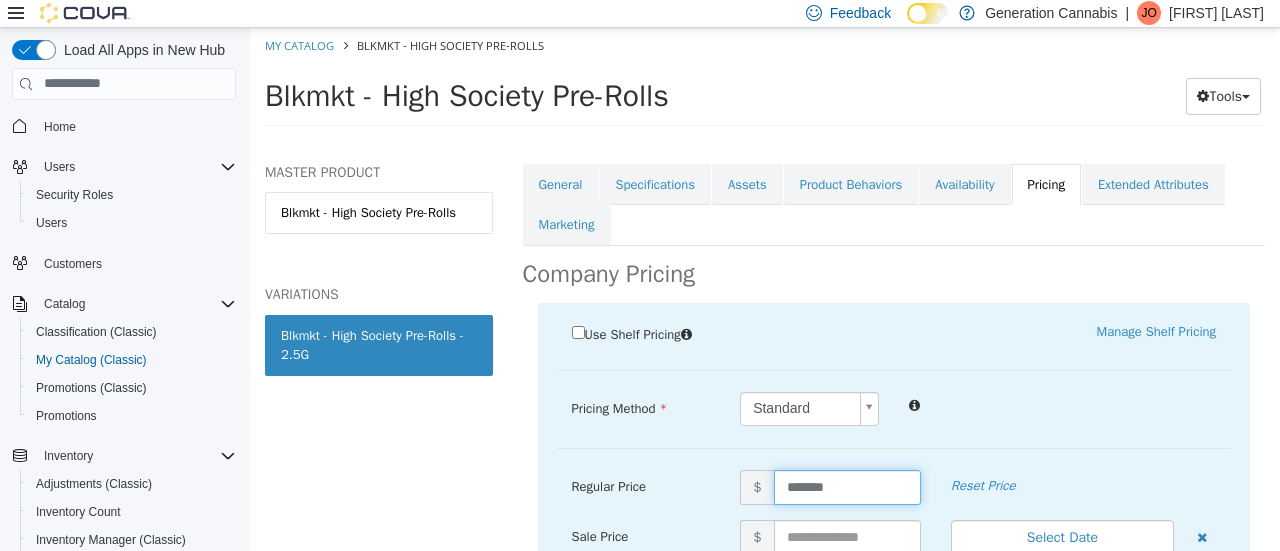 click on "*******" at bounding box center [847, 486] 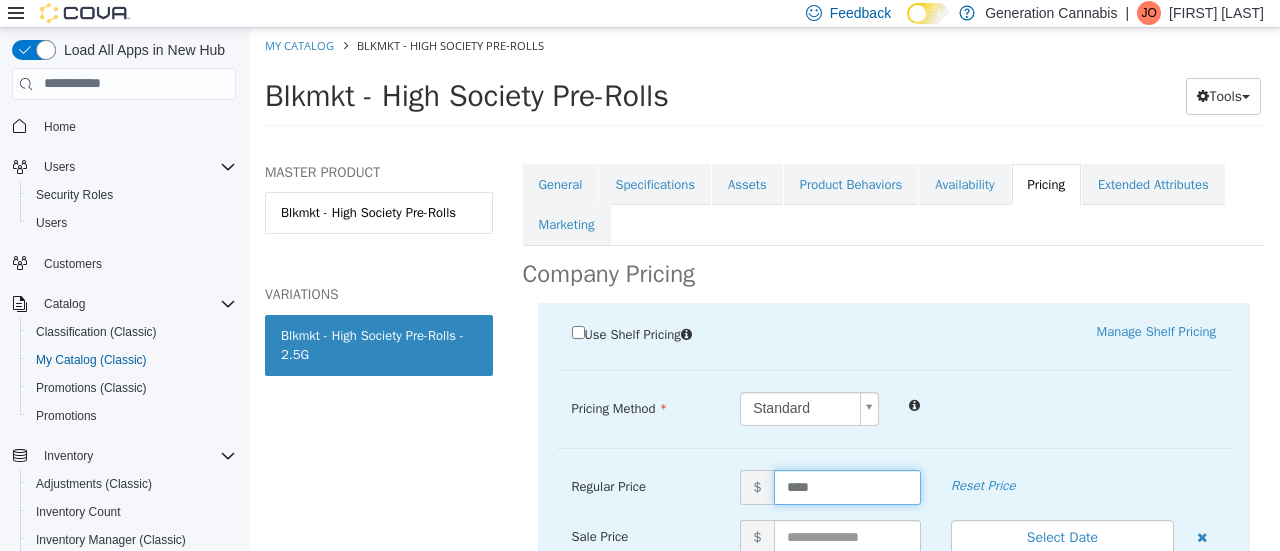 type on "*****" 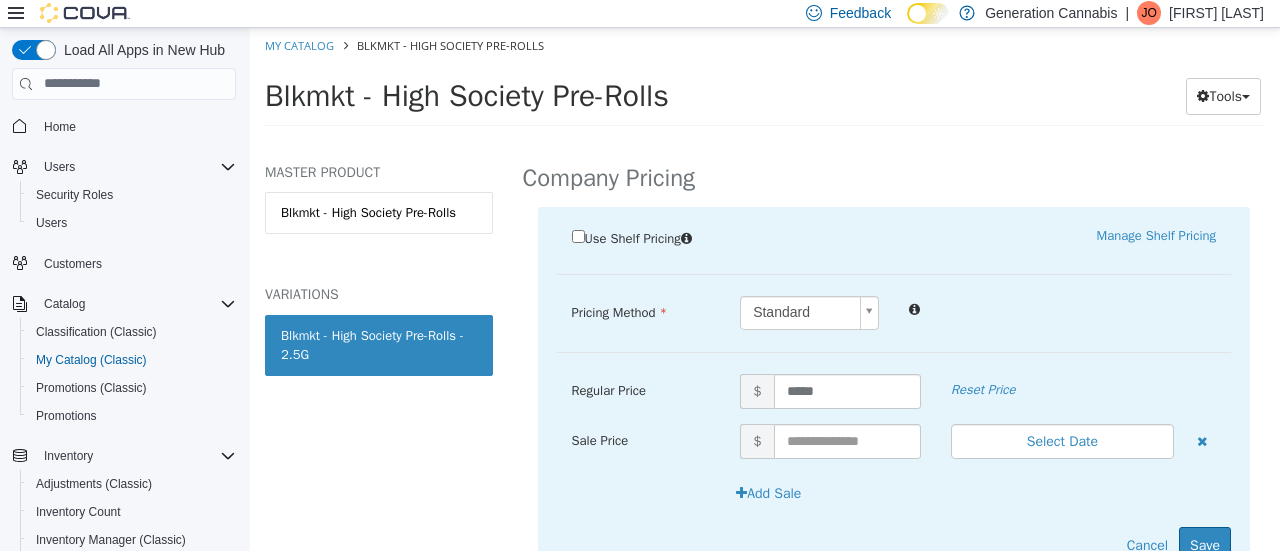 scroll, scrollTop: 471, scrollLeft: 0, axis: vertical 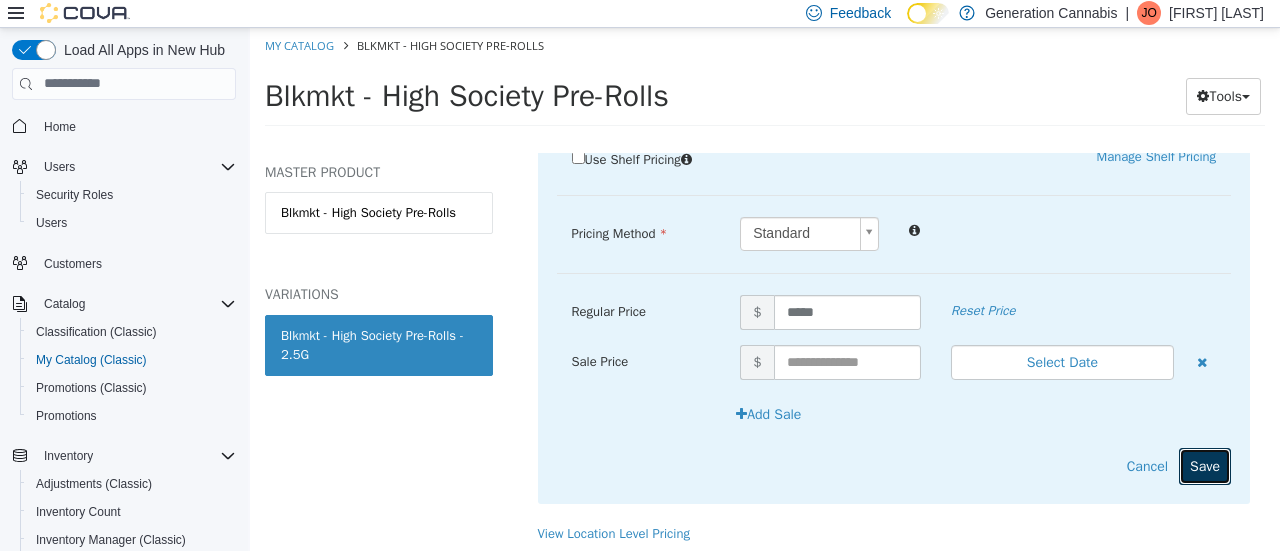 click on "Save" at bounding box center [1205, 465] 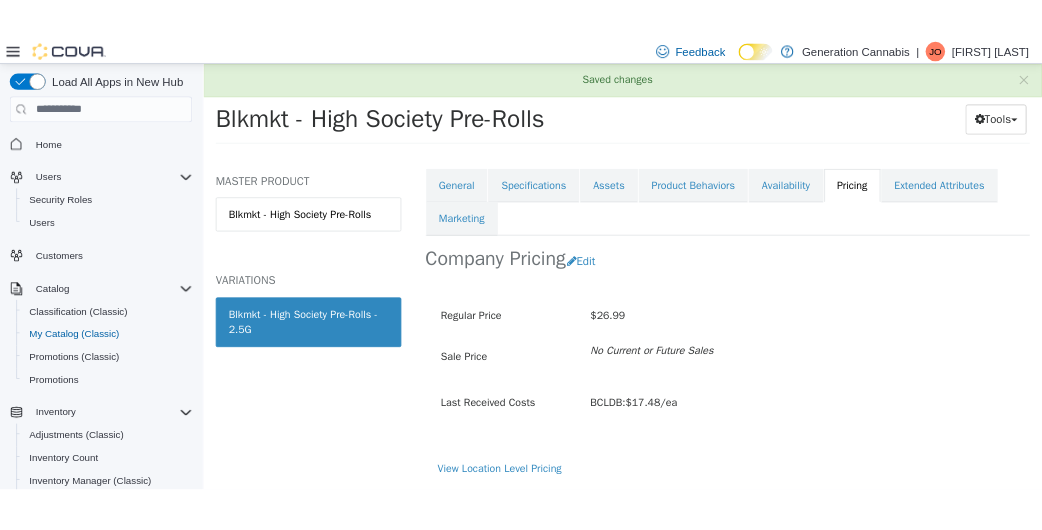 scroll, scrollTop: 296, scrollLeft: 0, axis: vertical 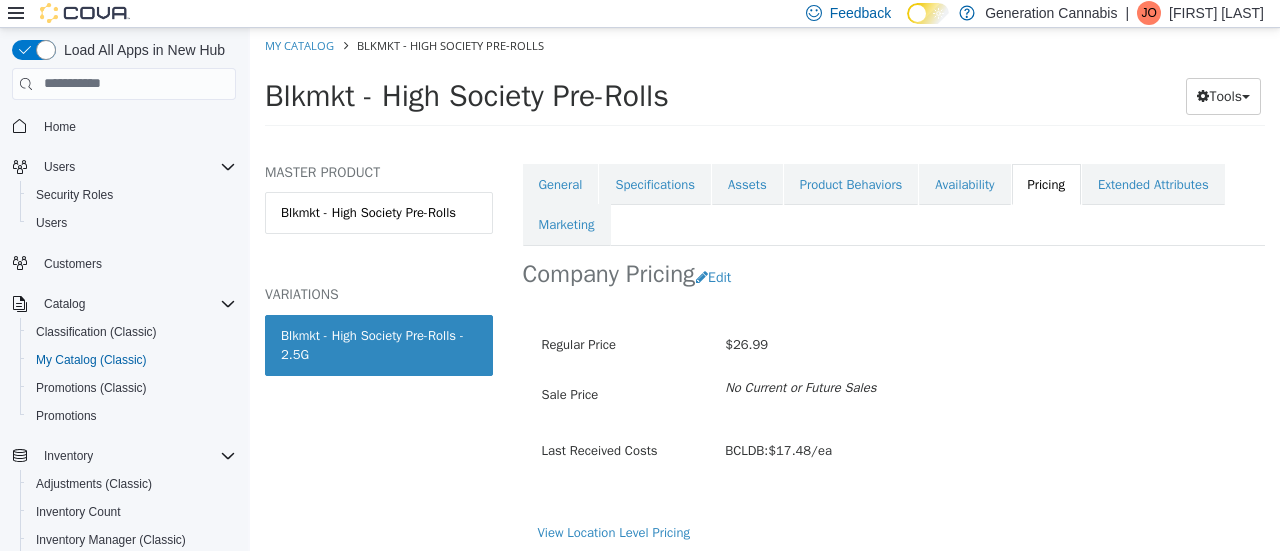 click on "$26.99" at bounding box center [985, 344] 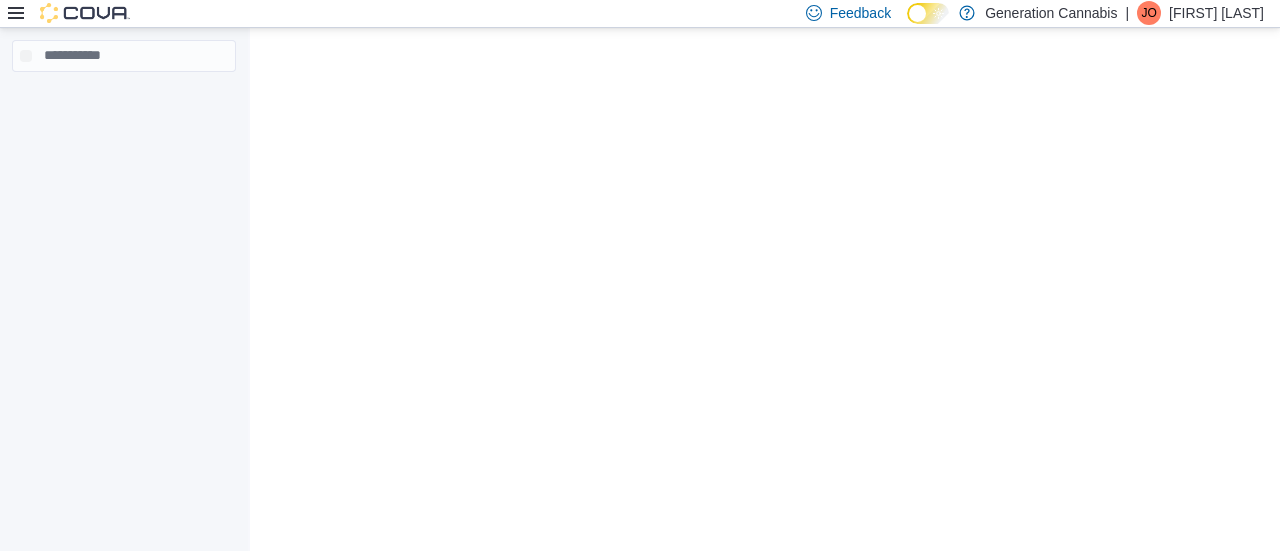 scroll, scrollTop: 0, scrollLeft: 0, axis: both 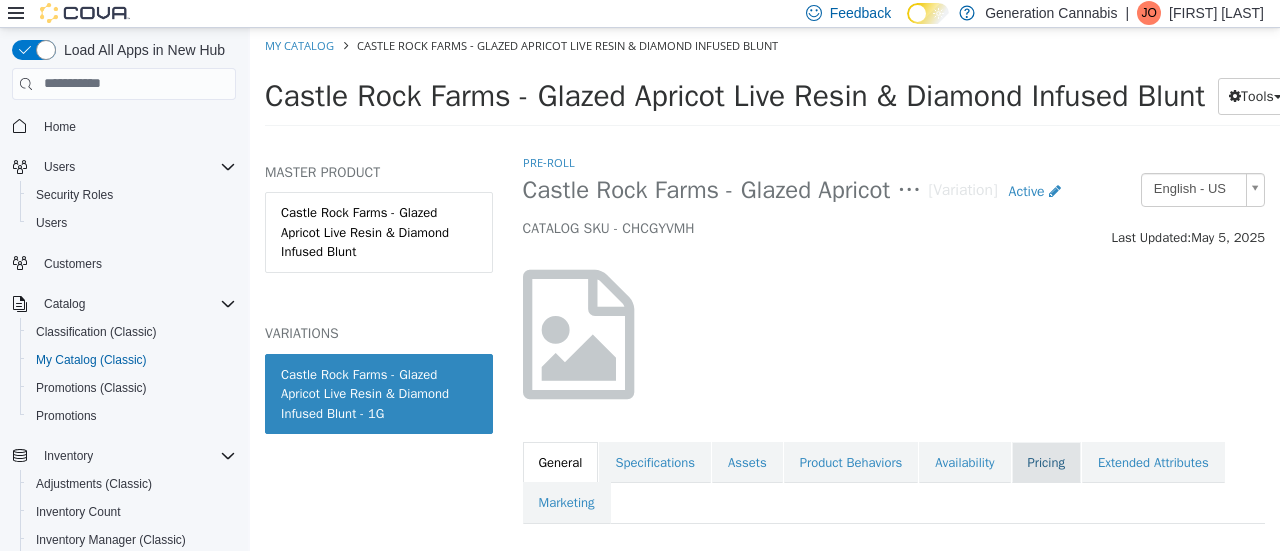 click on "Pricing" at bounding box center [1046, 462] 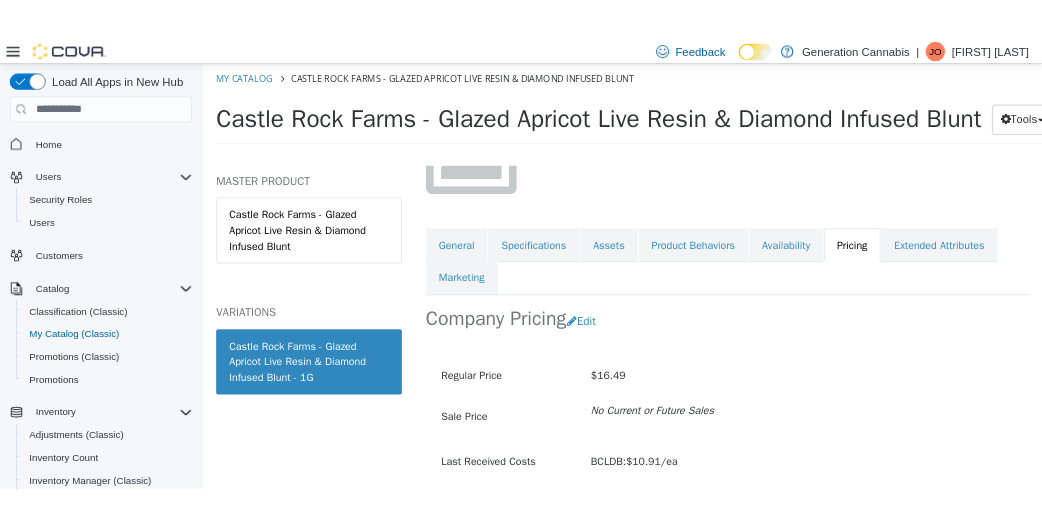 scroll, scrollTop: 296, scrollLeft: 0, axis: vertical 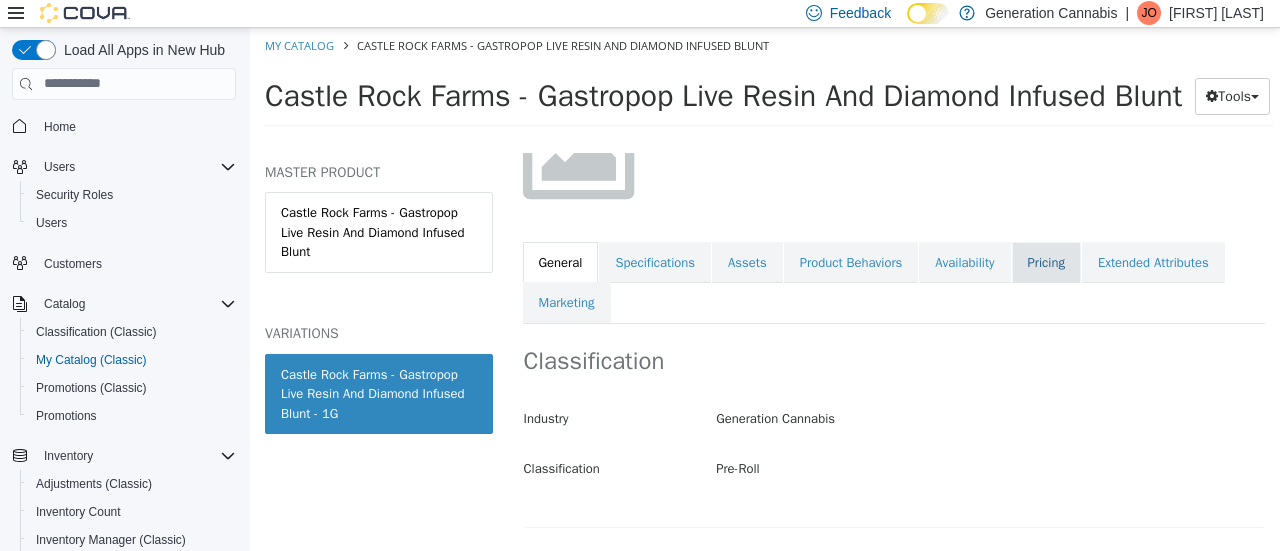 click on "Pricing" at bounding box center [1046, 262] 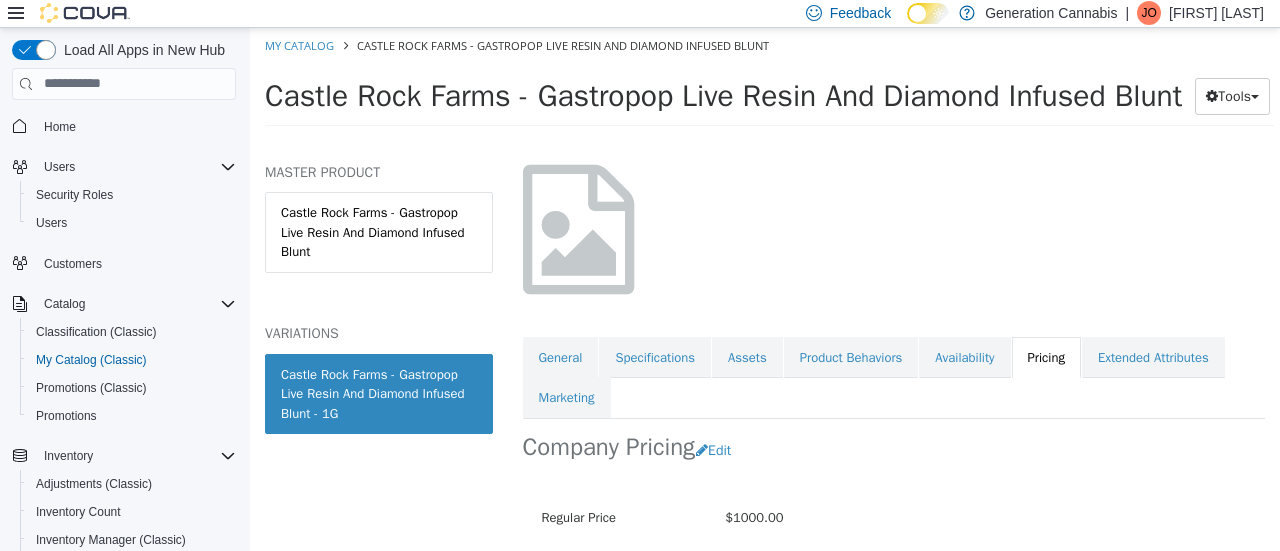 scroll, scrollTop: 234, scrollLeft: 0, axis: vertical 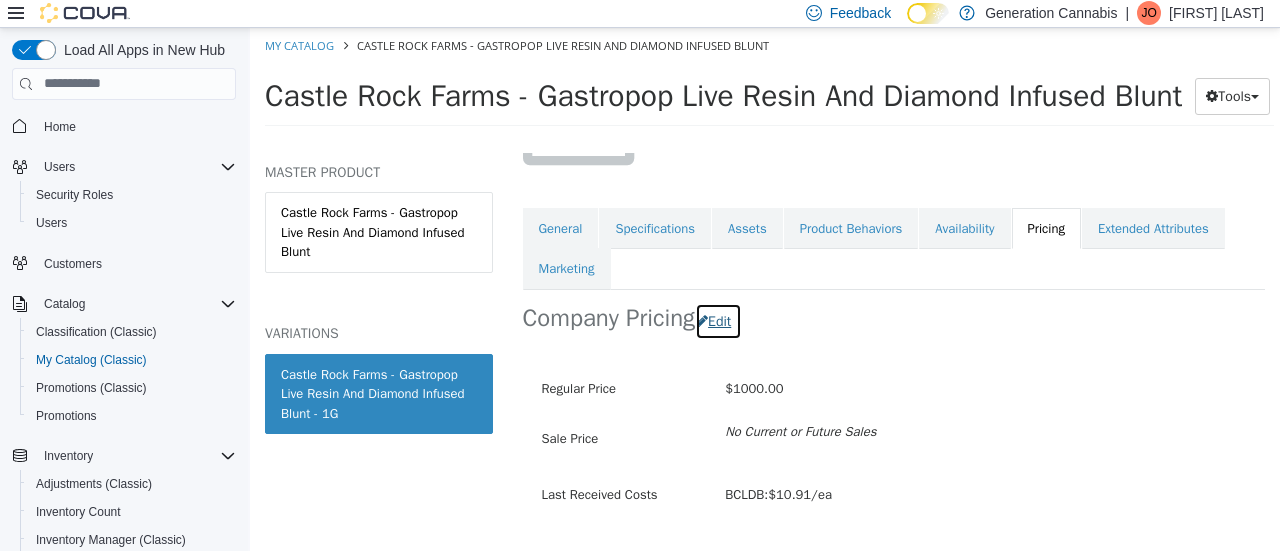 click on "Edit" at bounding box center [718, 320] 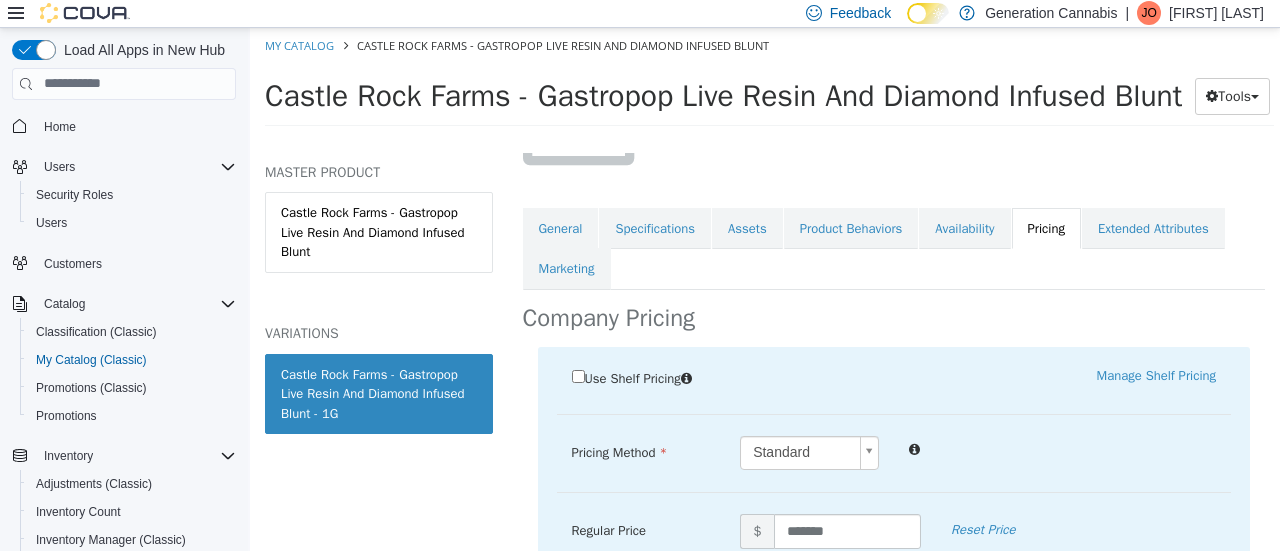 click on "Use Shelf Pricing    Manage Shelf Pricing Shelf Price     Select a Shelf Price                             Shelf Price is required Pricing Method     Standard                             * Regular Price $ ******* Reset Price Sale Price $ Select Date     (UTC-7) Vancouver                                Add Sale Cancel Save" at bounding box center (894, 534) 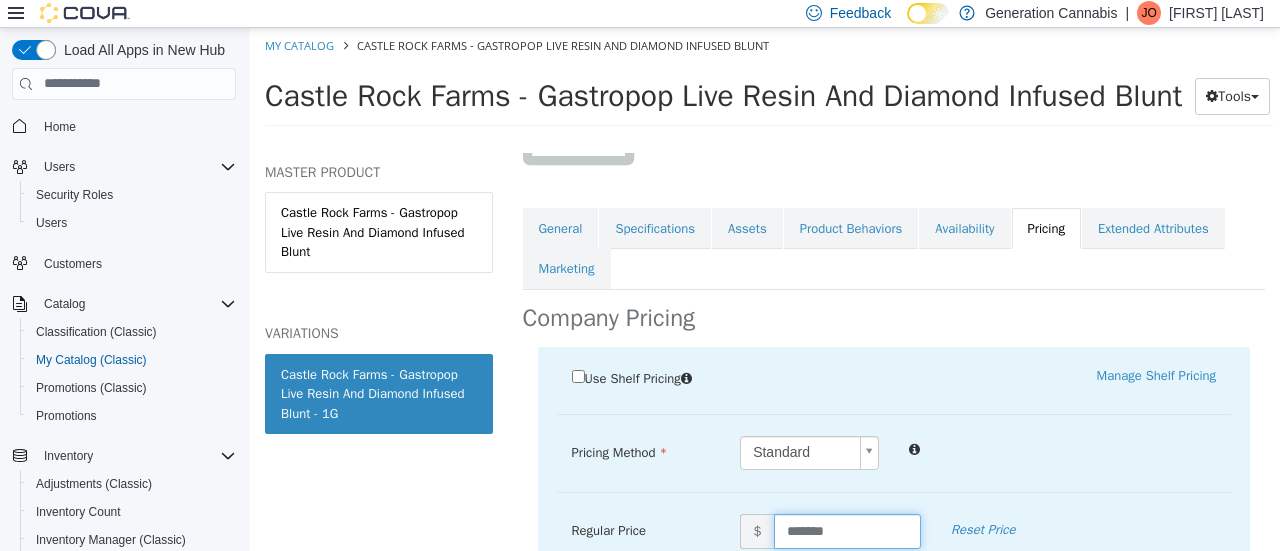 click on "*******" at bounding box center (847, 530) 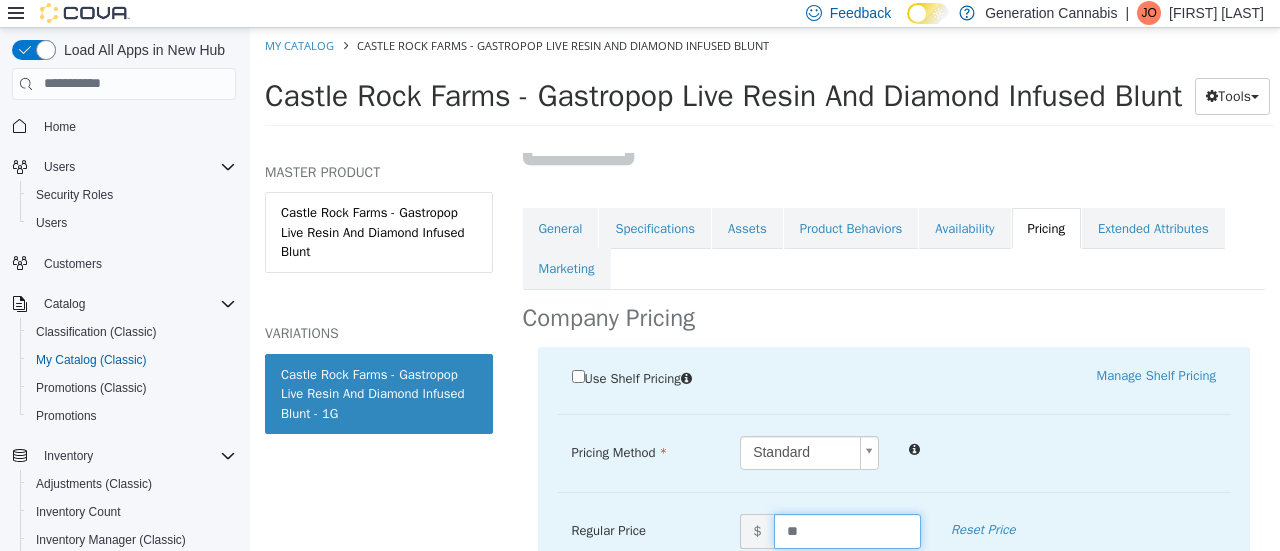 type on "*" 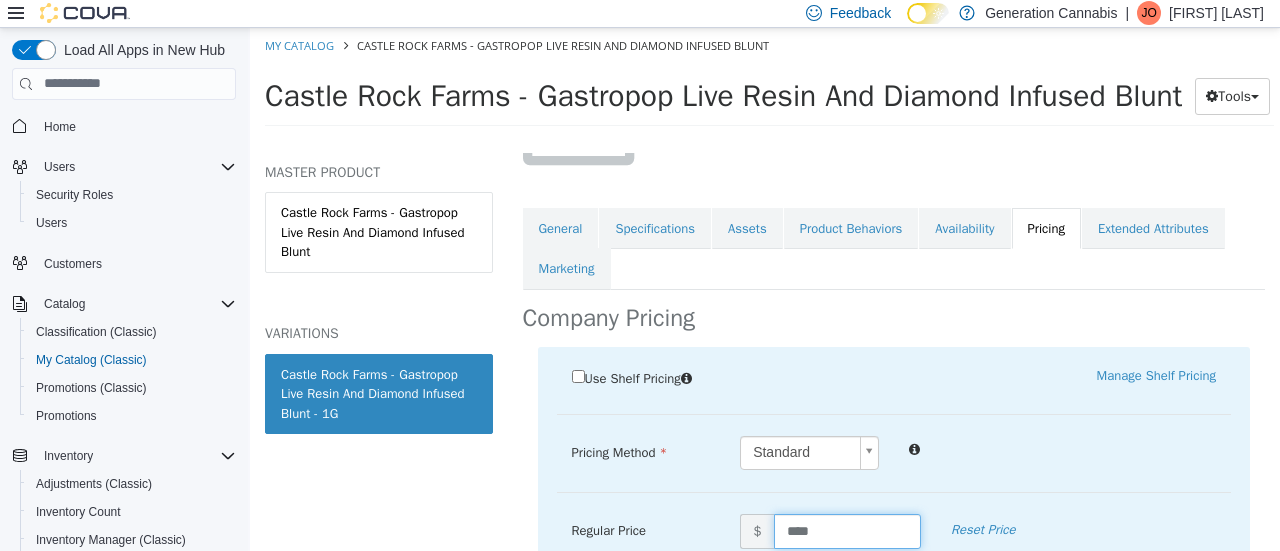 type on "*****" 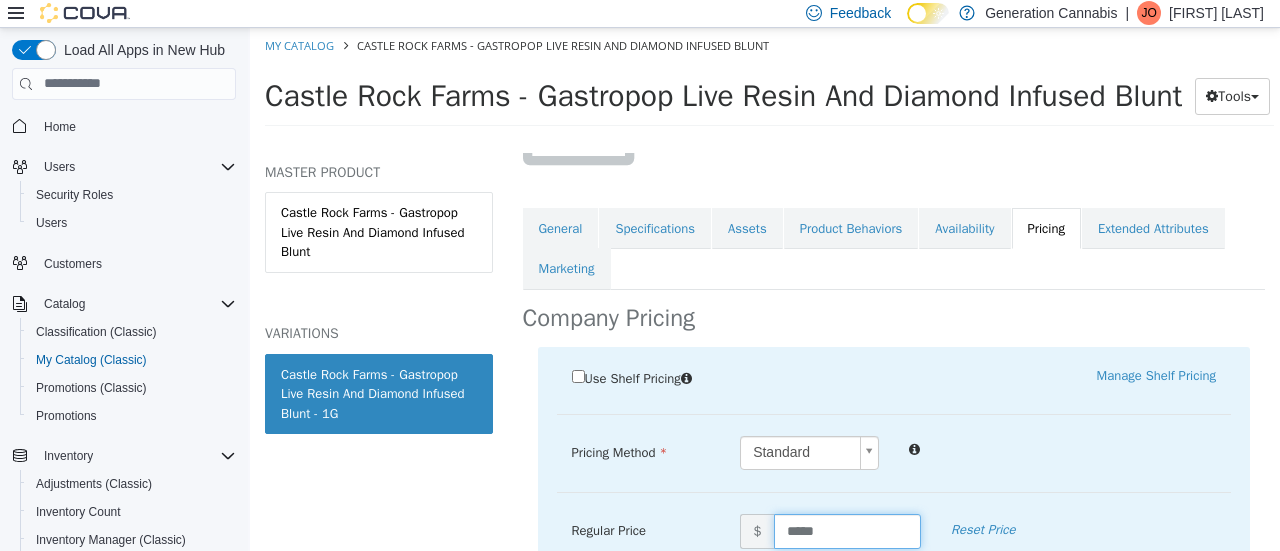 scroll, scrollTop: 434, scrollLeft: 0, axis: vertical 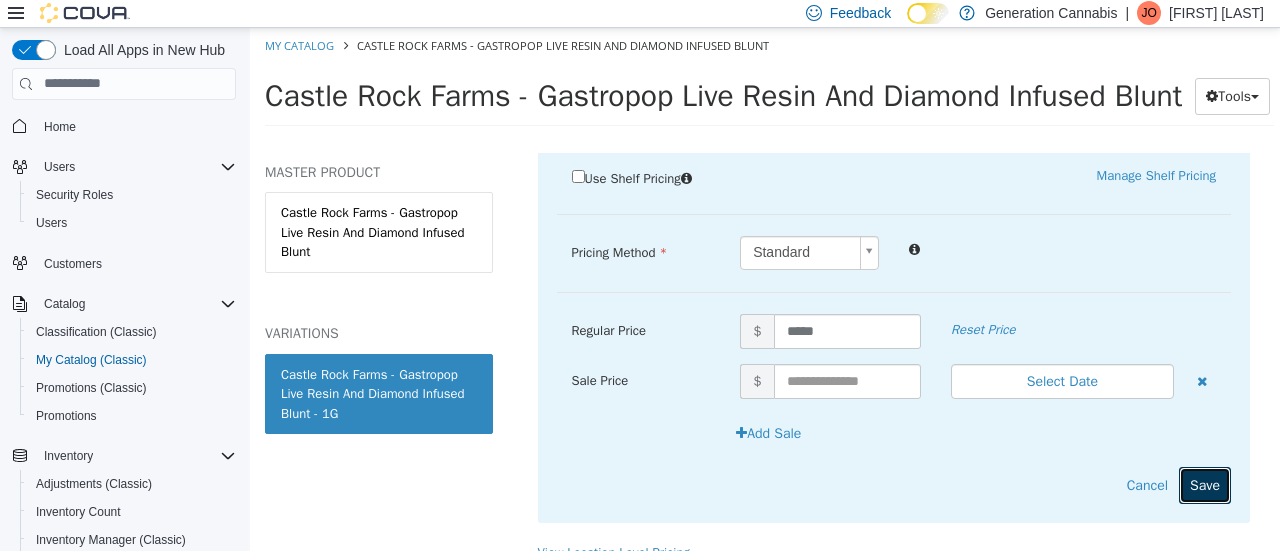 click on "Save" at bounding box center (1205, 484) 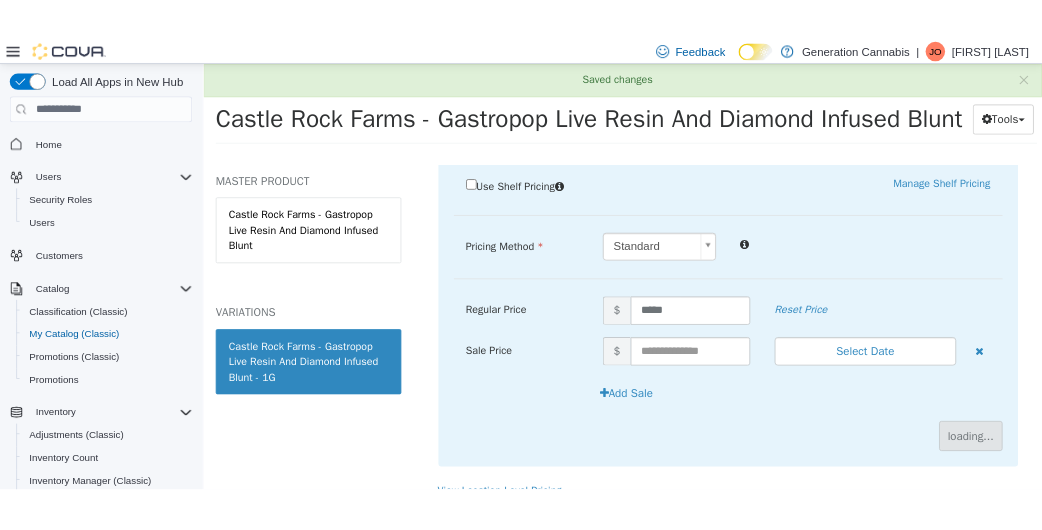 scroll, scrollTop: 281, scrollLeft: 0, axis: vertical 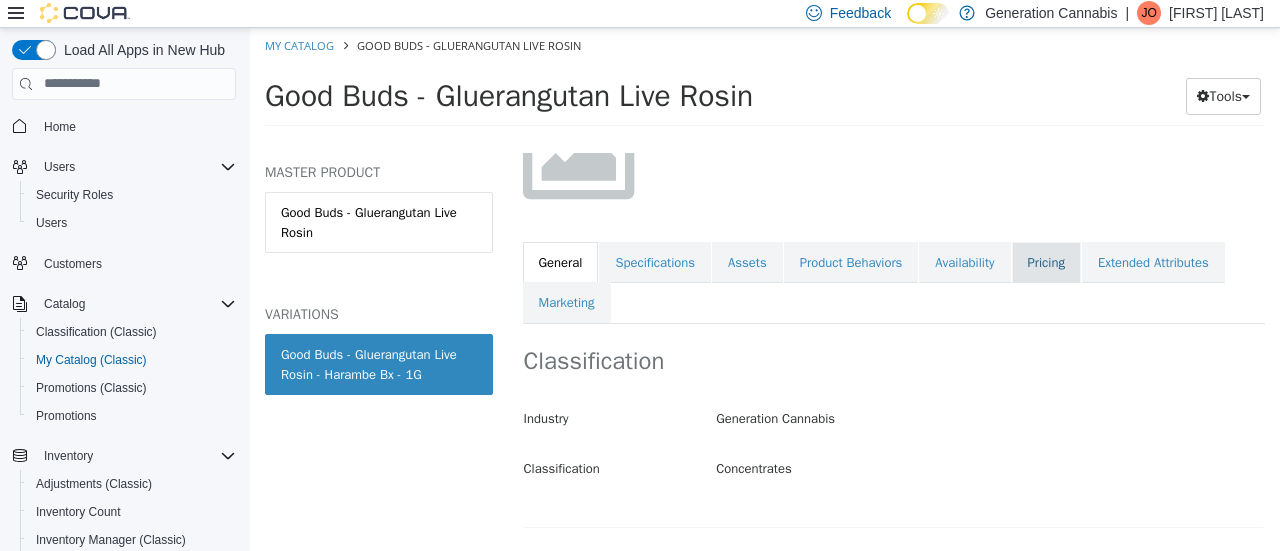 click on "Pricing" at bounding box center [1046, 262] 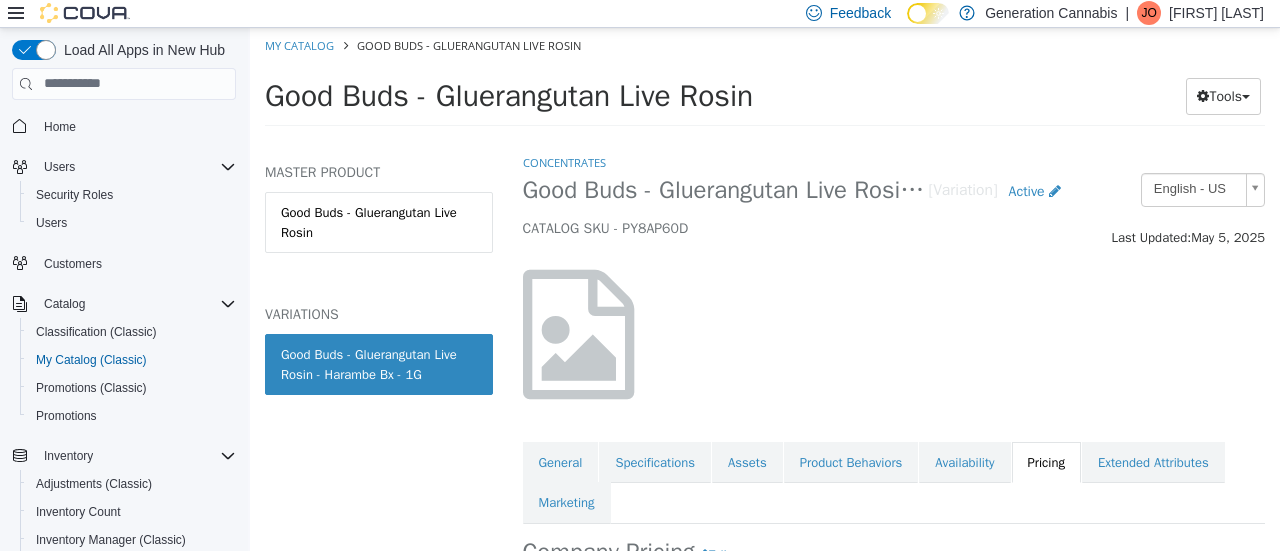 scroll, scrollTop: 281, scrollLeft: 0, axis: vertical 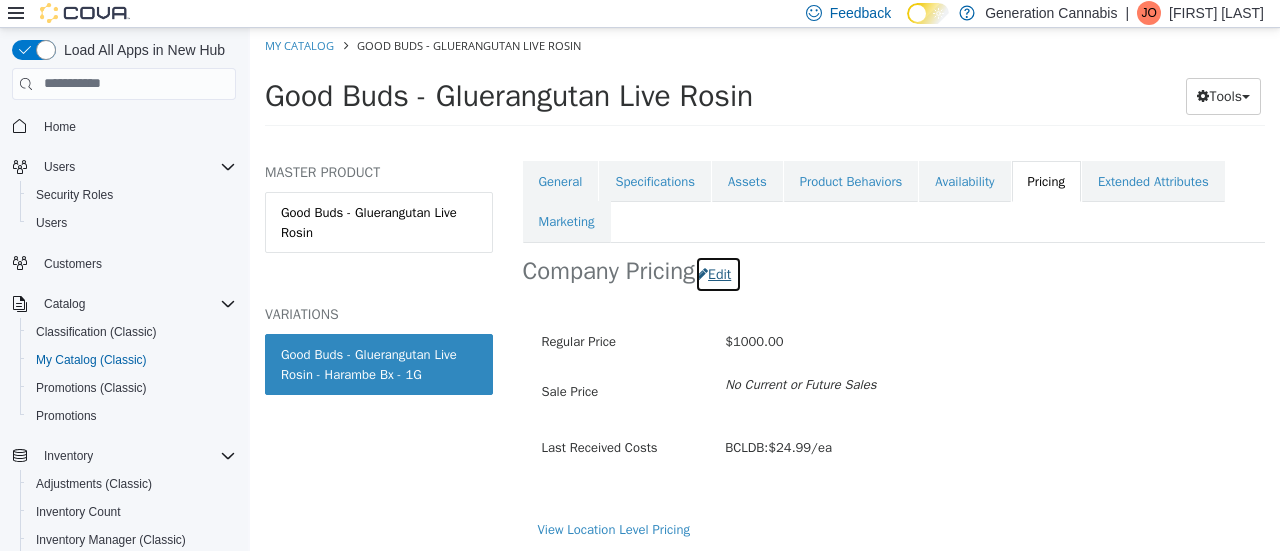 click on "Edit" at bounding box center (718, 273) 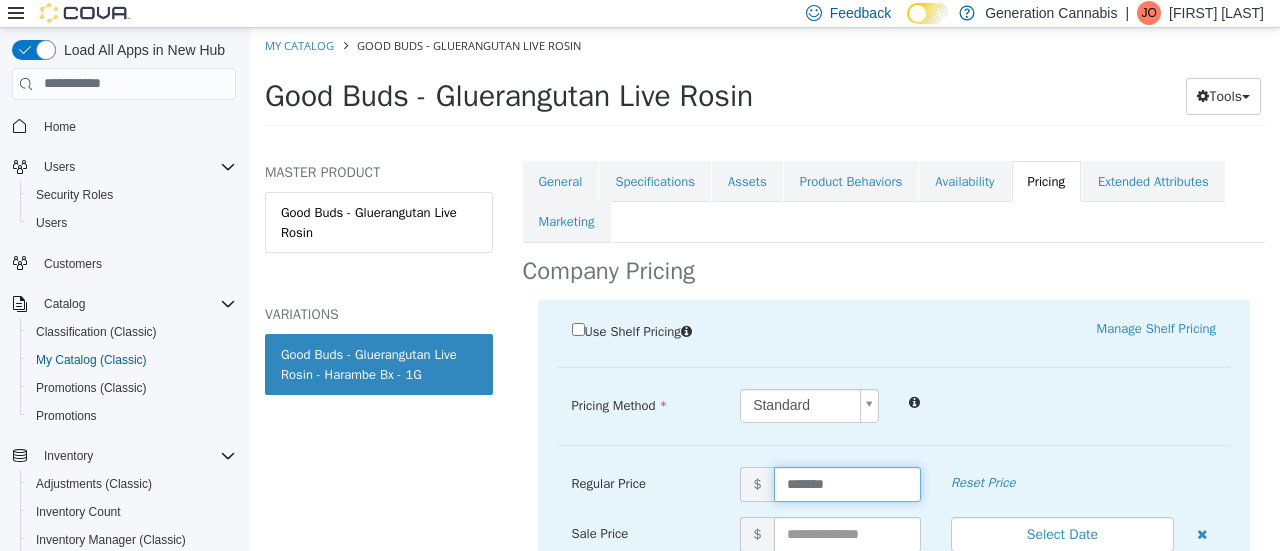 click on "*******" at bounding box center (847, 483) 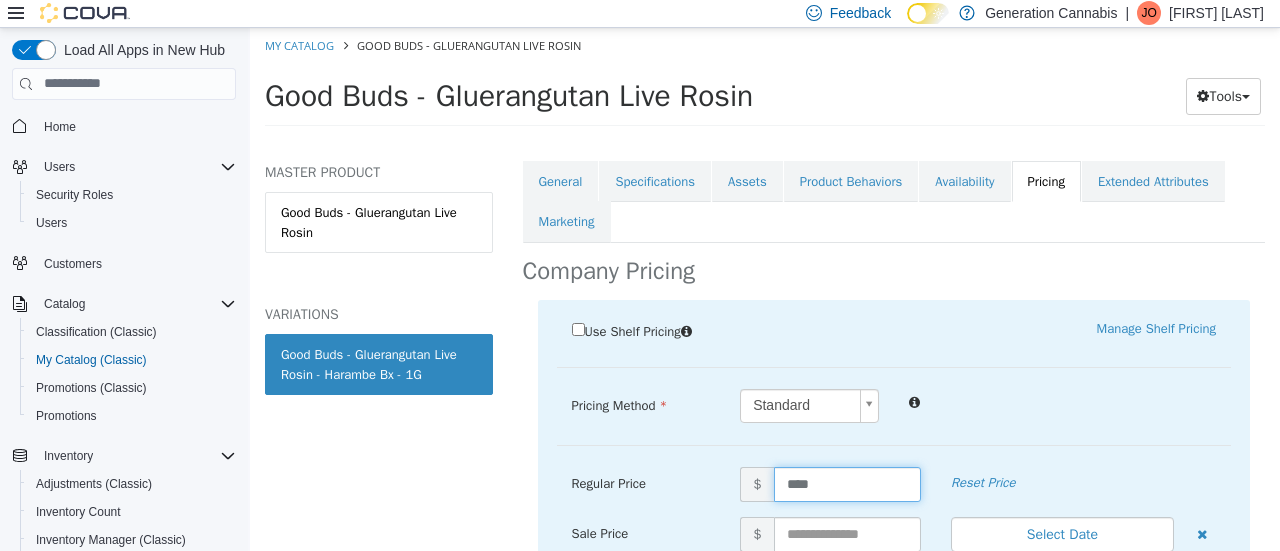type on "*****" 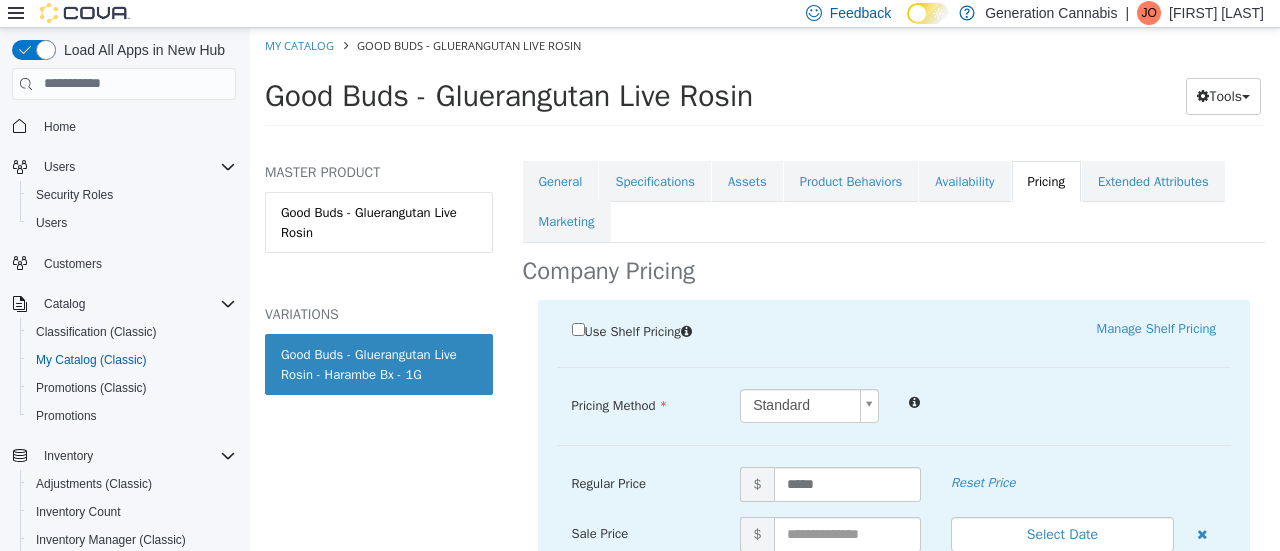 click at bounding box center (1062, 400) 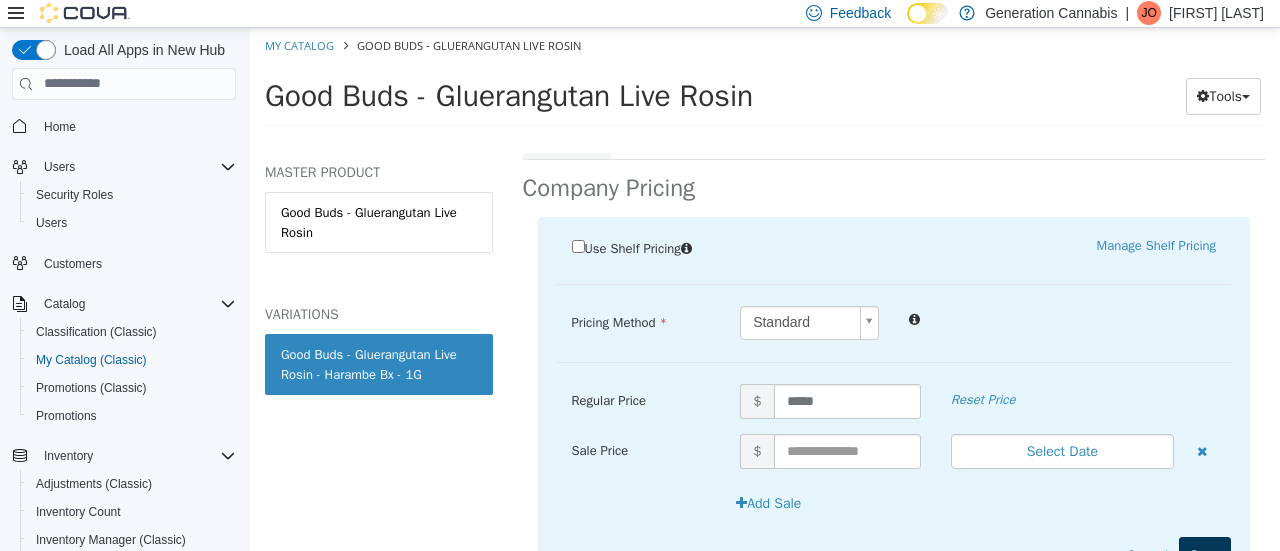 scroll, scrollTop: 456, scrollLeft: 0, axis: vertical 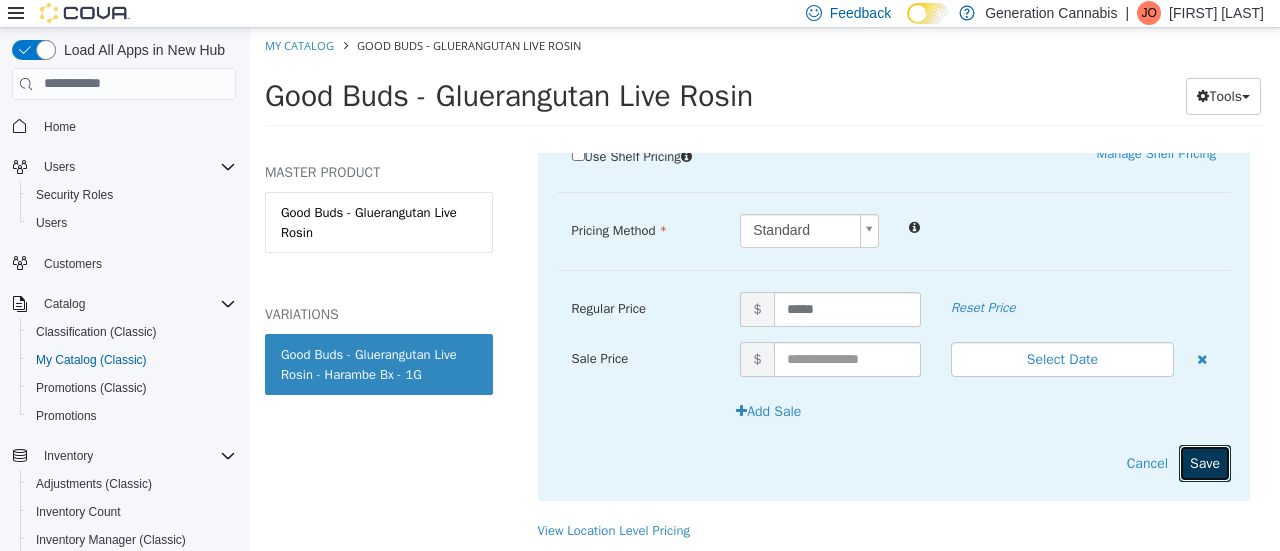 click on "Save" at bounding box center [1205, 462] 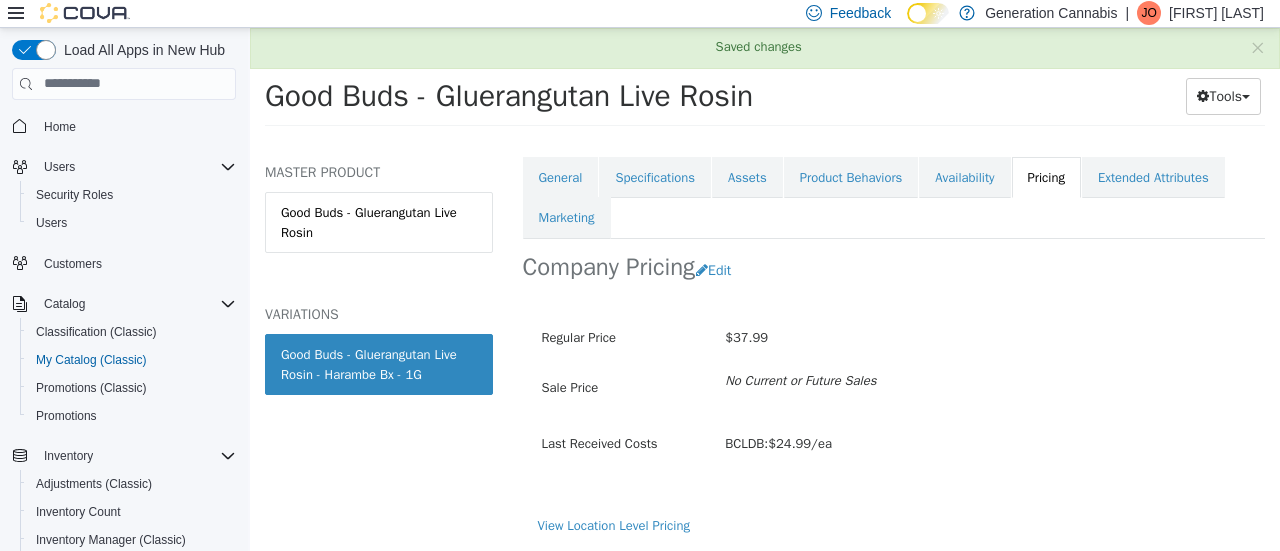scroll, scrollTop: 281, scrollLeft: 0, axis: vertical 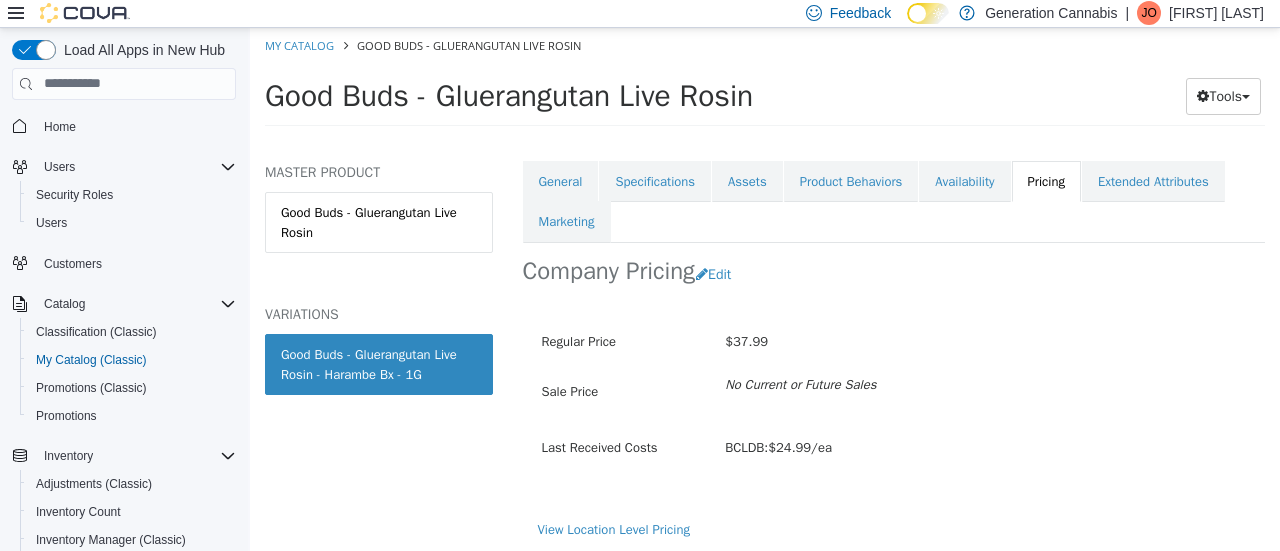 click on "Company Pricing   Edit" at bounding box center [894, 273] 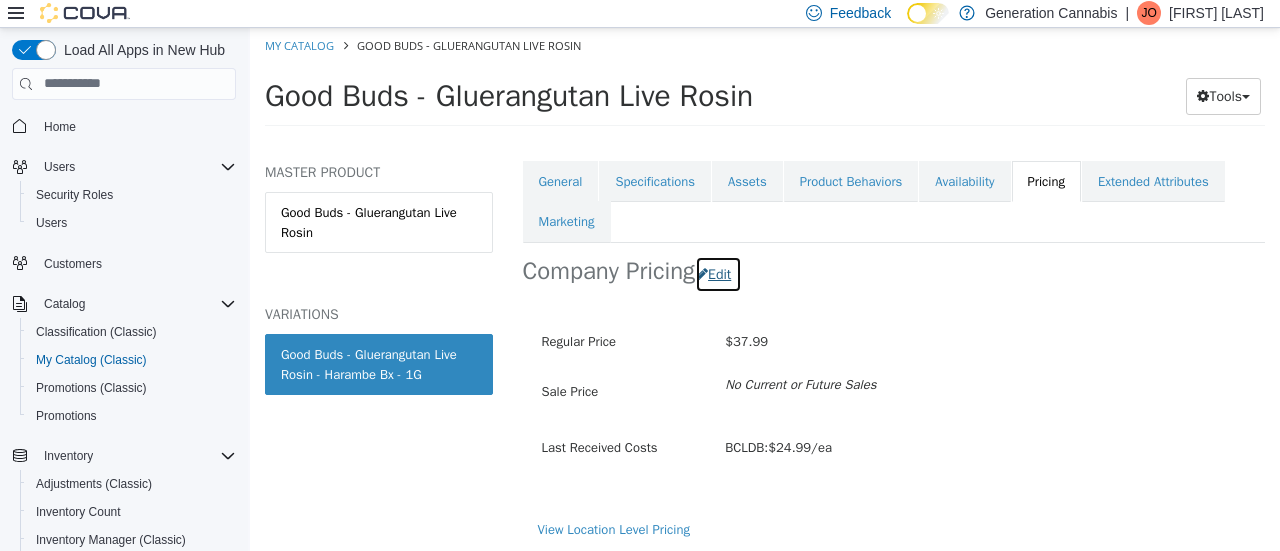 click on "Edit" at bounding box center (718, 273) 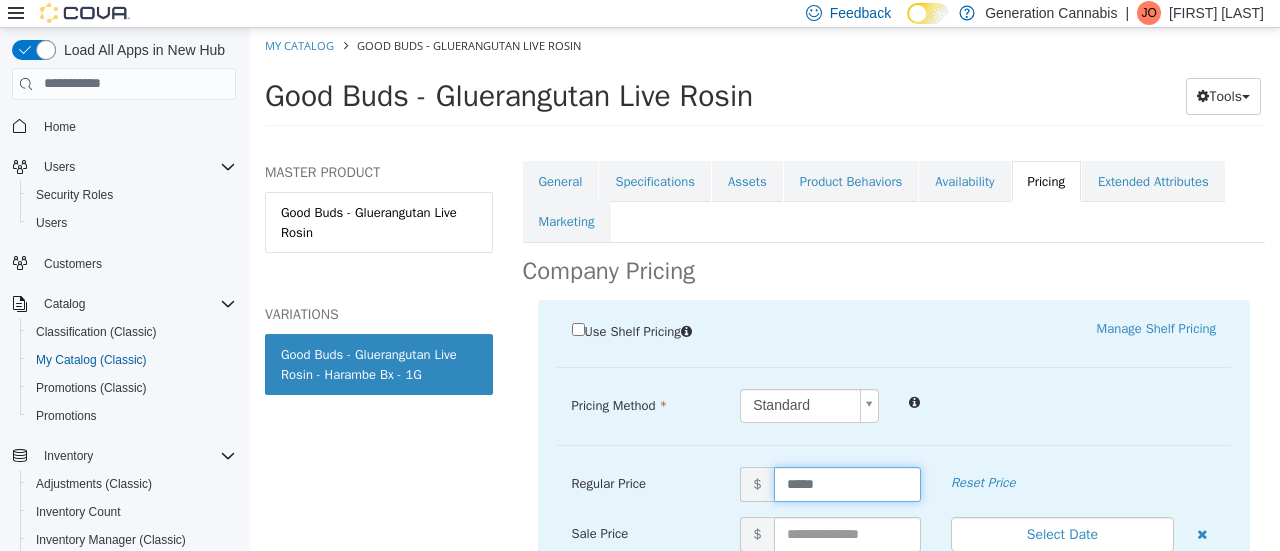 click on "*****" at bounding box center [847, 483] 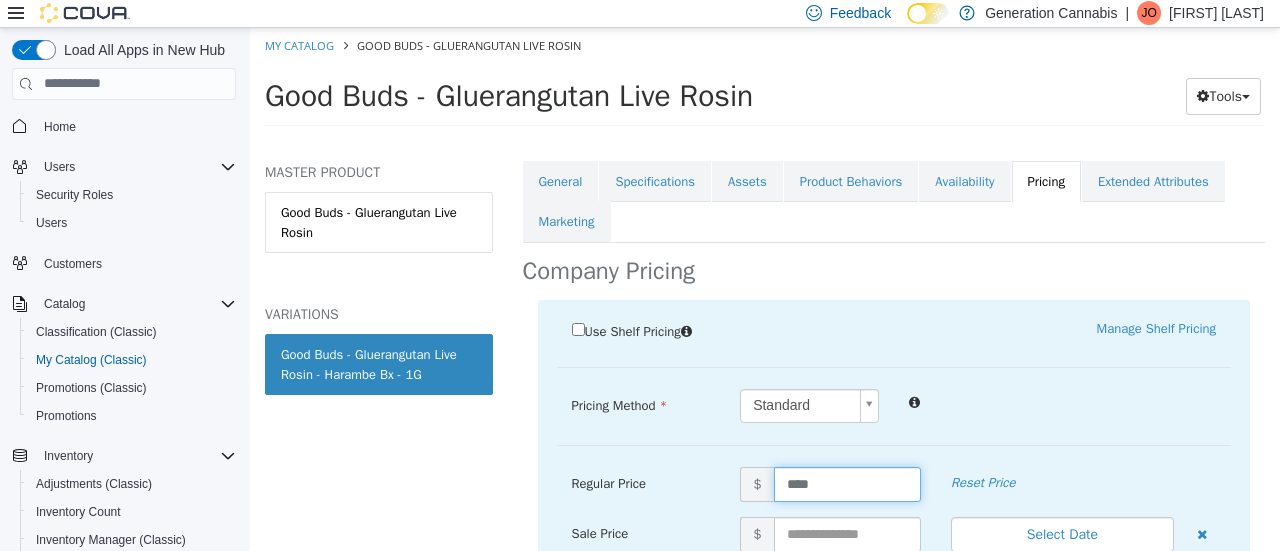 type on "*****" 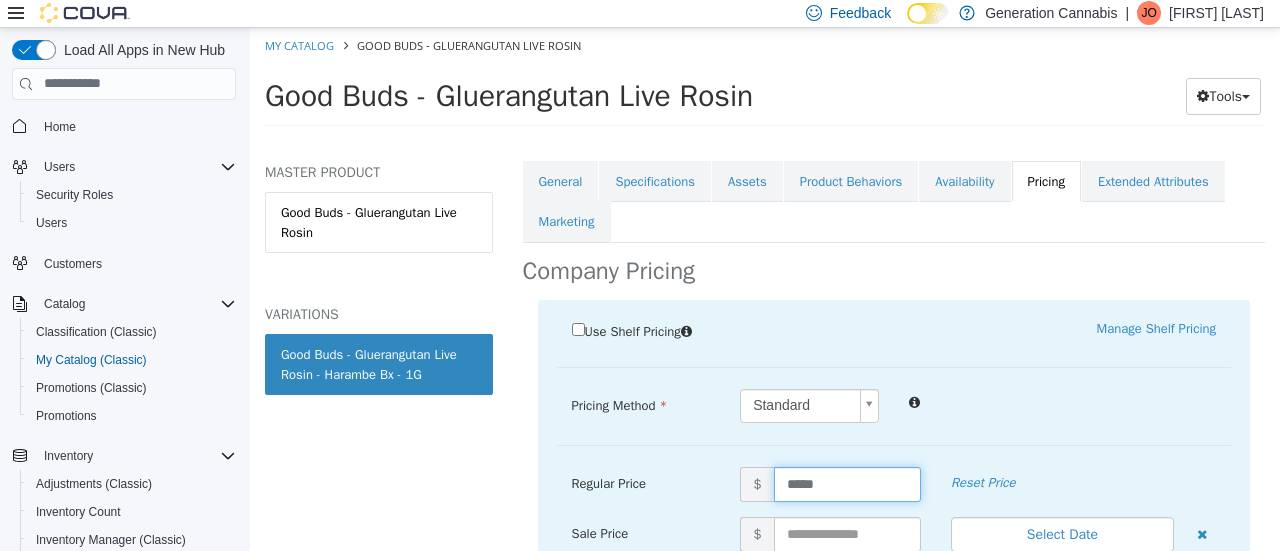 click at bounding box center (1062, 400) 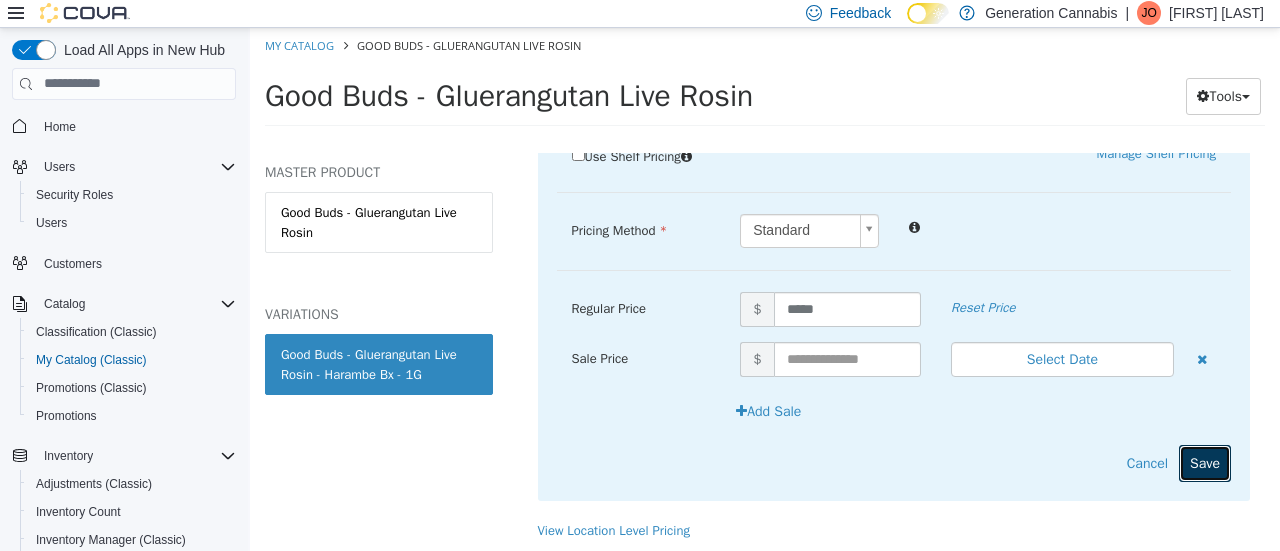 click on "Save" at bounding box center [1205, 462] 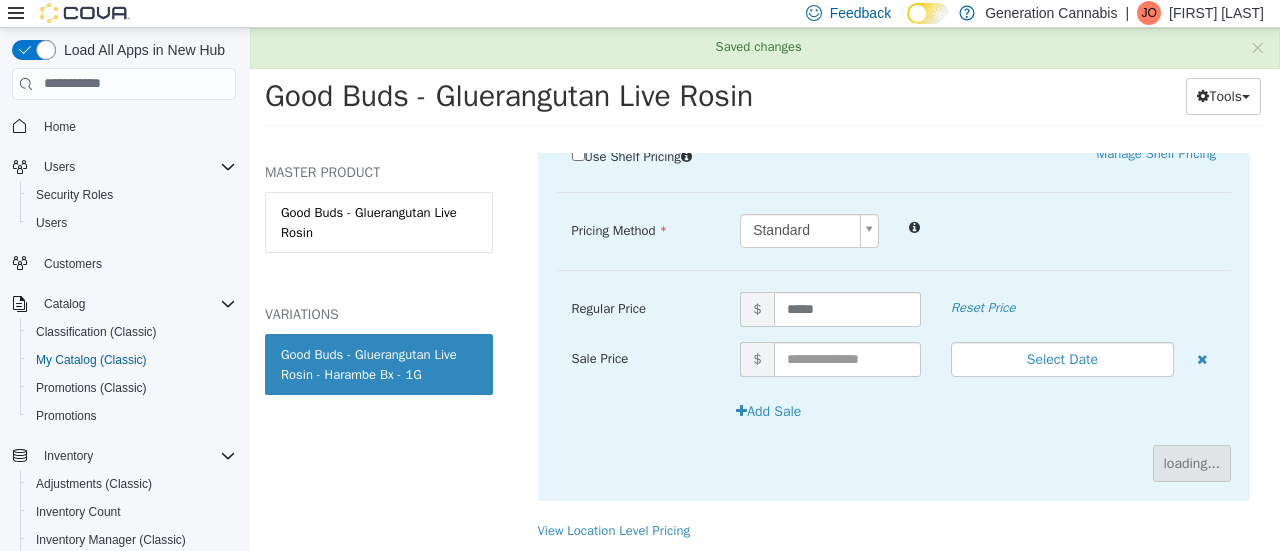 scroll, scrollTop: 281, scrollLeft: 0, axis: vertical 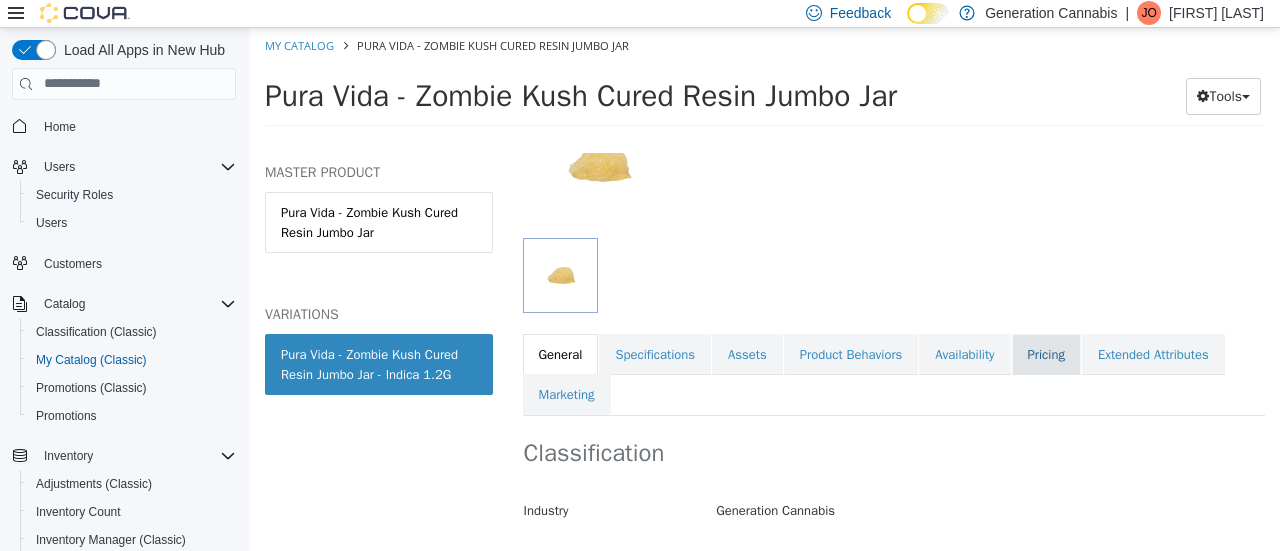 click on "Pricing" at bounding box center [1046, 354] 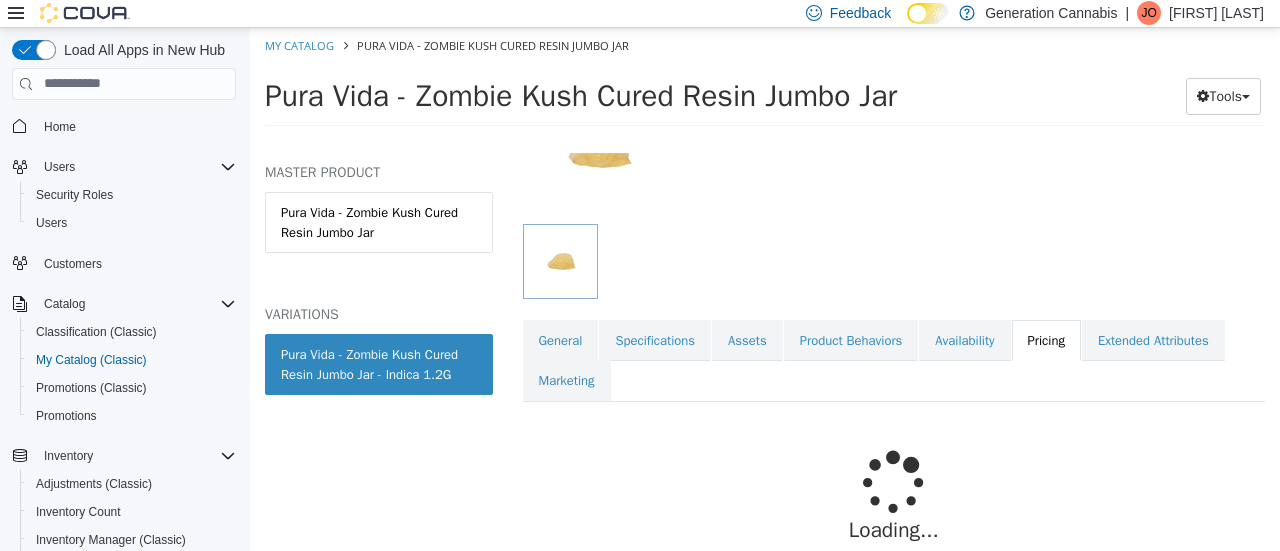 scroll, scrollTop: 323, scrollLeft: 0, axis: vertical 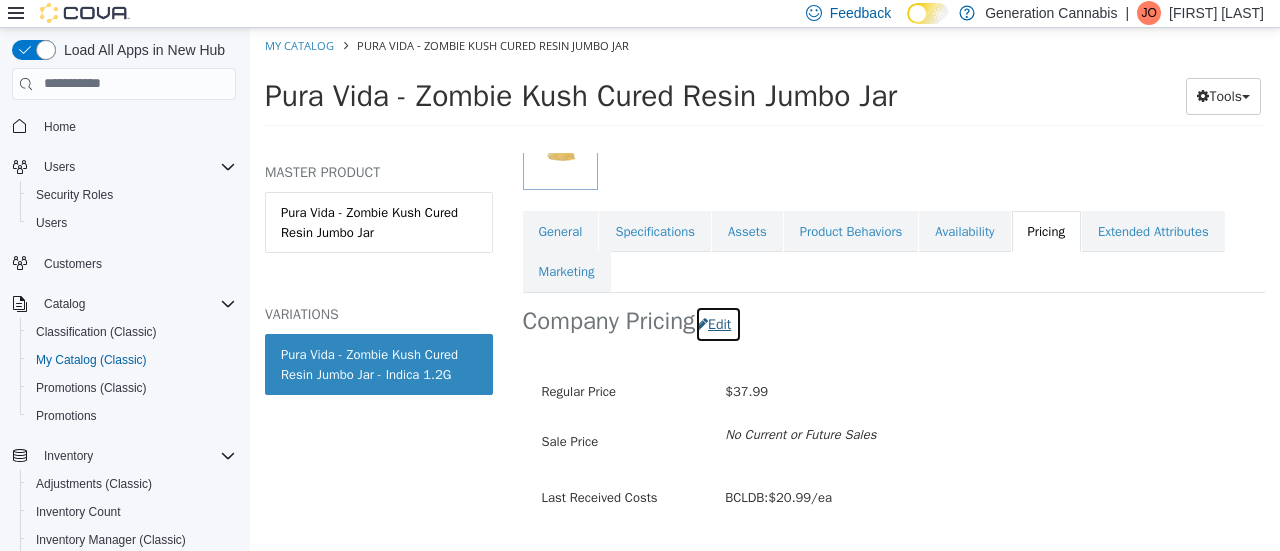 click on "Edit" at bounding box center [718, 323] 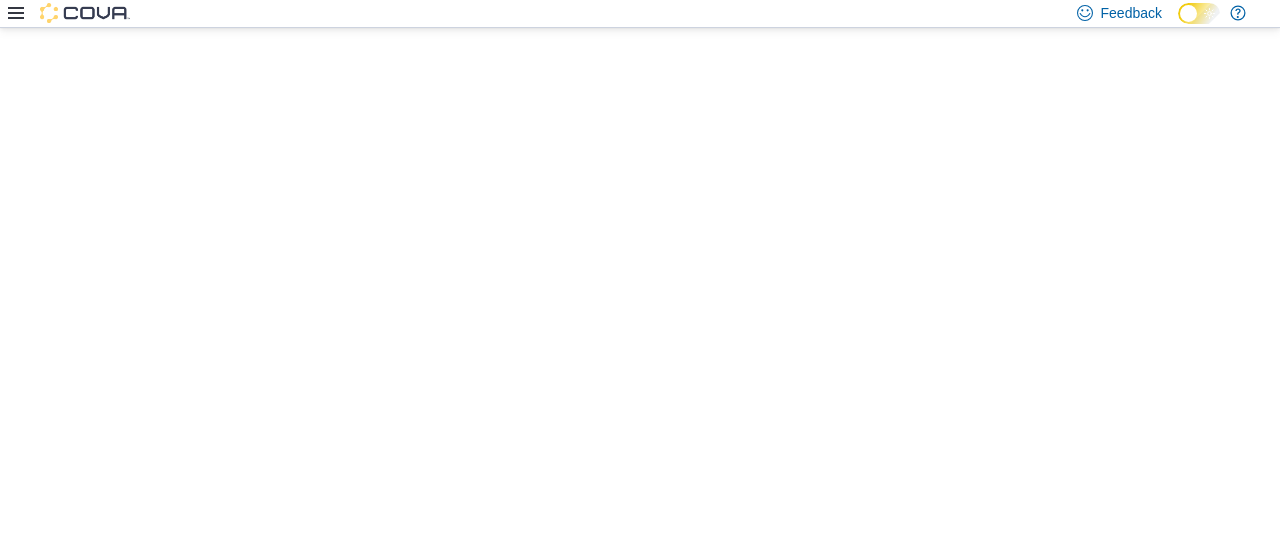 scroll, scrollTop: 0, scrollLeft: 0, axis: both 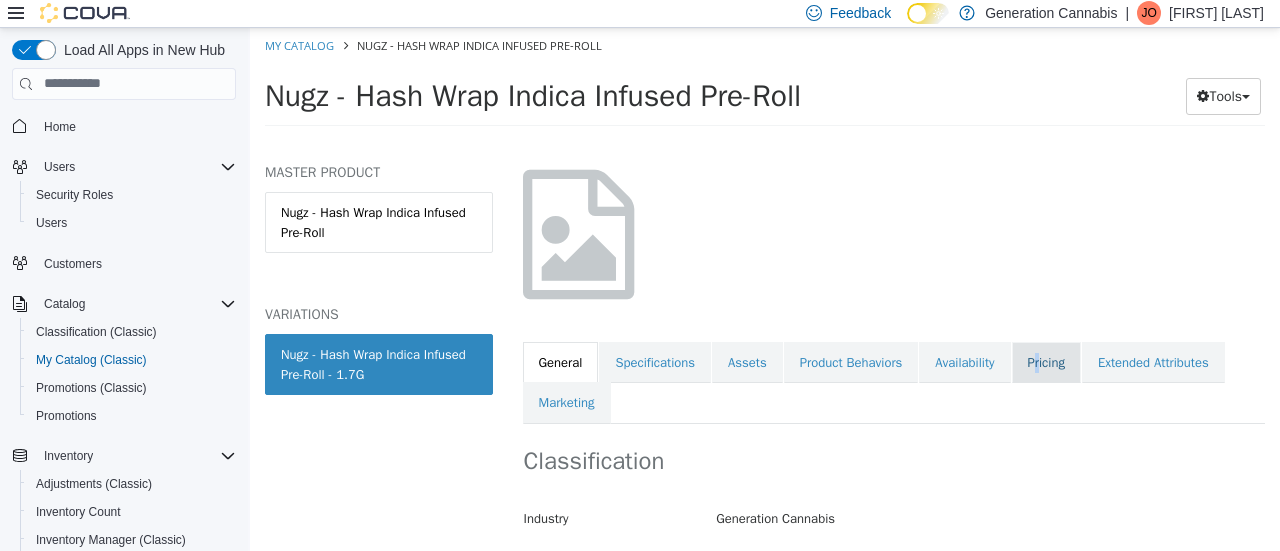 click on "Pricing" at bounding box center (1046, 362) 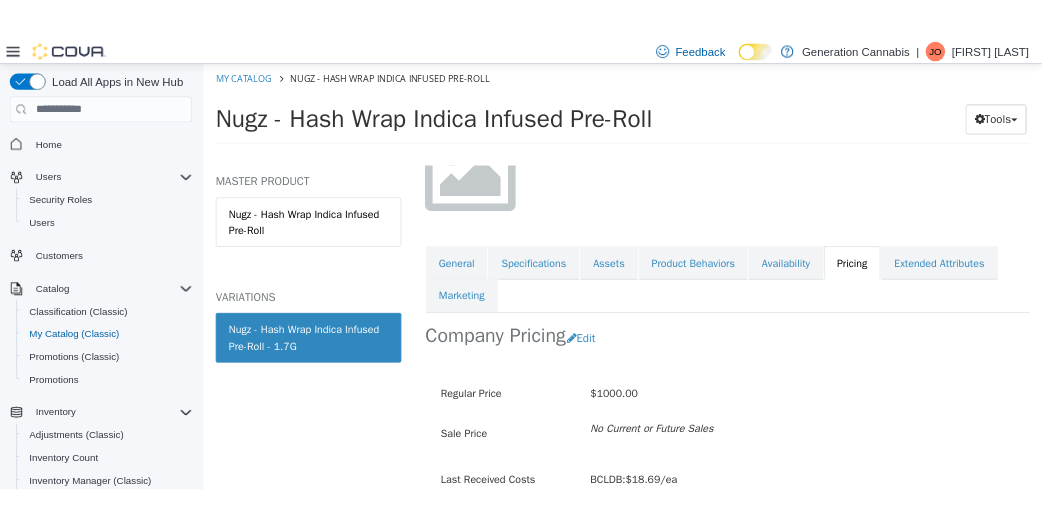 scroll, scrollTop: 281, scrollLeft: 0, axis: vertical 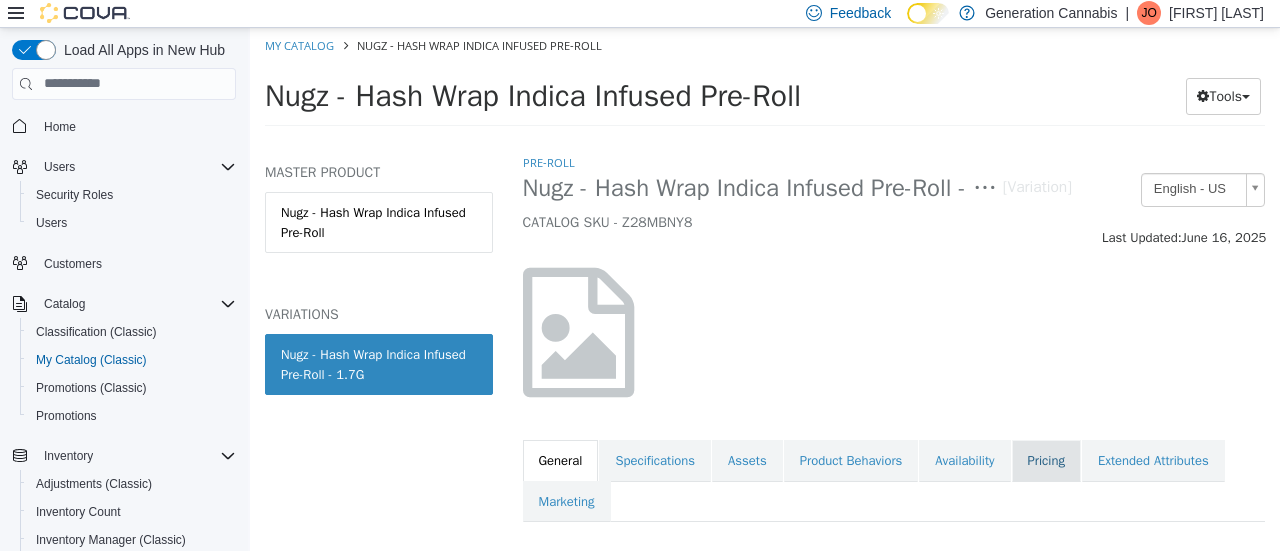 click on "Pricing" at bounding box center [1046, 460] 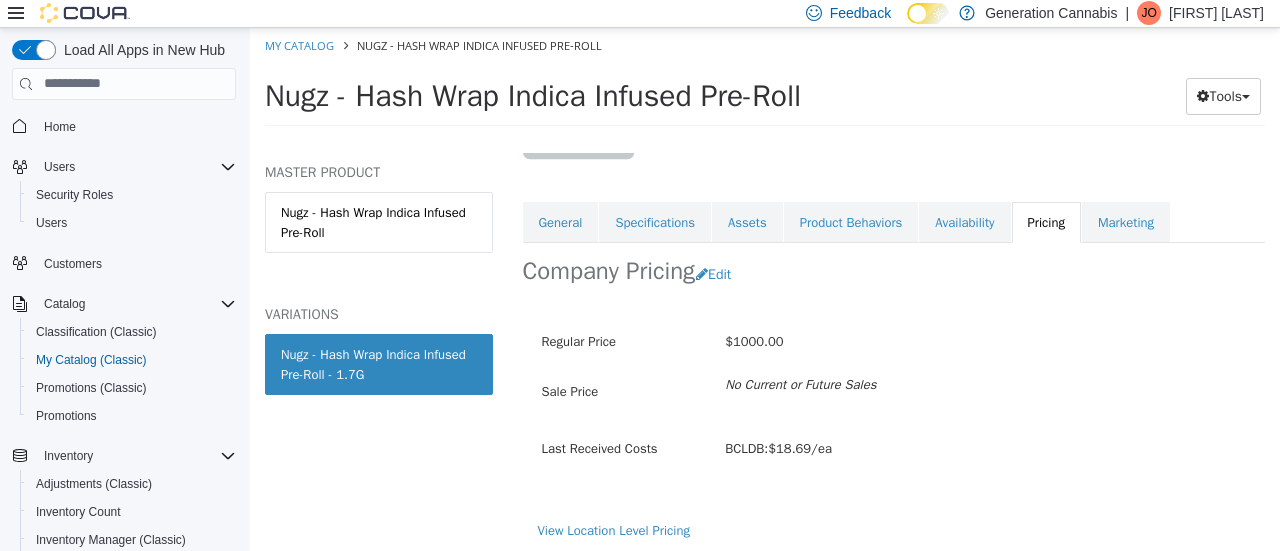 scroll, scrollTop: 242, scrollLeft: 0, axis: vertical 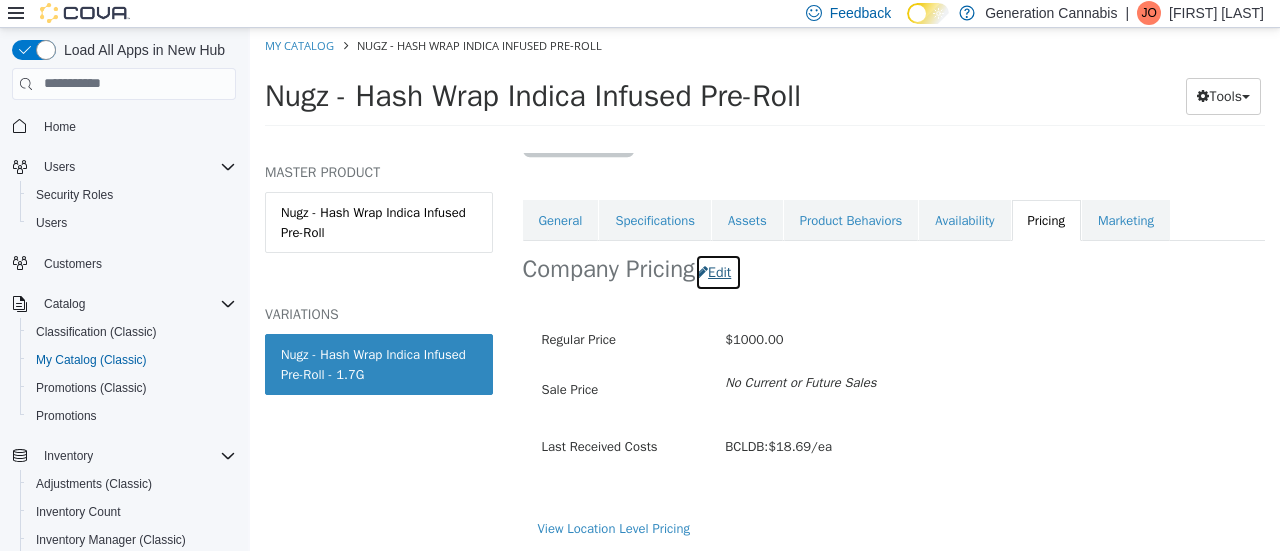 click on "Edit" at bounding box center [718, 271] 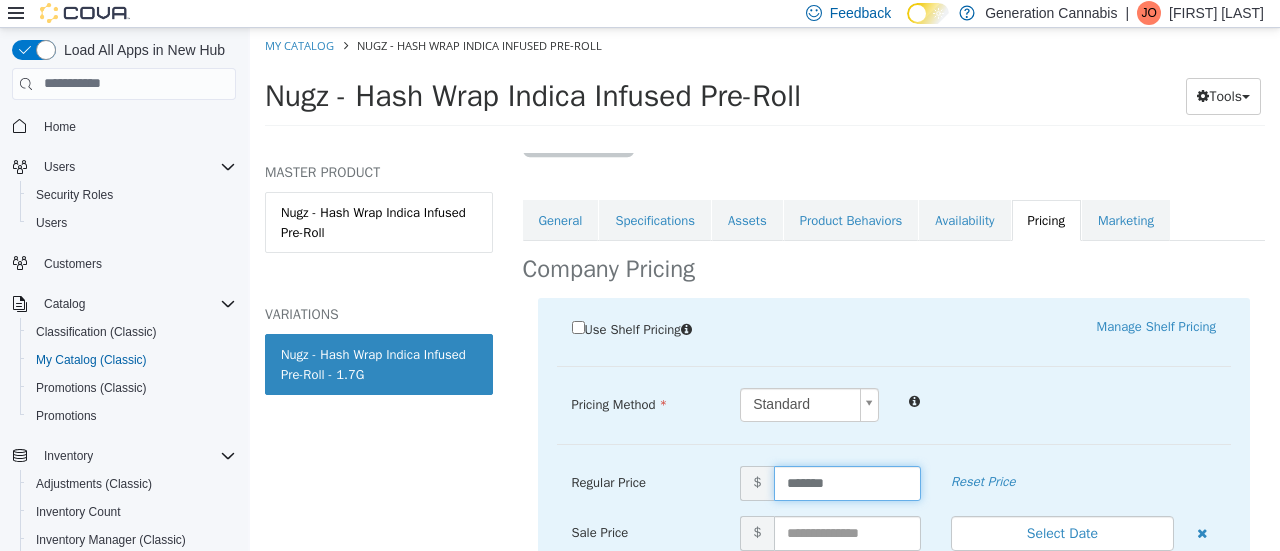 click on "*******" at bounding box center (847, 482) 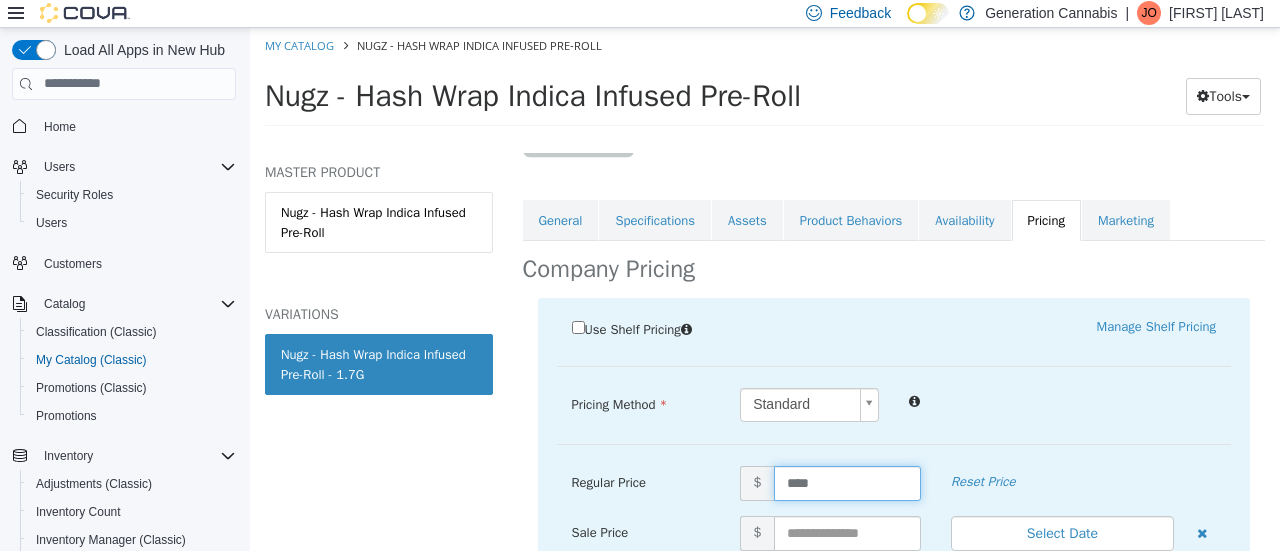type on "*****" 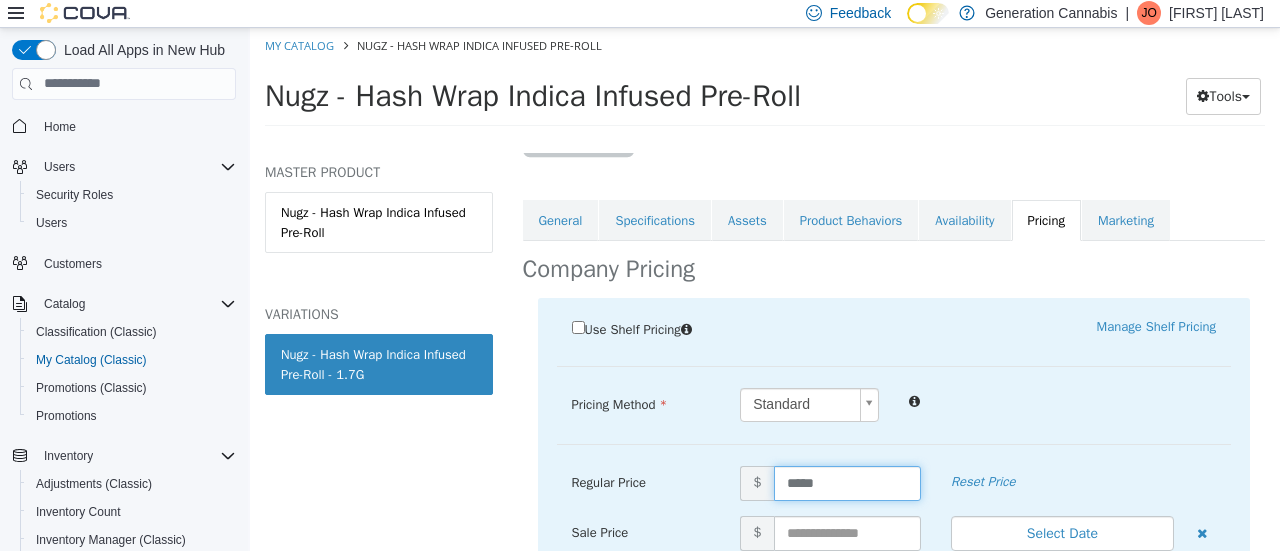 click at bounding box center [1062, 399] 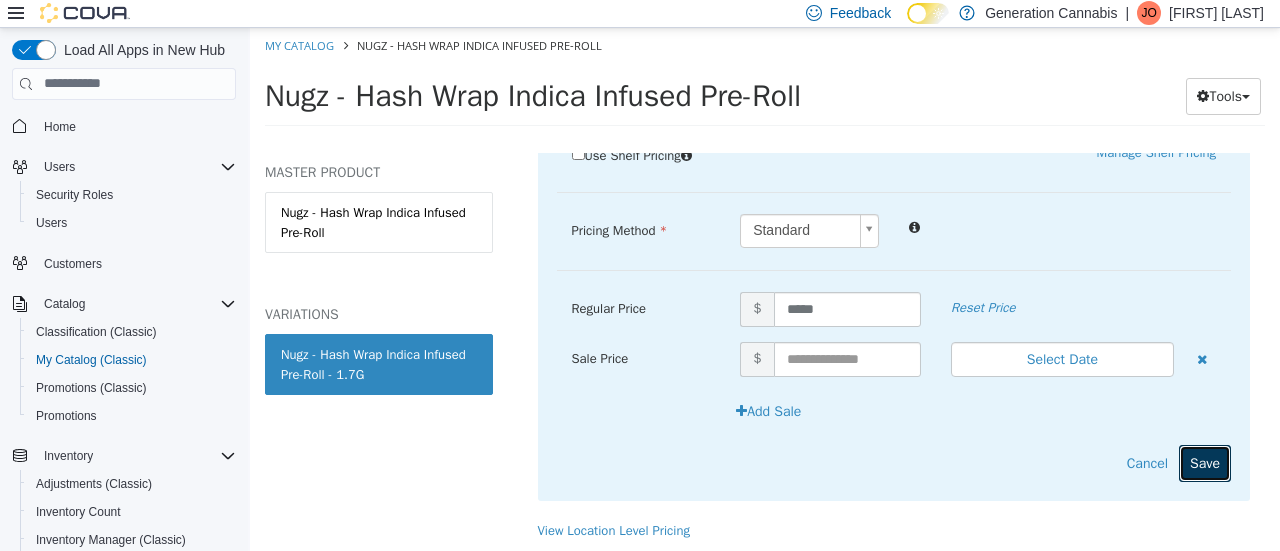 click on "Save" at bounding box center [1205, 462] 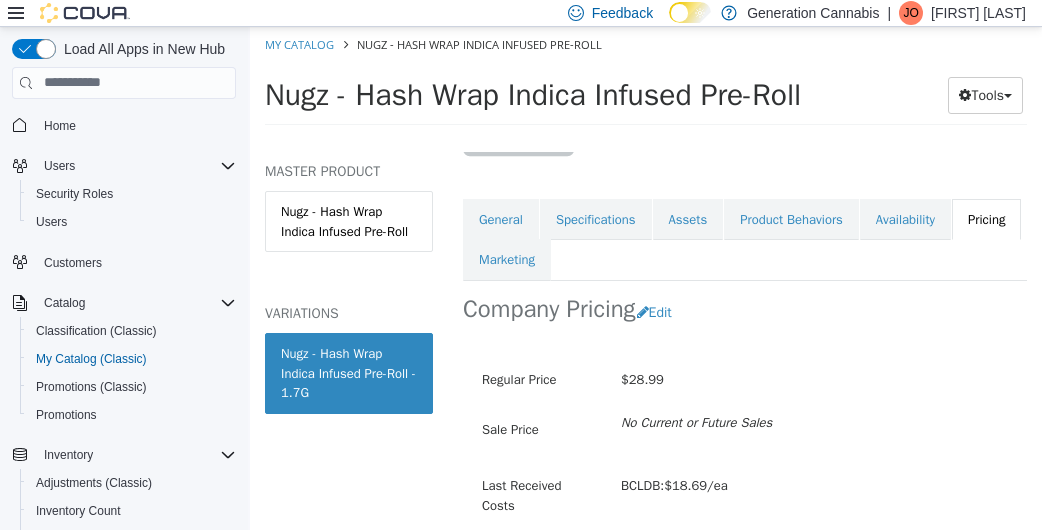 scroll, scrollTop: 328, scrollLeft: 0, axis: vertical 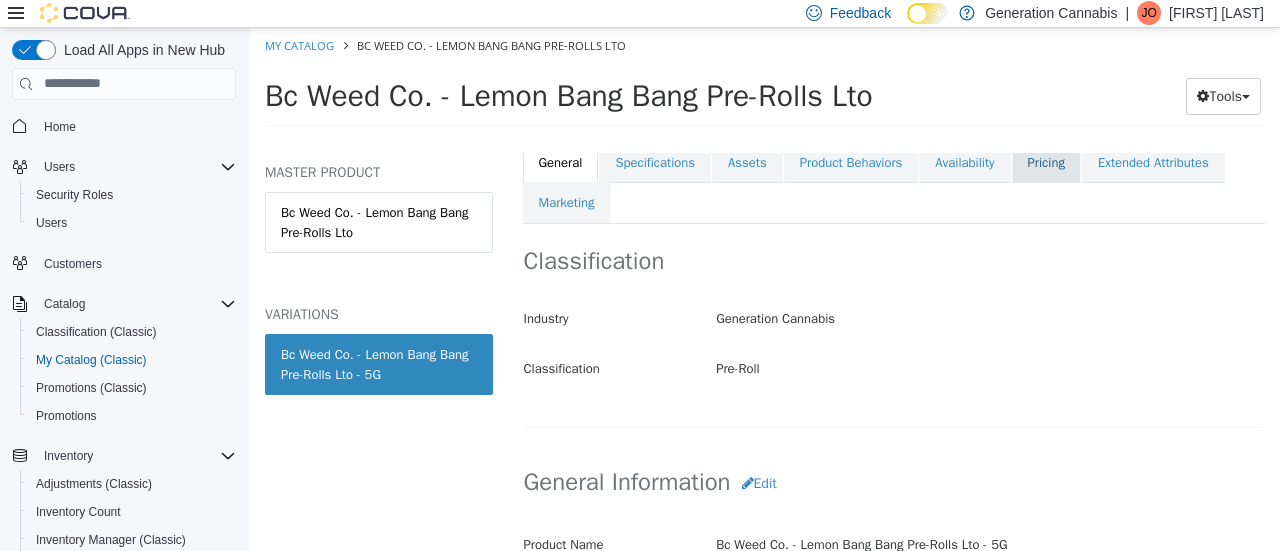 click on "Pricing" at bounding box center [1046, 162] 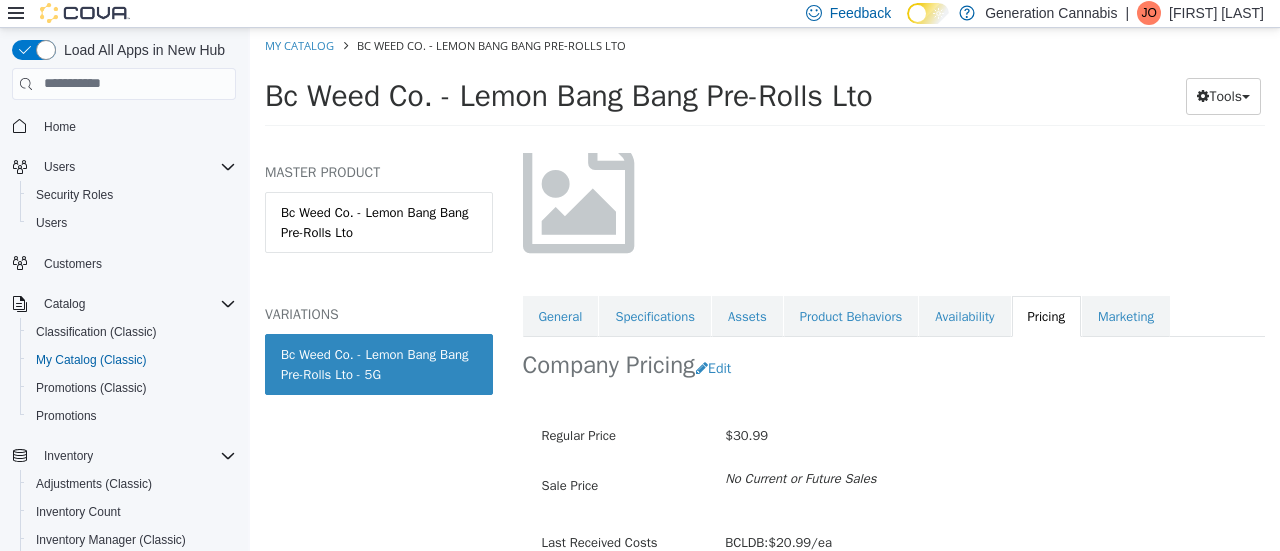 scroll, scrollTop: 242, scrollLeft: 0, axis: vertical 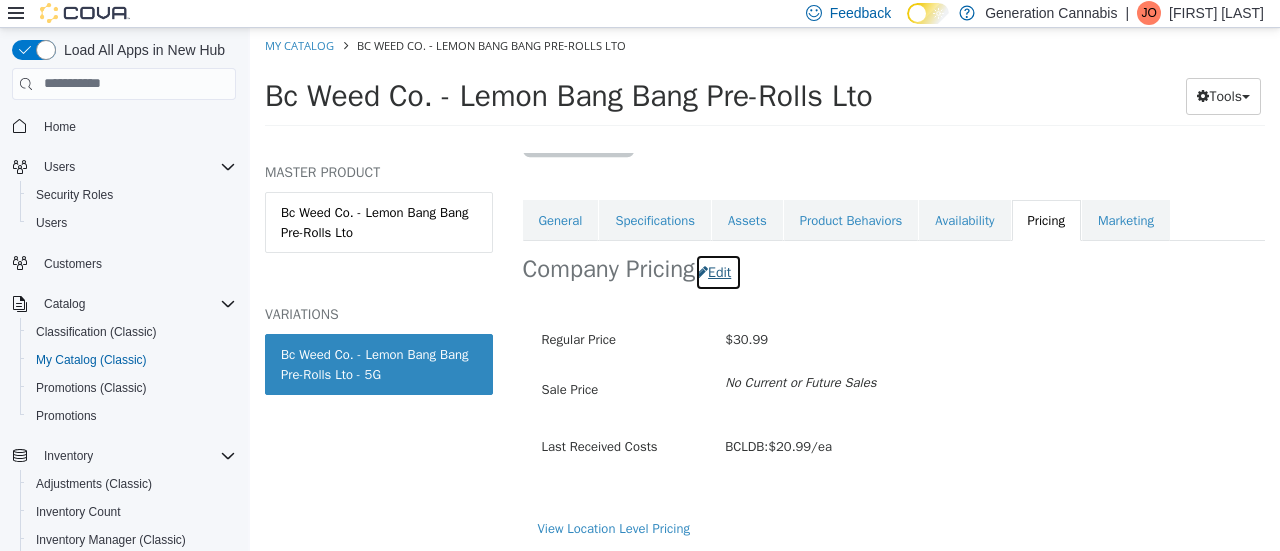click on "Edit" at bounding box center [718, 271] 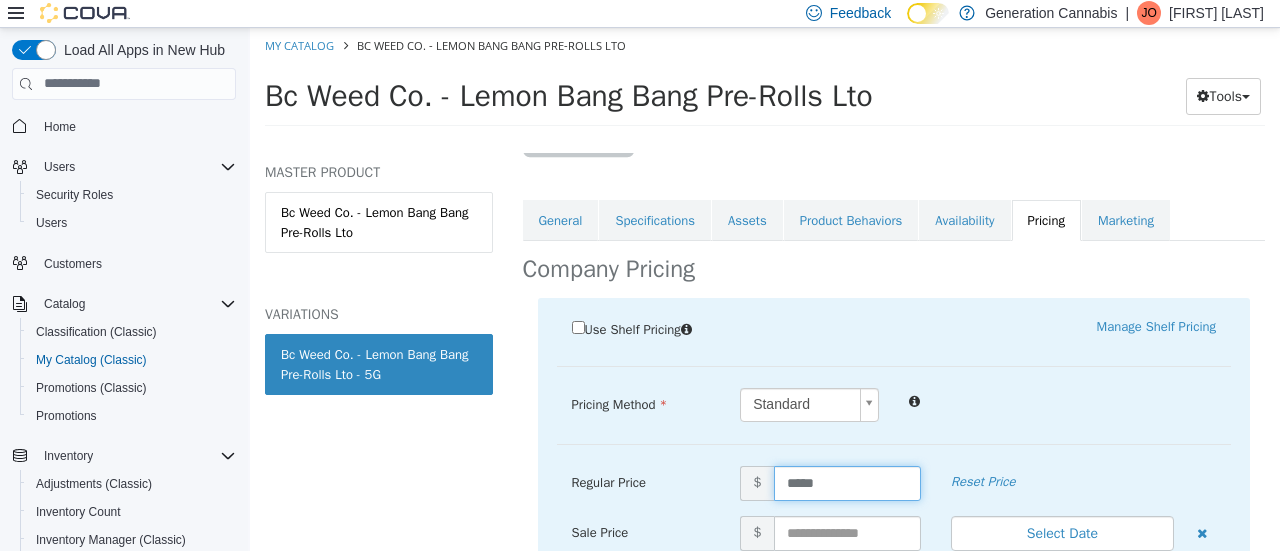 click on "*****" at bounding box center [847, 482] 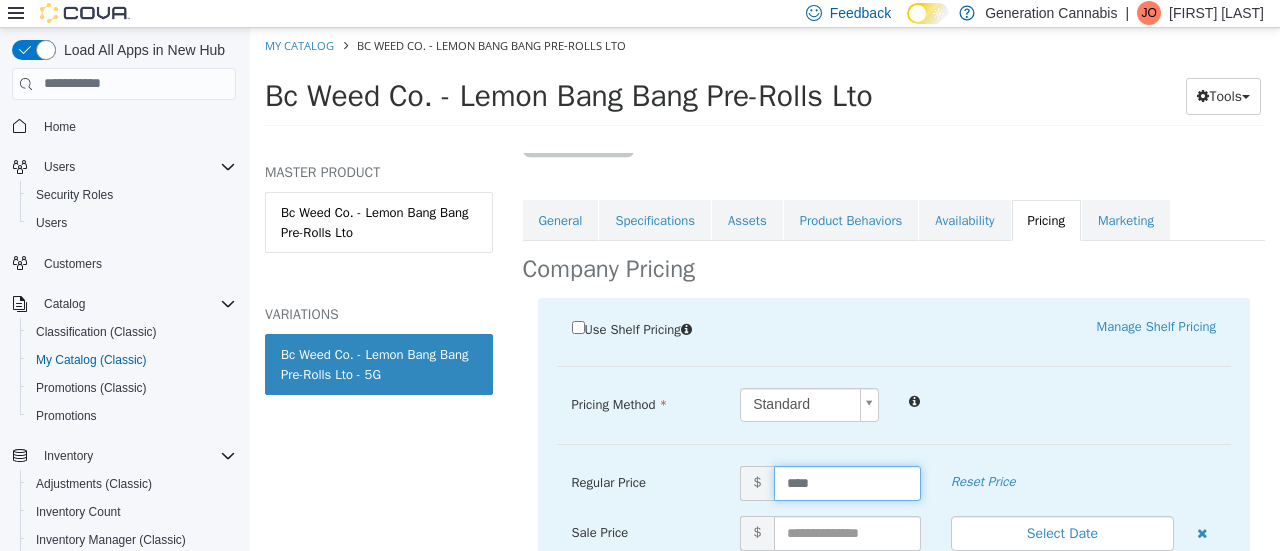 type on "*****" 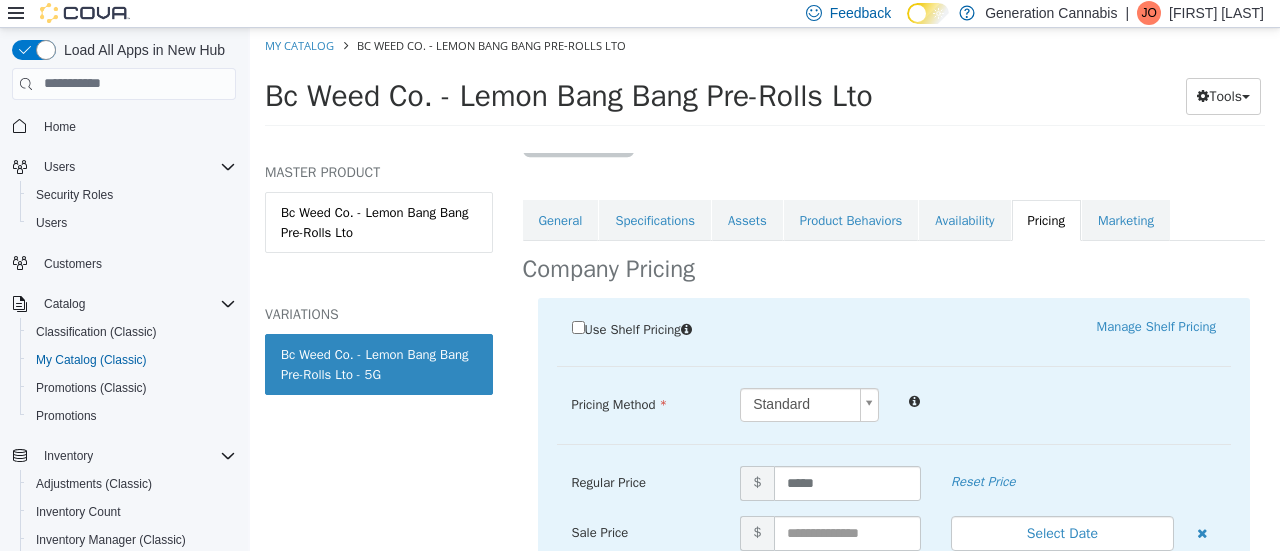 click at bounding box center [1062, 399] 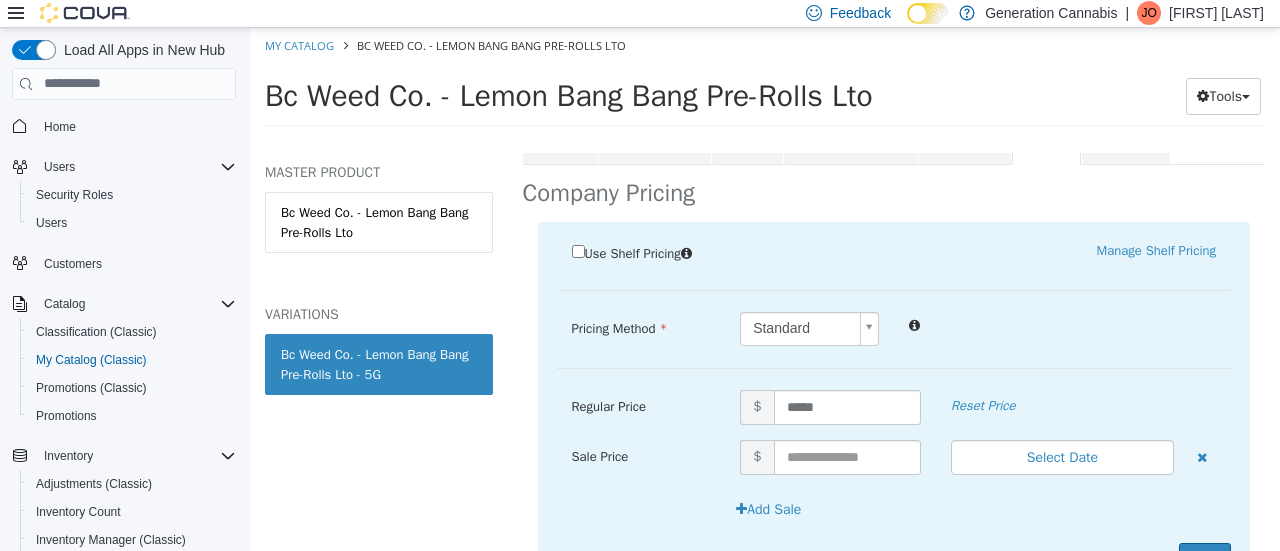 scroll, scrollTop: 416, scrollLeft: 0, axis: vertical 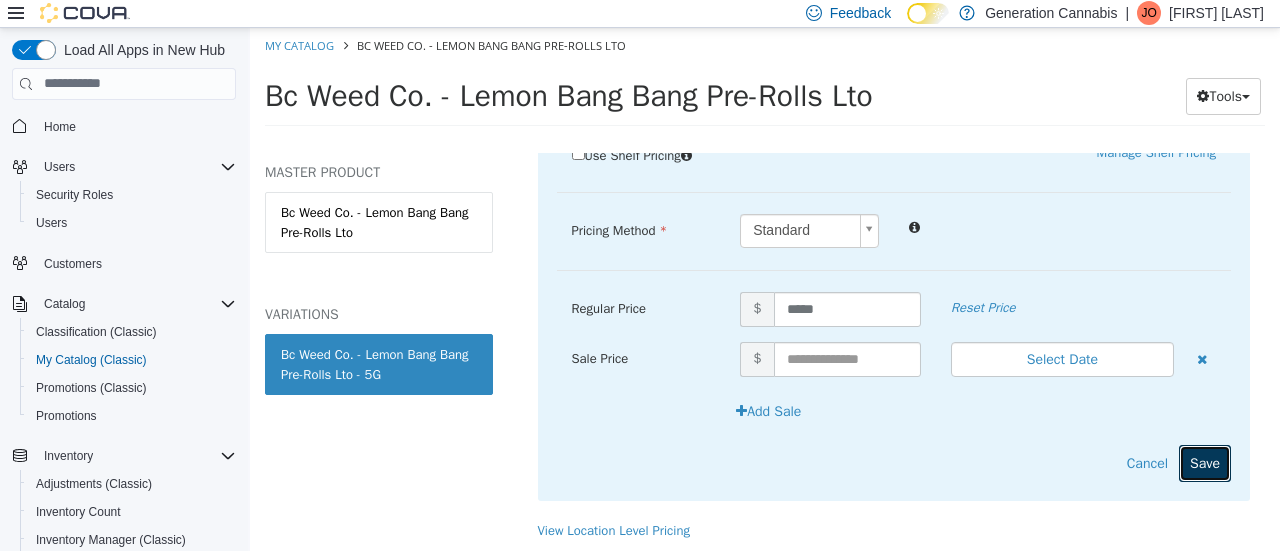 click on "Save" at bounding box center (1205, 462) 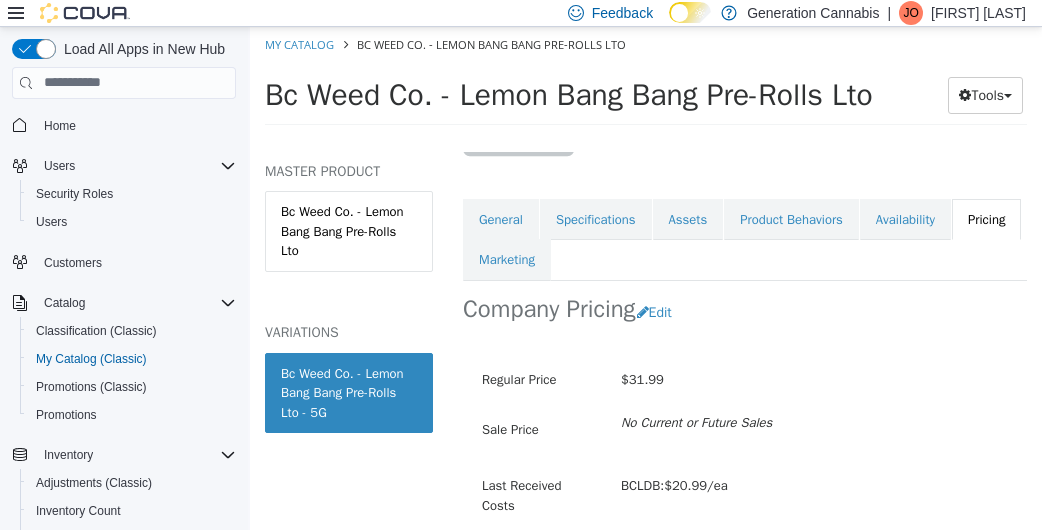 scroll, scrollTop: 328, scrollLeft: 0, axis: vertical 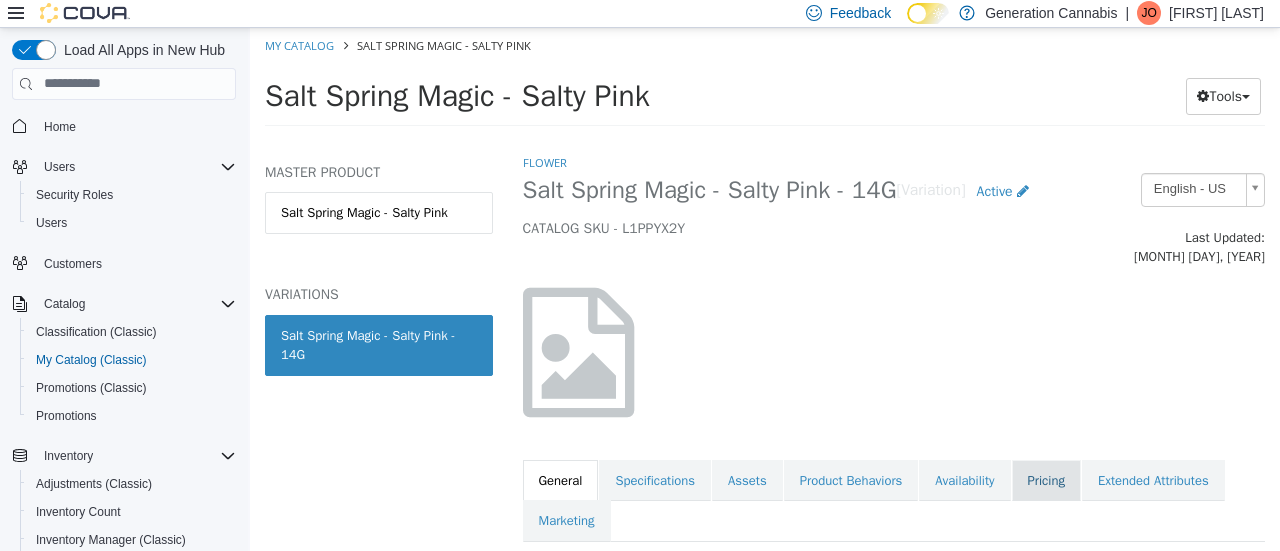 click on "Pricing" at bounding box center [1046, 480] 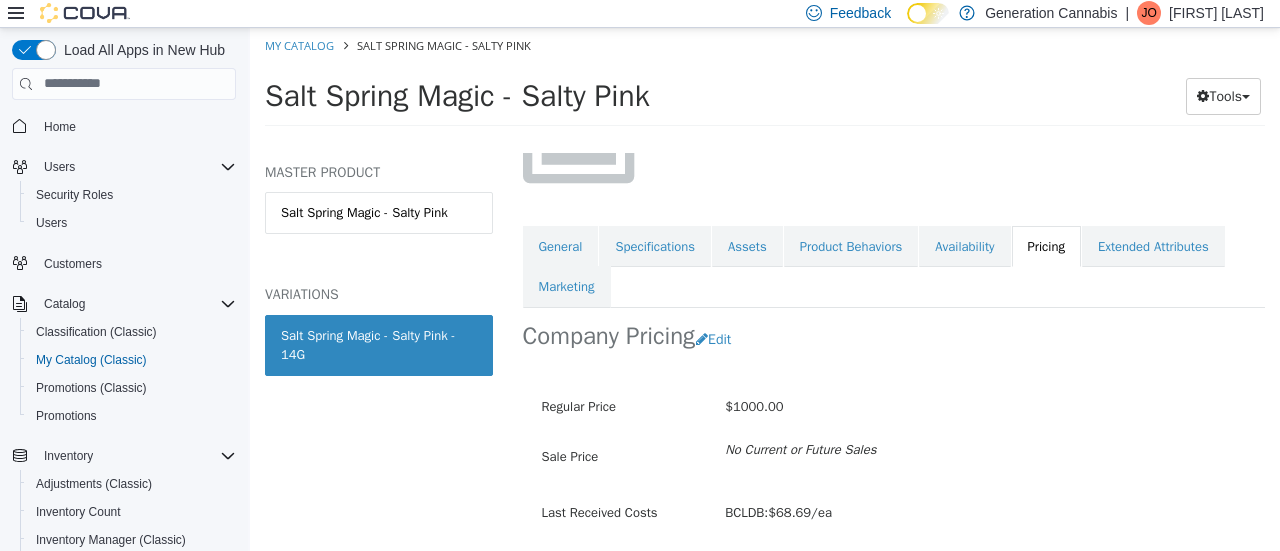 scroll, scrollTop: 296, scrollLeft: 0, axis: vertical 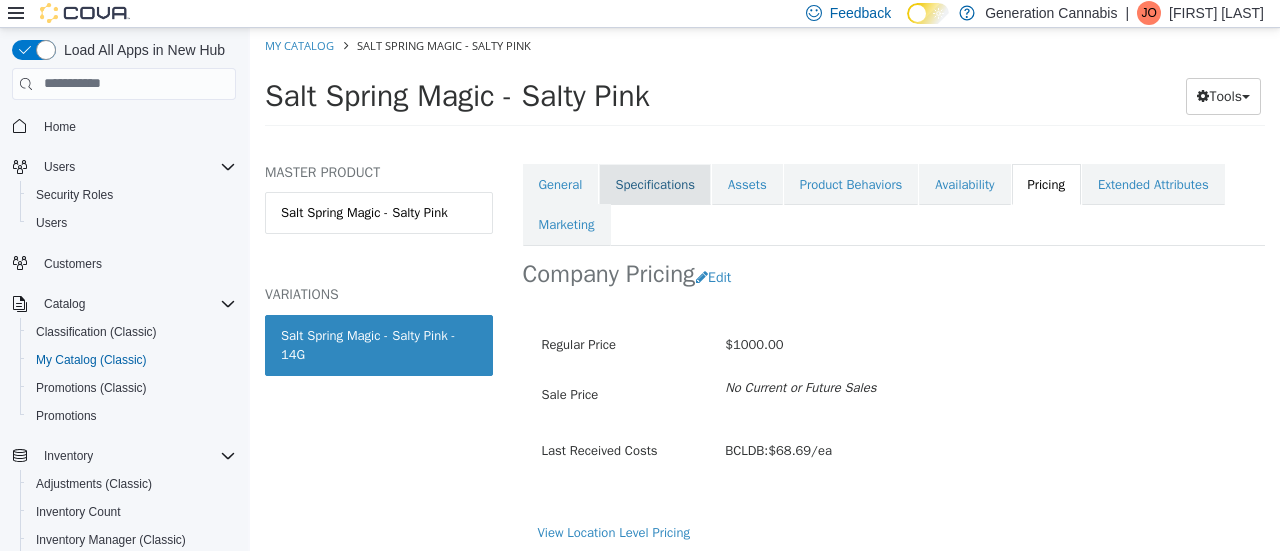 click on "Specifications" at bounding box center [655, 184] 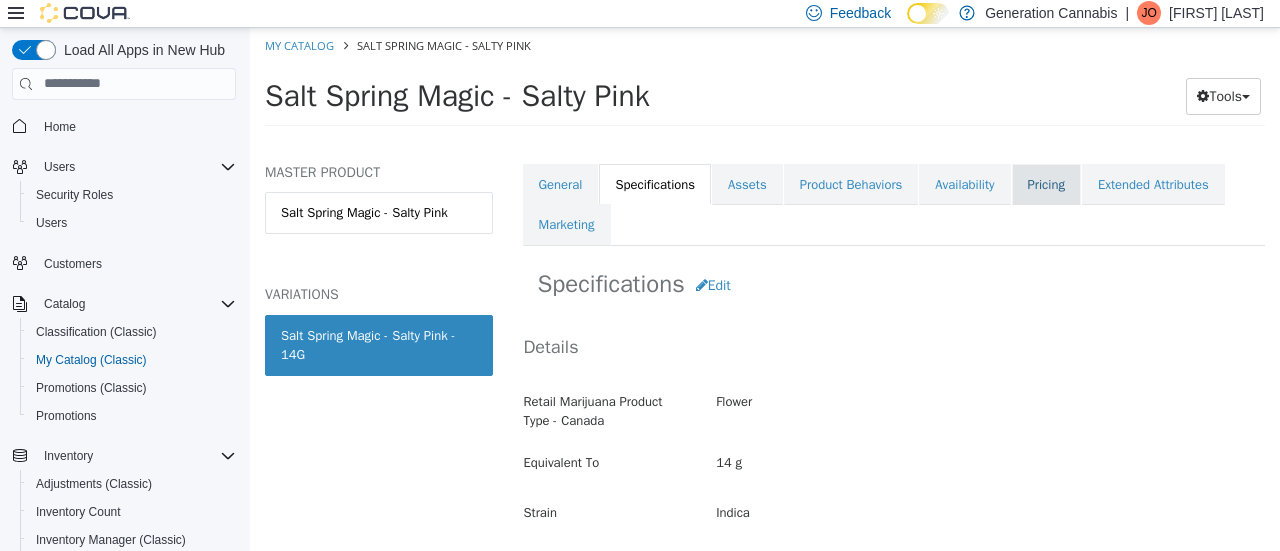 click on "Pricing" at bounding box center (1046, 184) 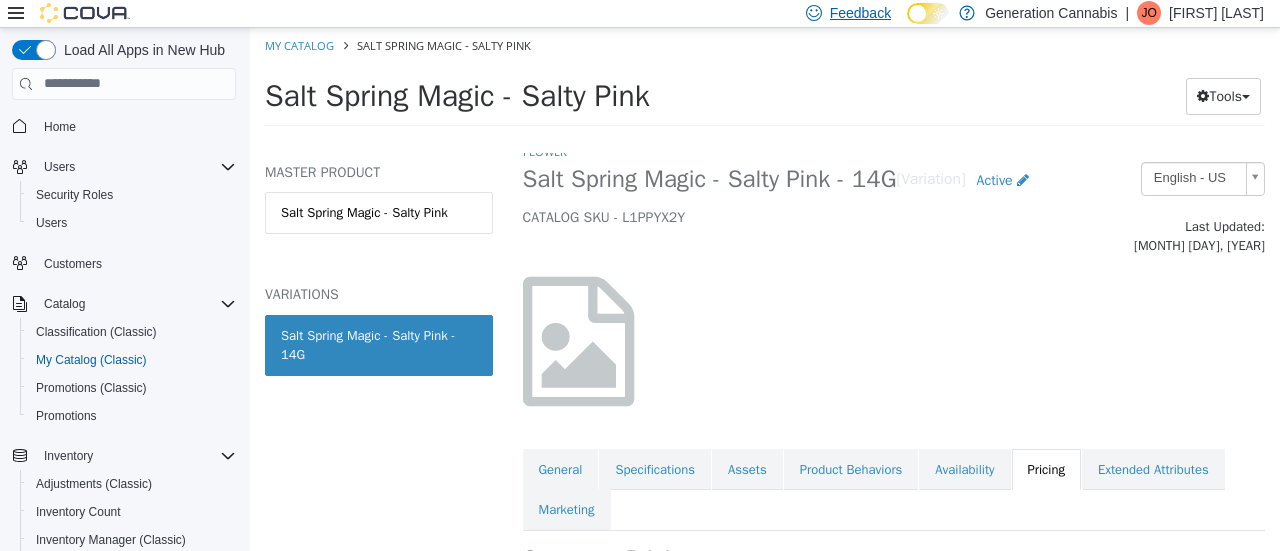 scroll, scrollTop: 296, scrollLeft: 0, axis: vertical 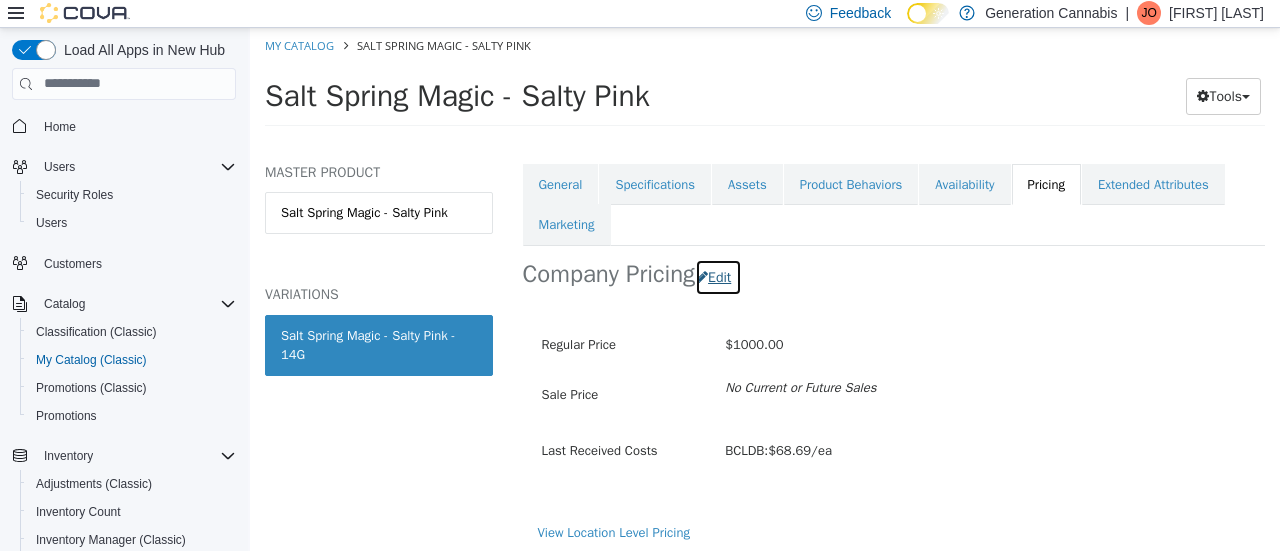 click on "Edit" at bounding box center (718, 276) 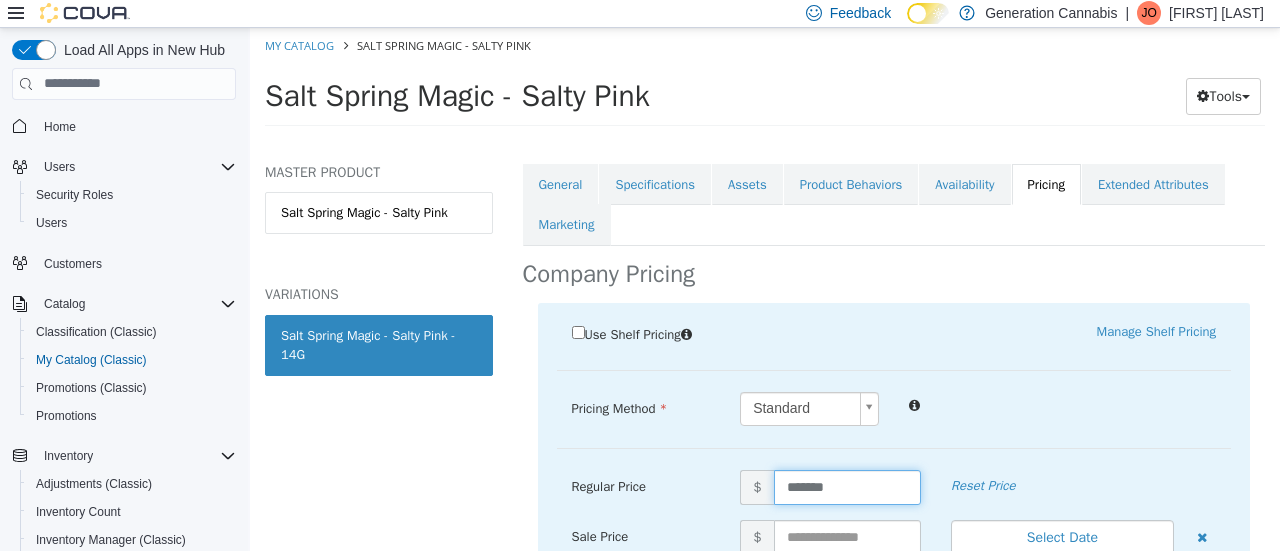 click on "*******" at bounding box center (847, 486) 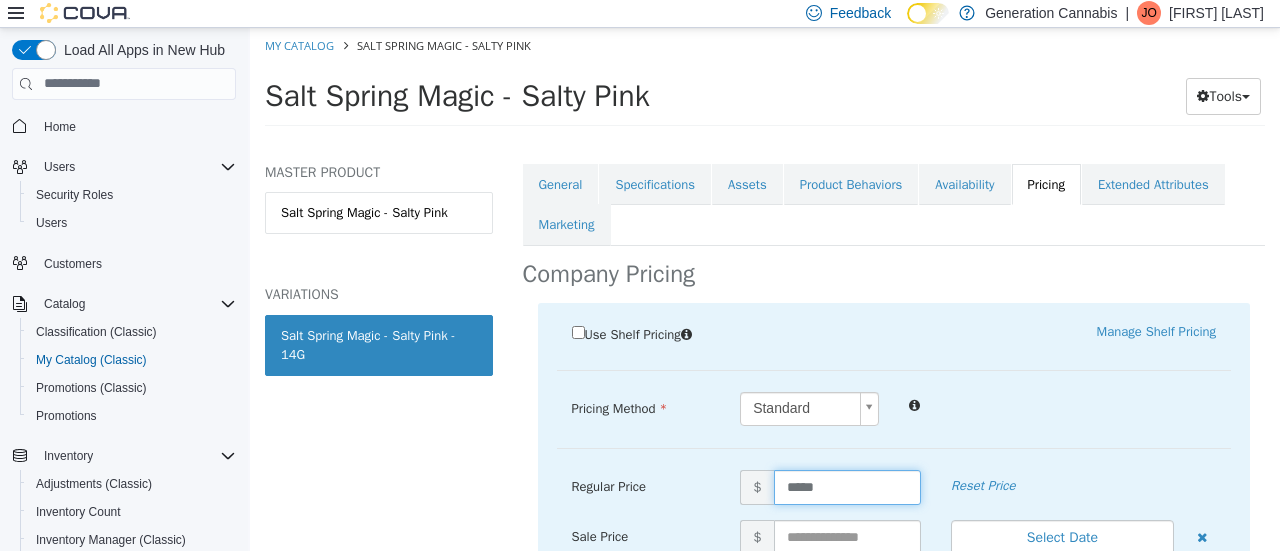 type on "******" 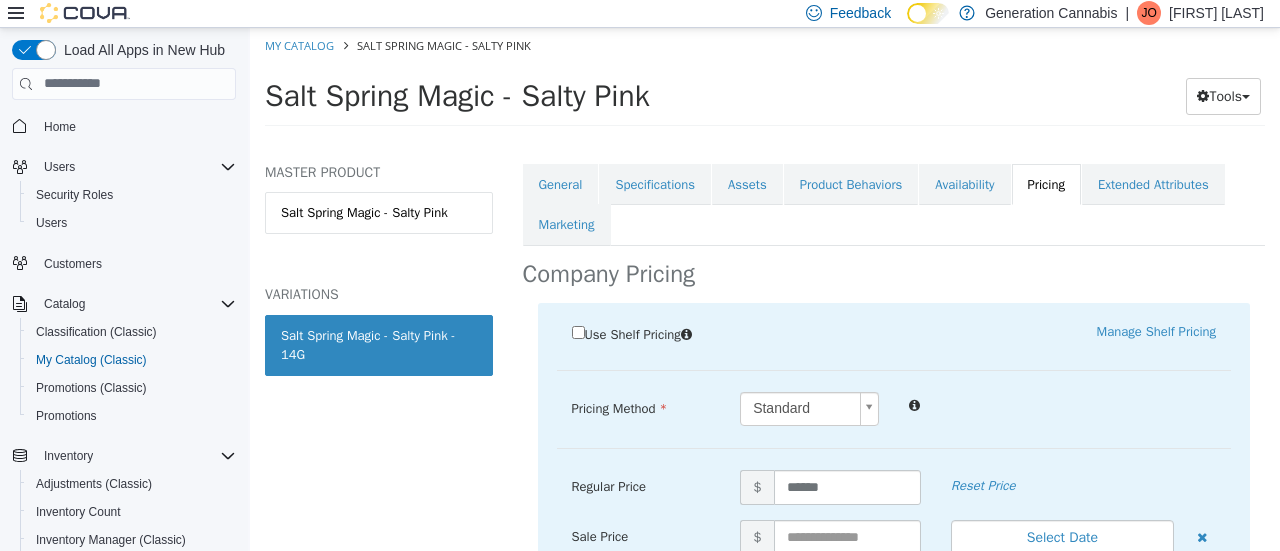 click at bounding box center [1062, 403] 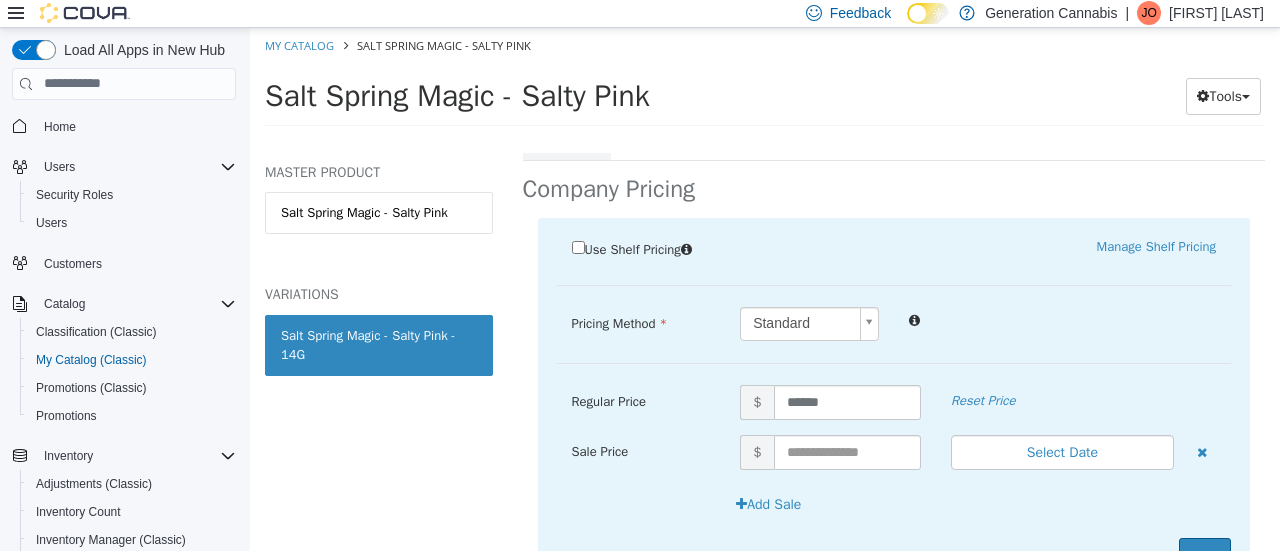 scroll, scrollTop: 471, scrollLeft: 0, axis: vertical 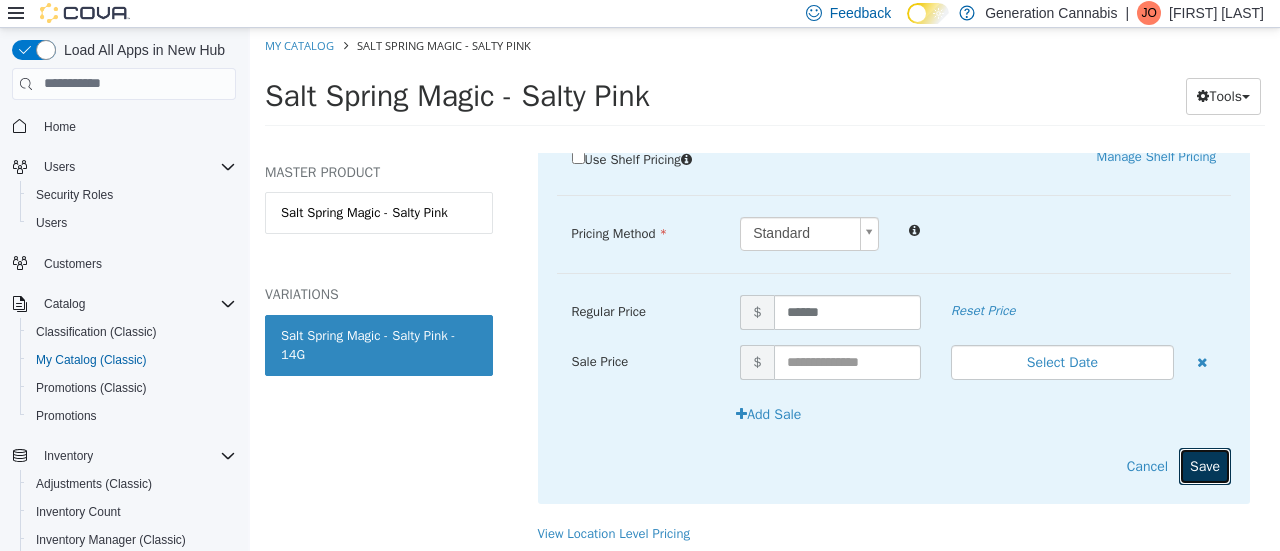 click on "Save" at bounding box center (1205, 465) 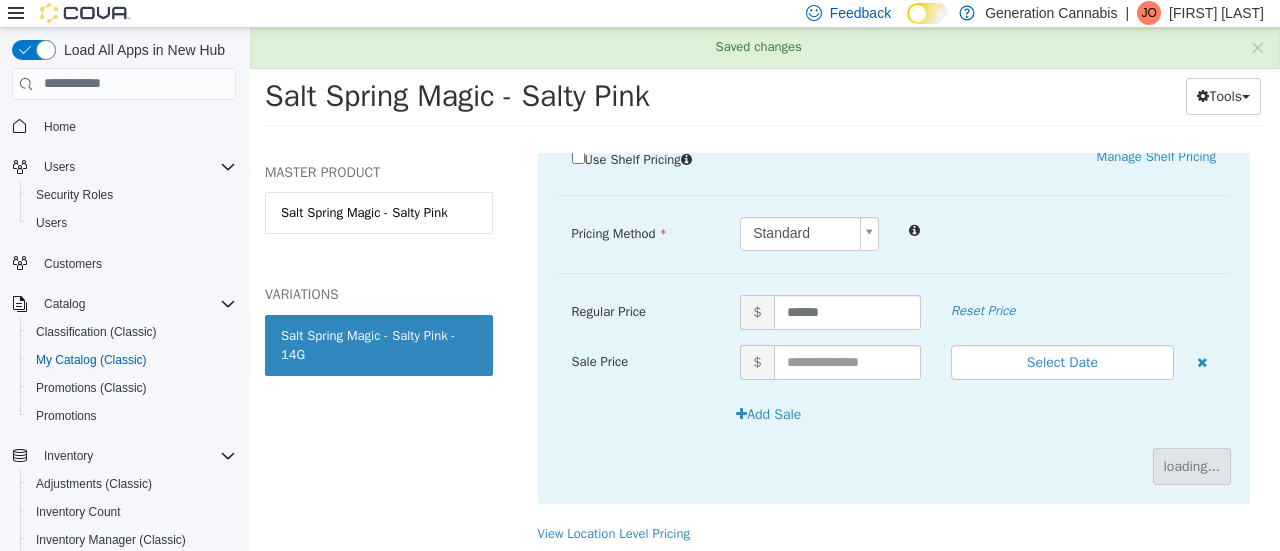 scroll, scrollTop: 296, scrollLeft: 0, axis: vertical 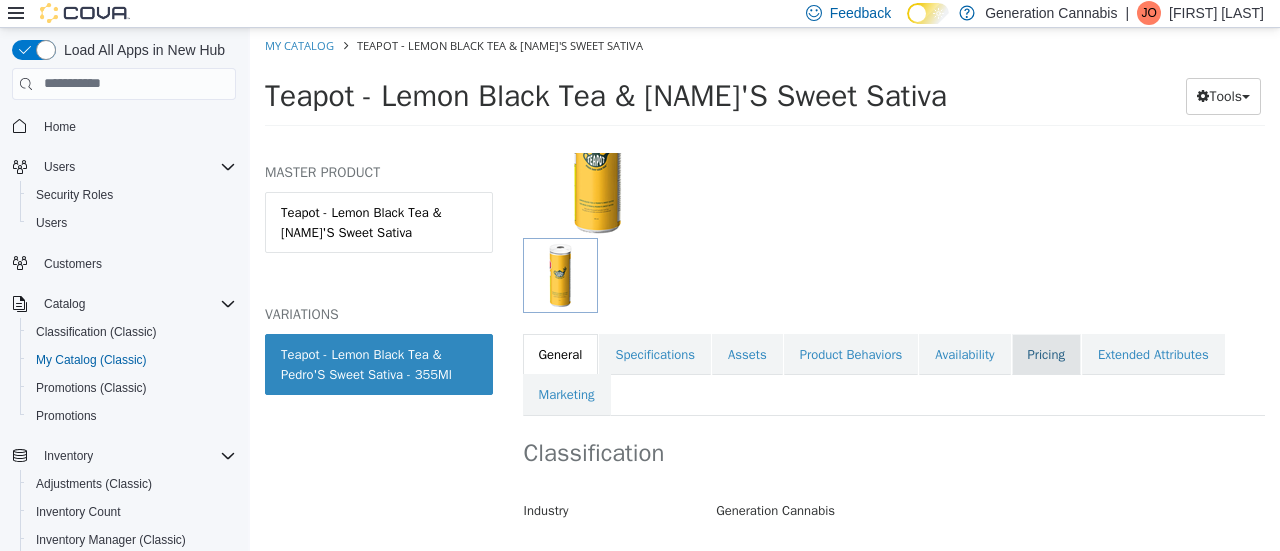 click on "Pricing" at bounding box center [1046, 354] 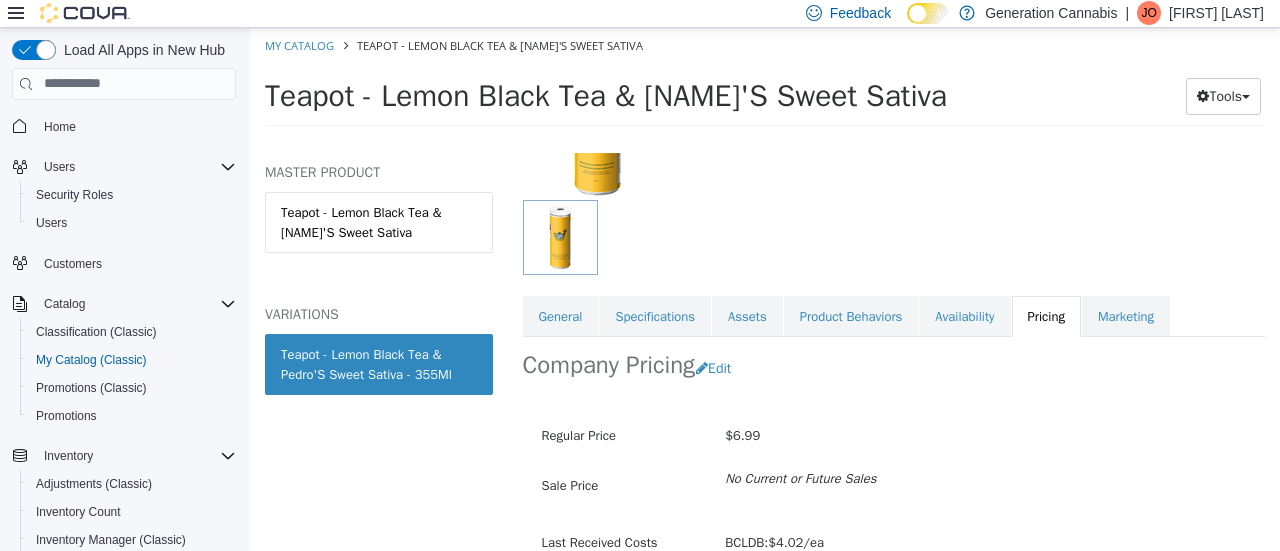 scroll, scrollTop: 331, scrollLeft: 0, axis: vertical 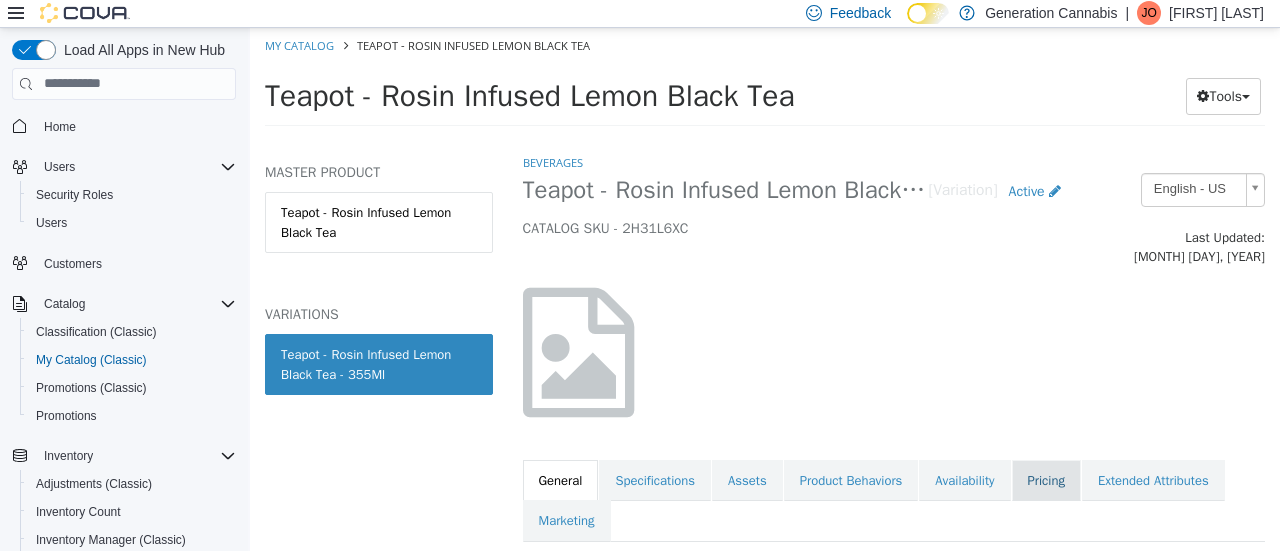 click on "Pricing" at bounding box center (1046, 480) 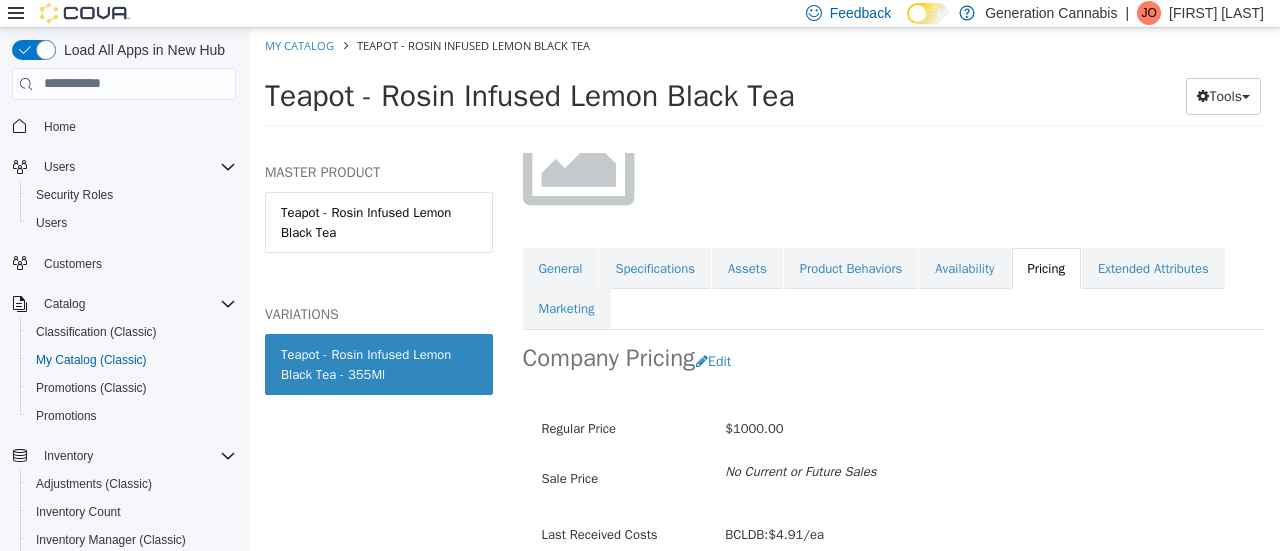 scroll, scrollTop: 281, scrollLeft: 0, axis: vertical 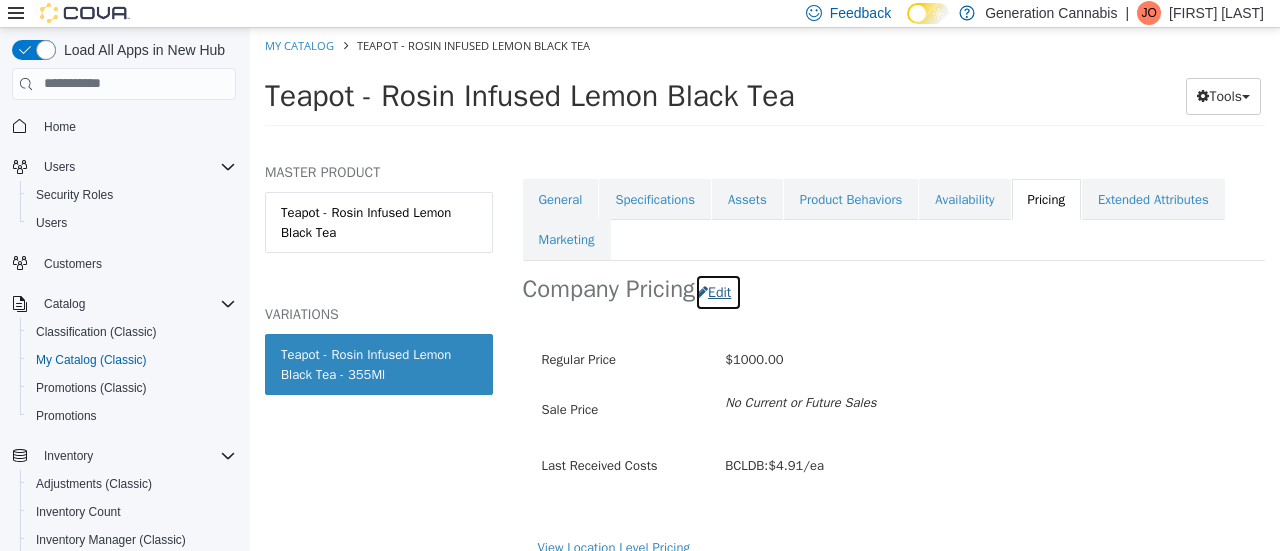 click on "Edit" at bounding box center [718, 291] 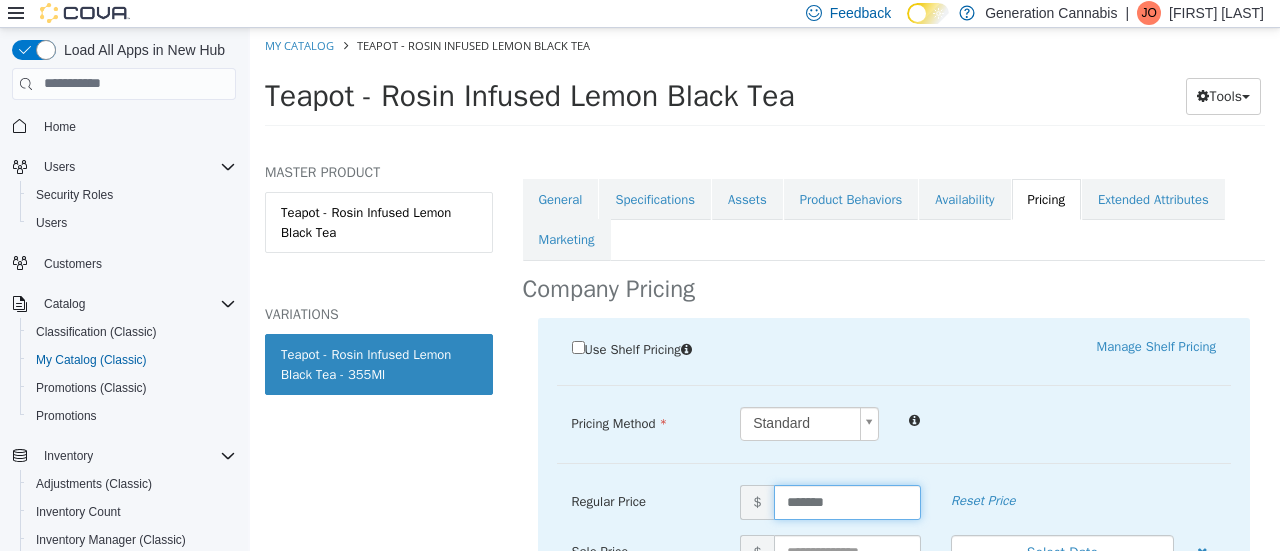 click on "*******" at bounding box center (847, 501) 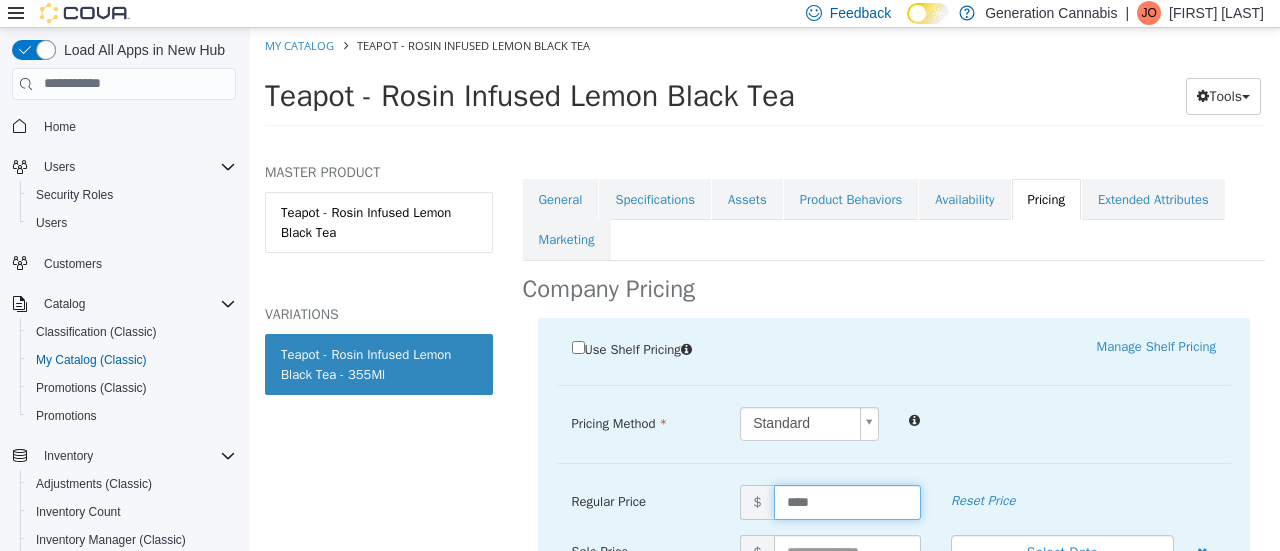 type on "*****" 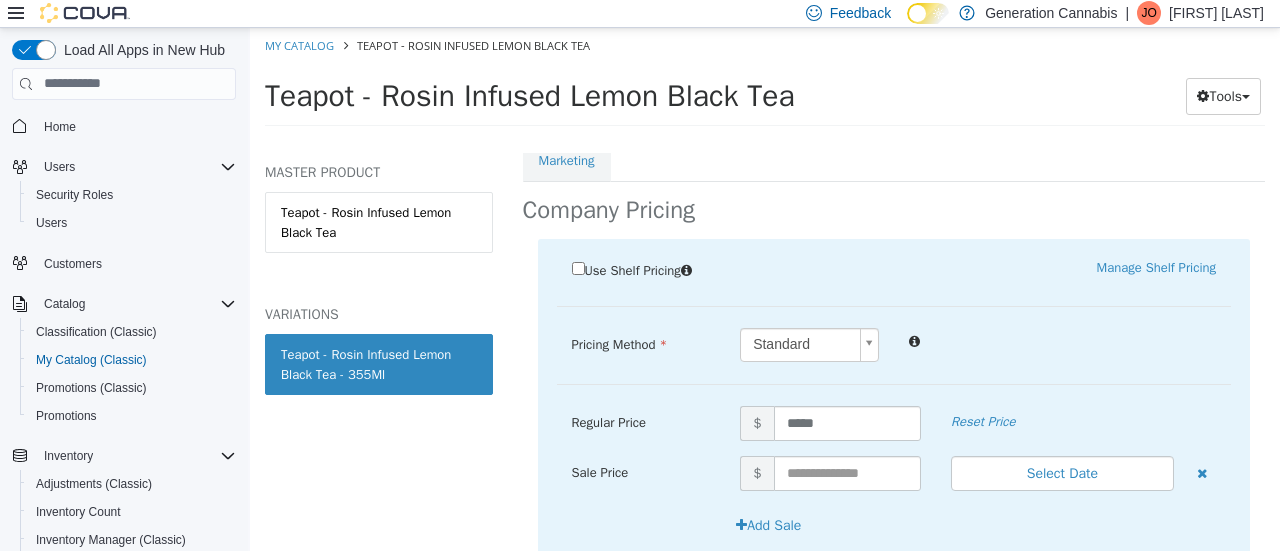 scroll, scrollTop: 456, scrollLeft: 0, axis: vertical 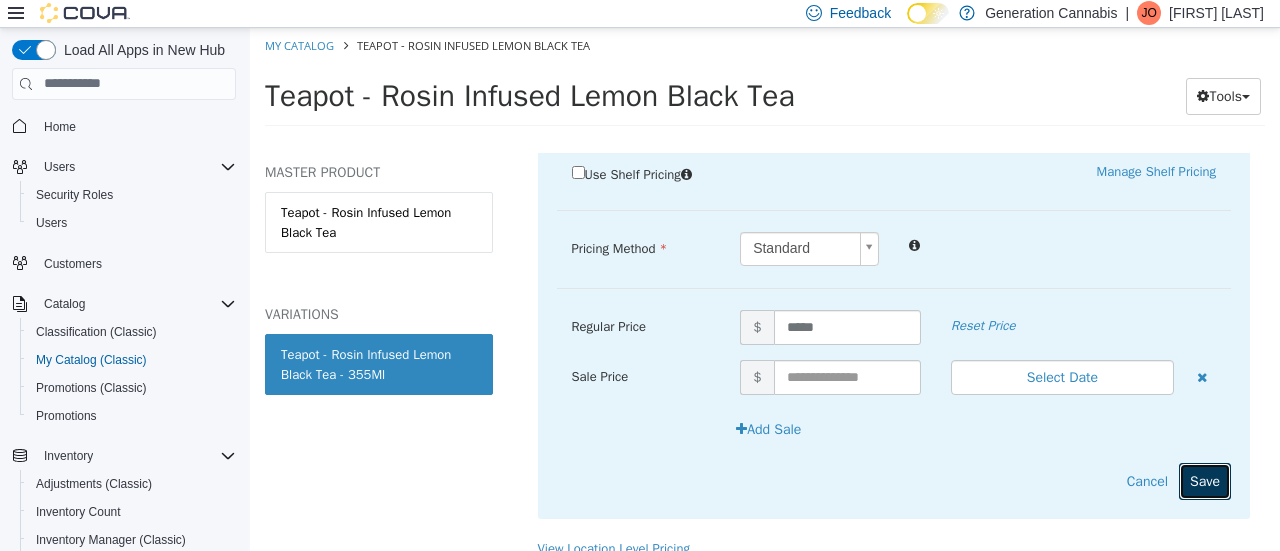 click on "Save" at bounding box center (1205, 480) 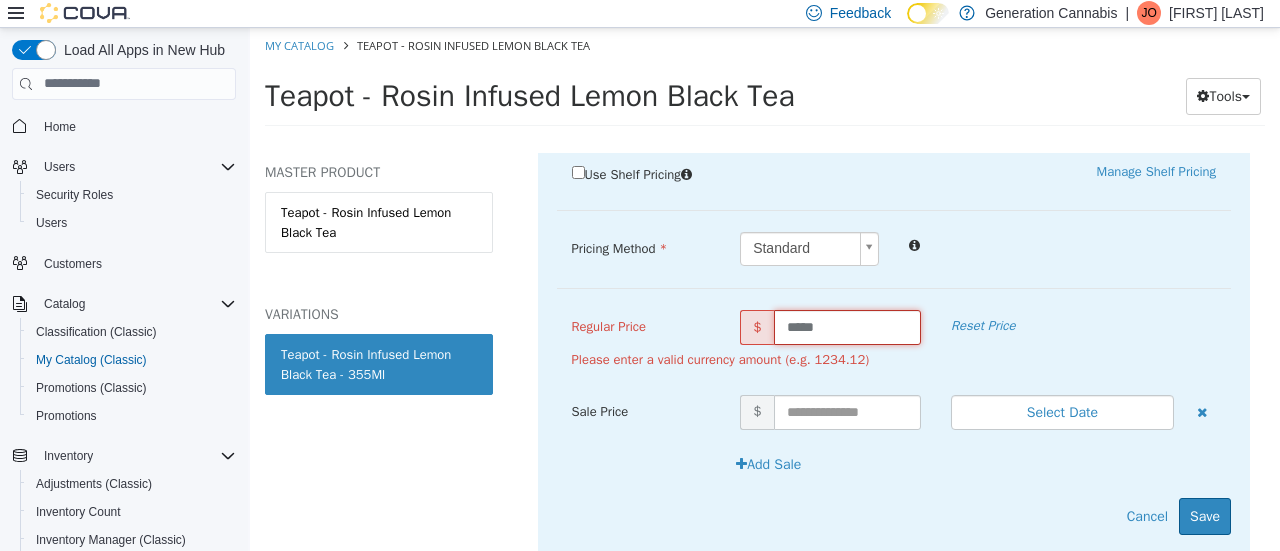 click on "*****" at bounding box center [847, 326] 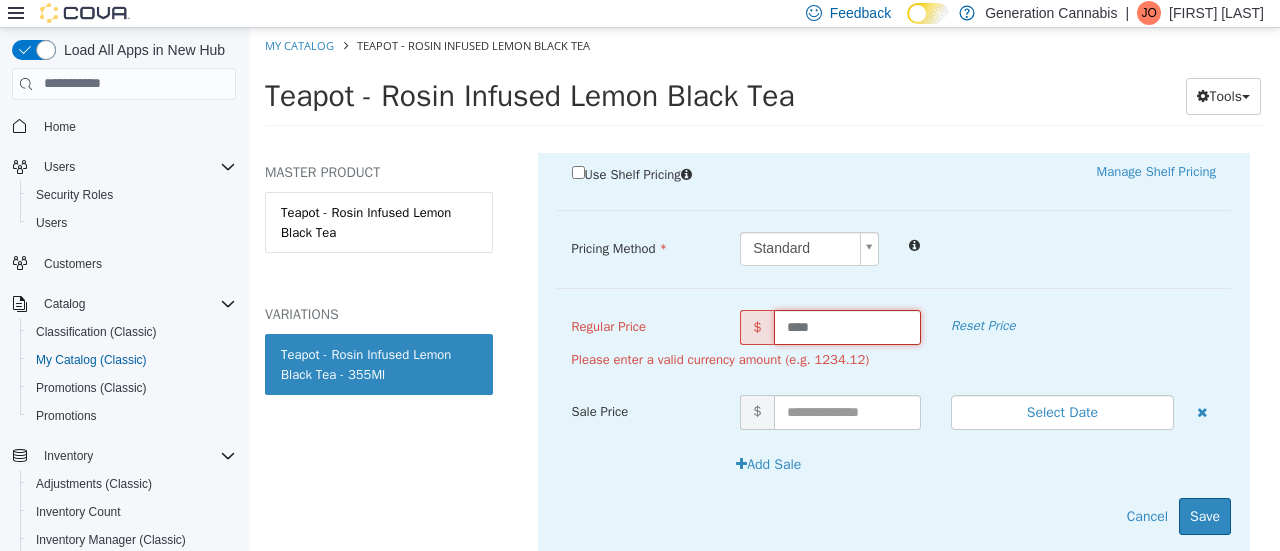 type on "****" 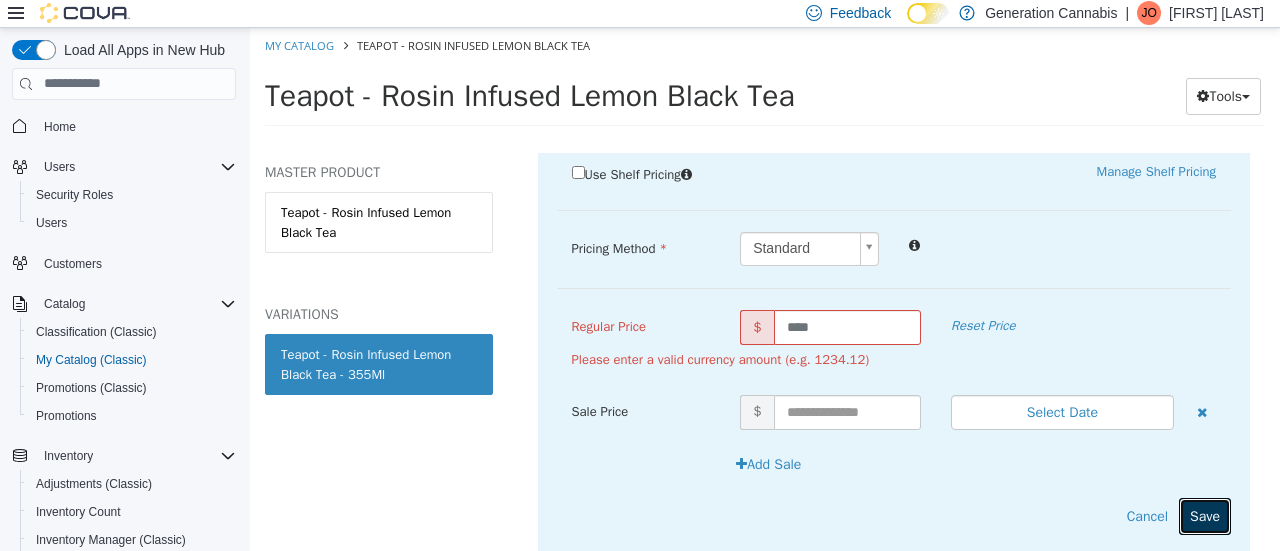 click on "Save" at bounding box center [1205, 515] 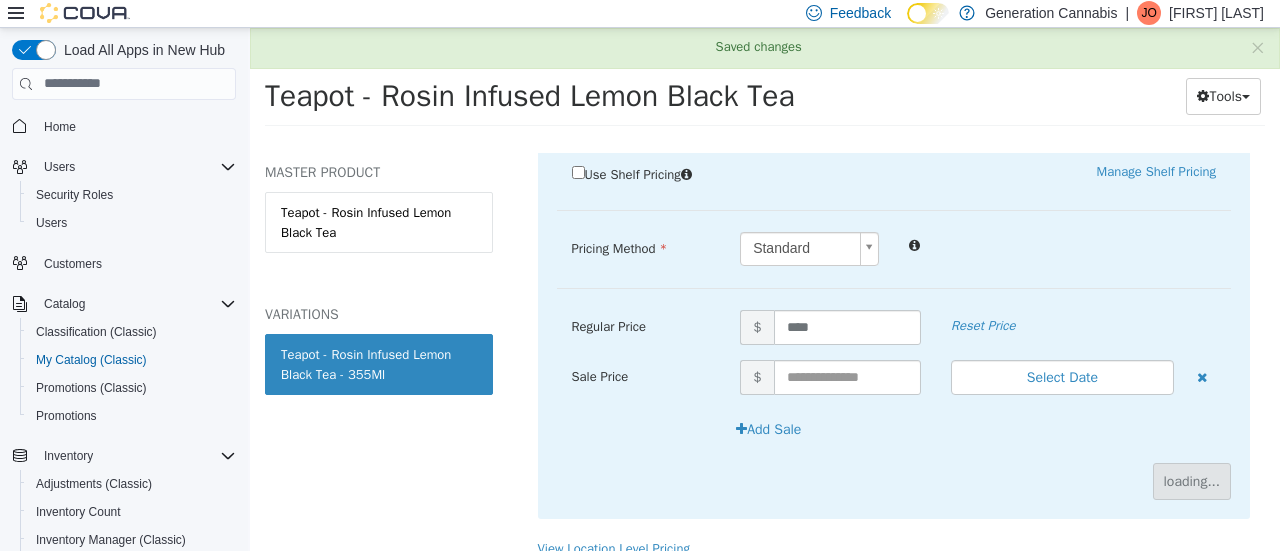 scroll, scrollTop: 281, scrollLeft: 0, axis: vertical 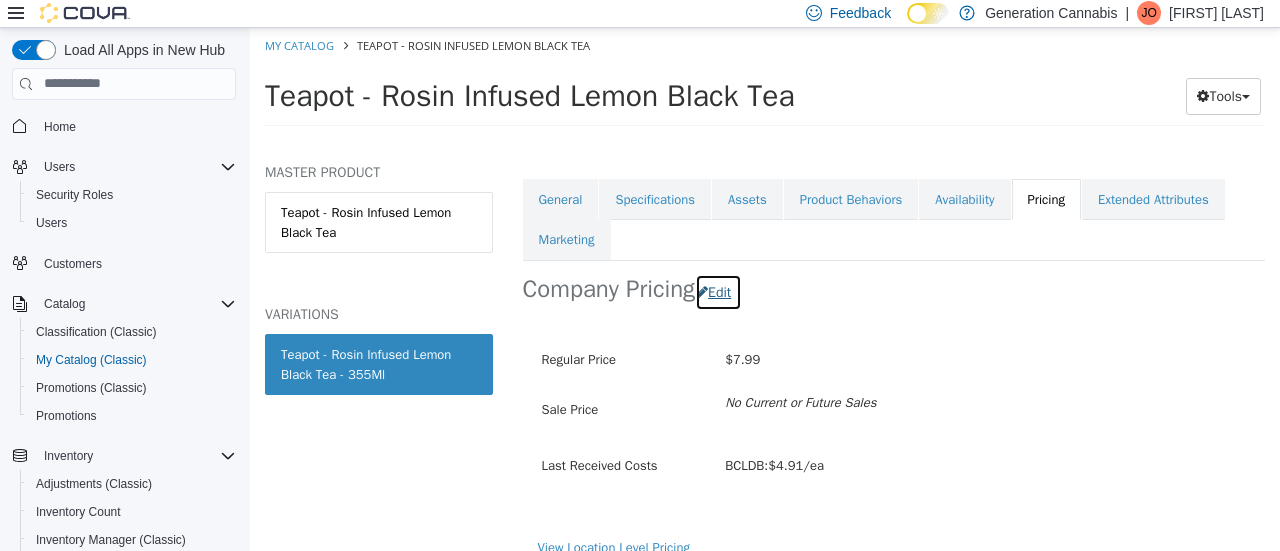 click on "Edit" at bounding box center (718, 291) 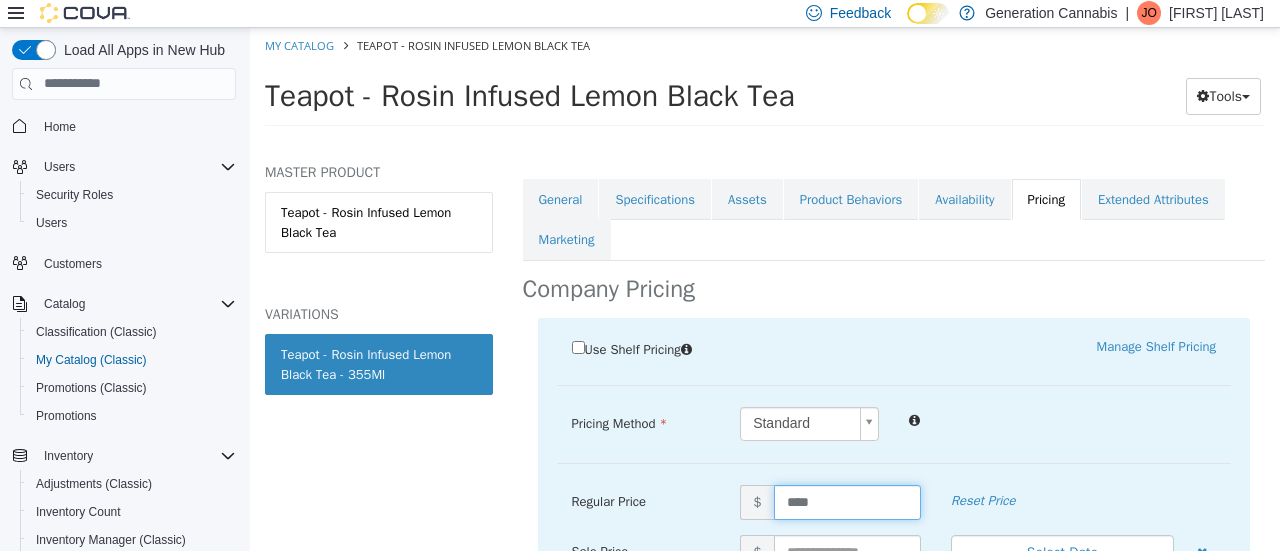 click on "****" at bounding box center (847, 501) 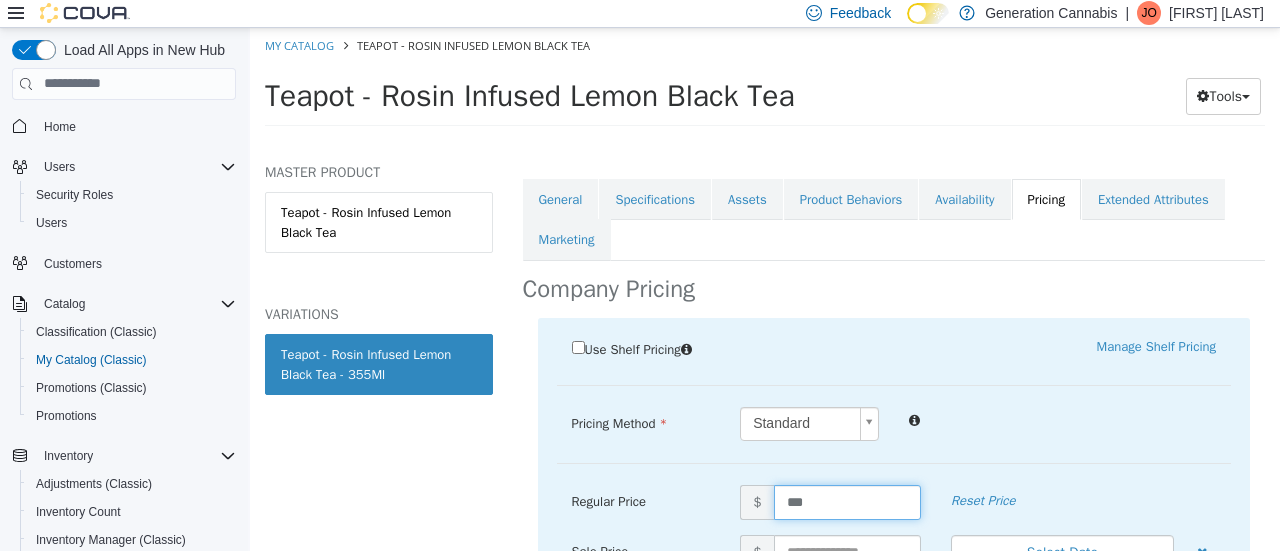 type on "****" 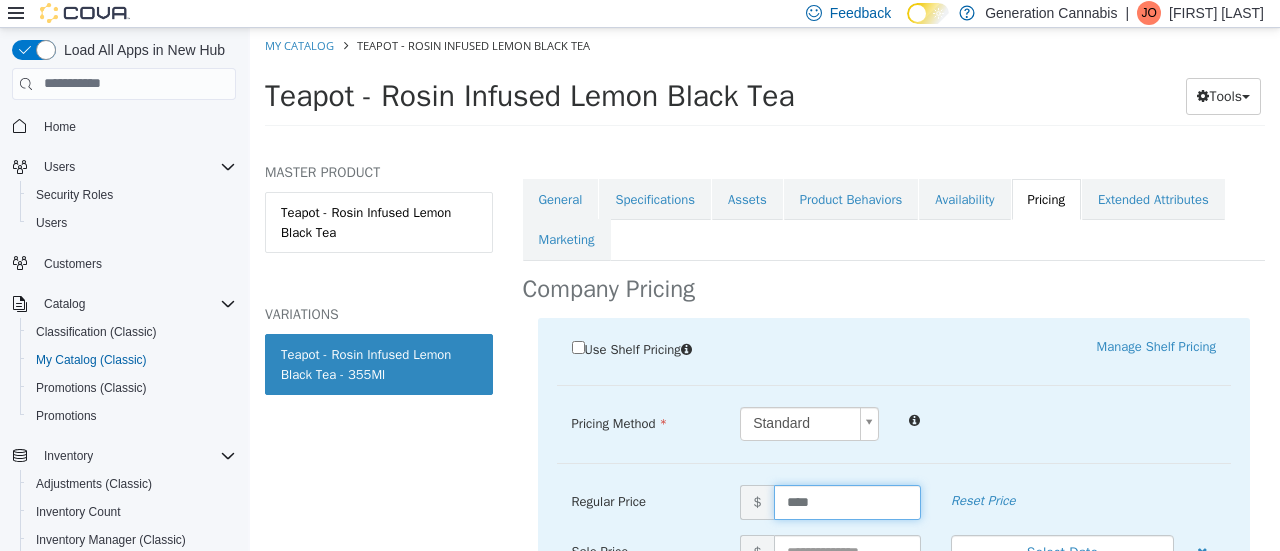 click on "Pricing Method     Standard                             * Regular Price $ **** Reset Price Sale Price $ Select Date     (UTC-7) [CITY]                                Add Sale" at bounding box center (894, 434) 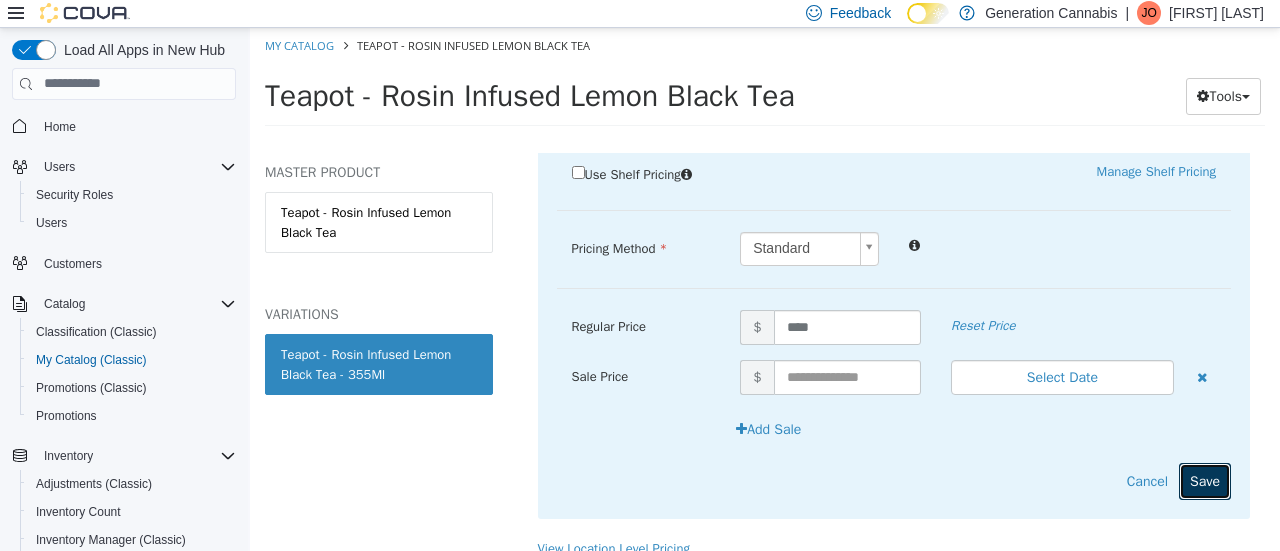 click on "Save" at bounding box center (1205, 480) 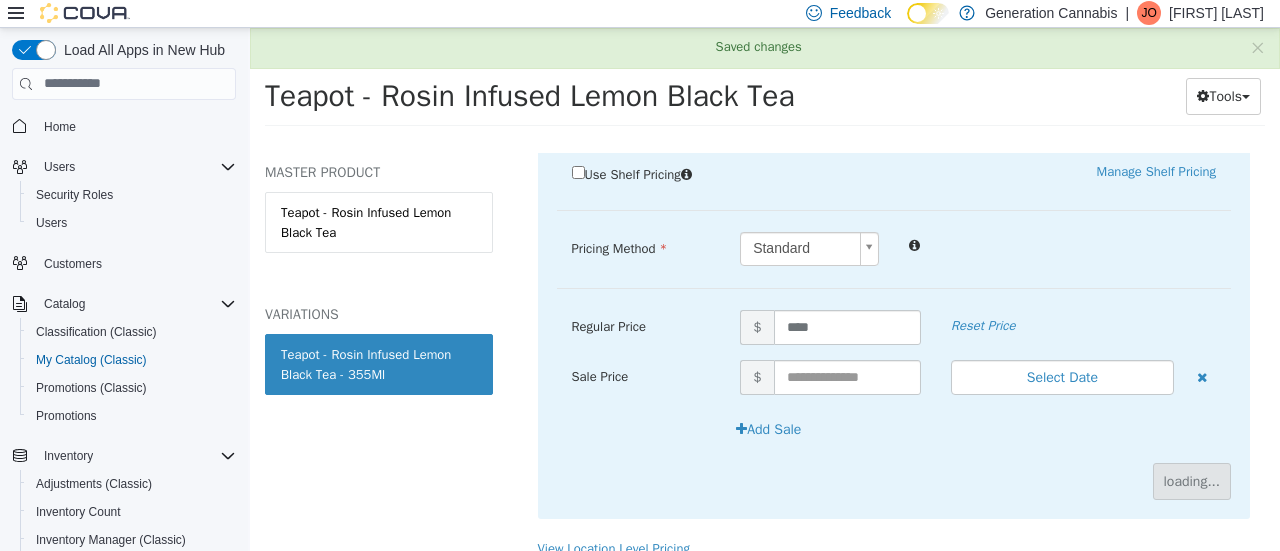 scroll, scrollTop: 281, scrollLeft: 0, axis: vertical 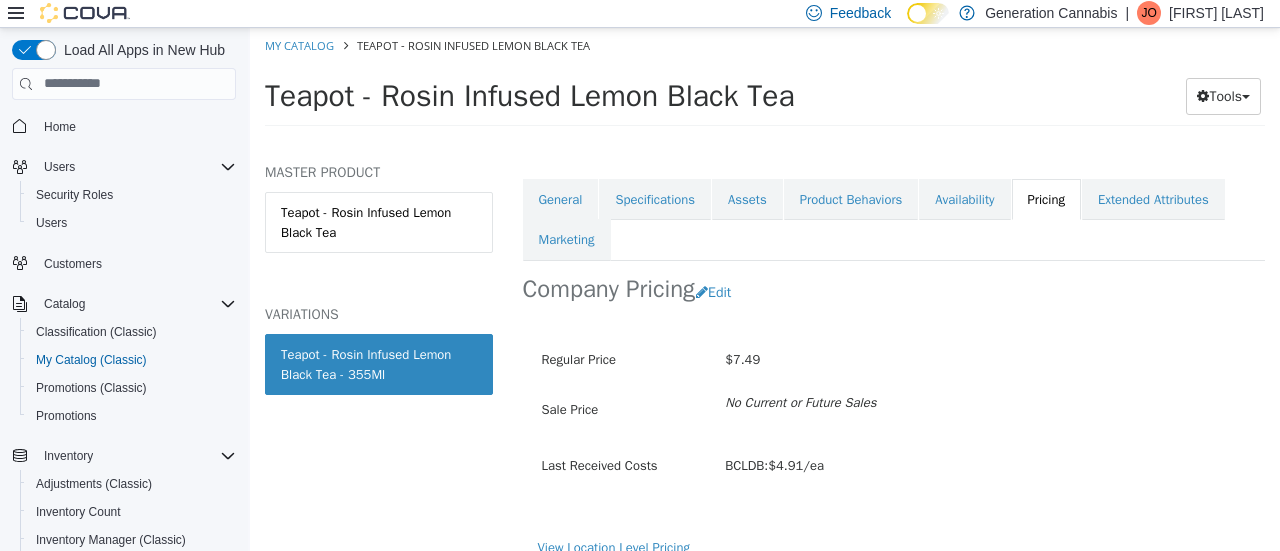 click on "$7.49" at bounding box center (985, 359) 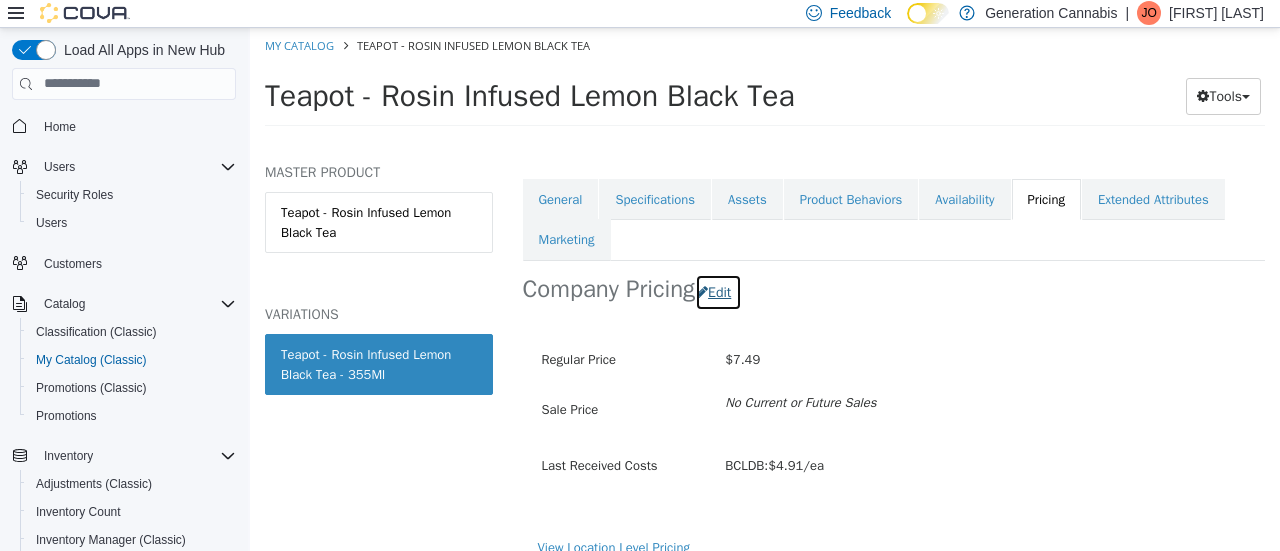 click on "Edit" at bounding box center (718, 291) 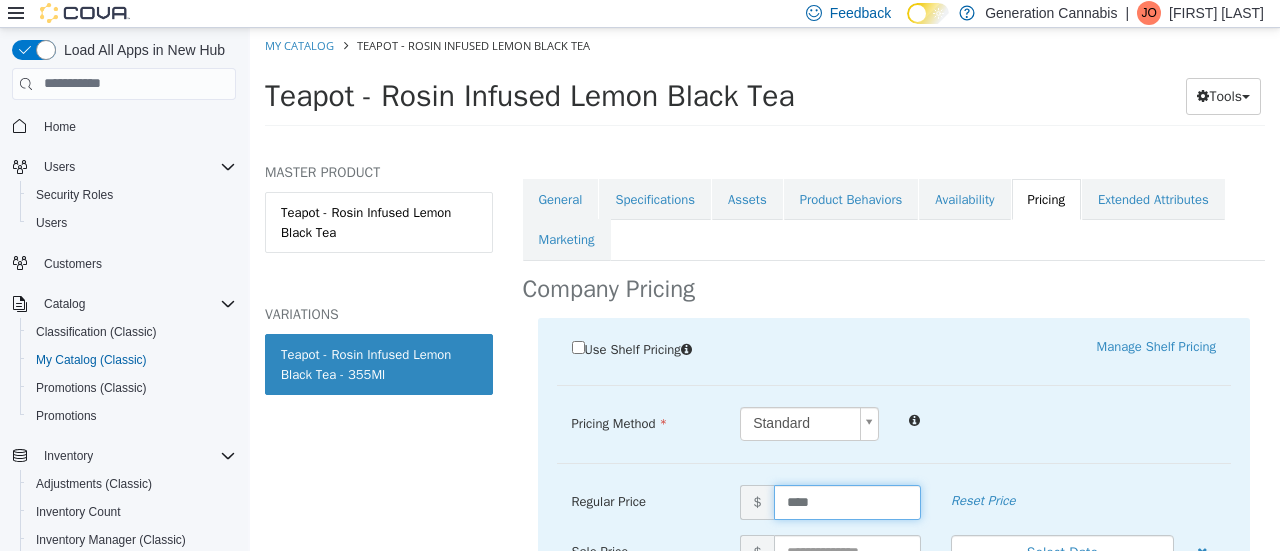 click on "****" at bounding box center (847, 501) 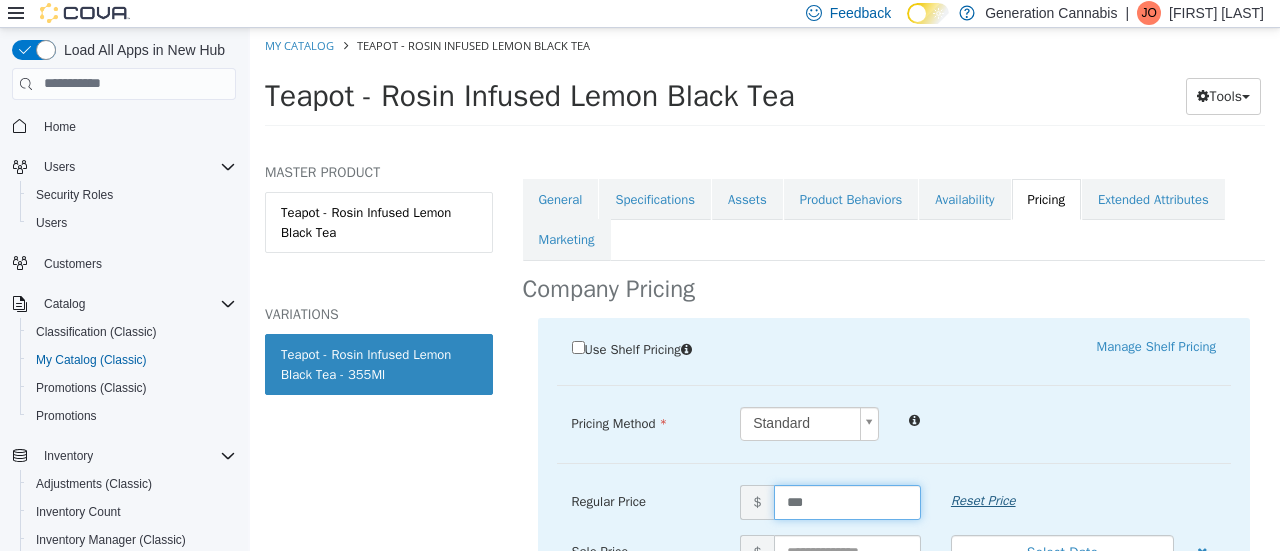 type on "****" 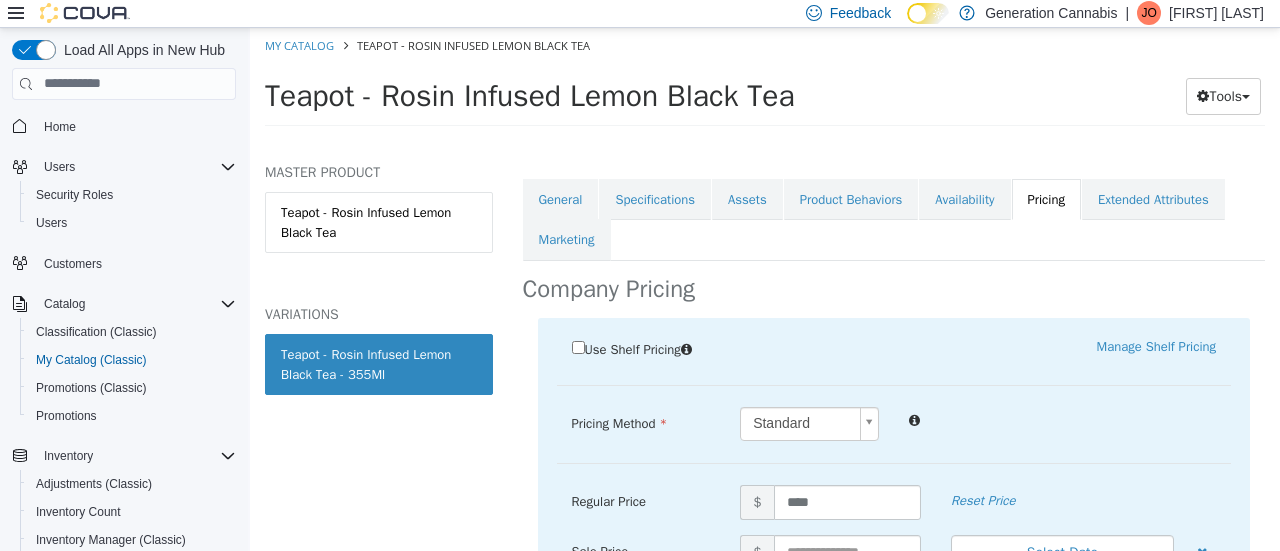 click on "Pricing Method     Standard                             * Regular Price $ **** Reset Price Sale Price $ Select Date     (UTC-7) [CITY]                                Add Sale" at bounding box center [894, 434] 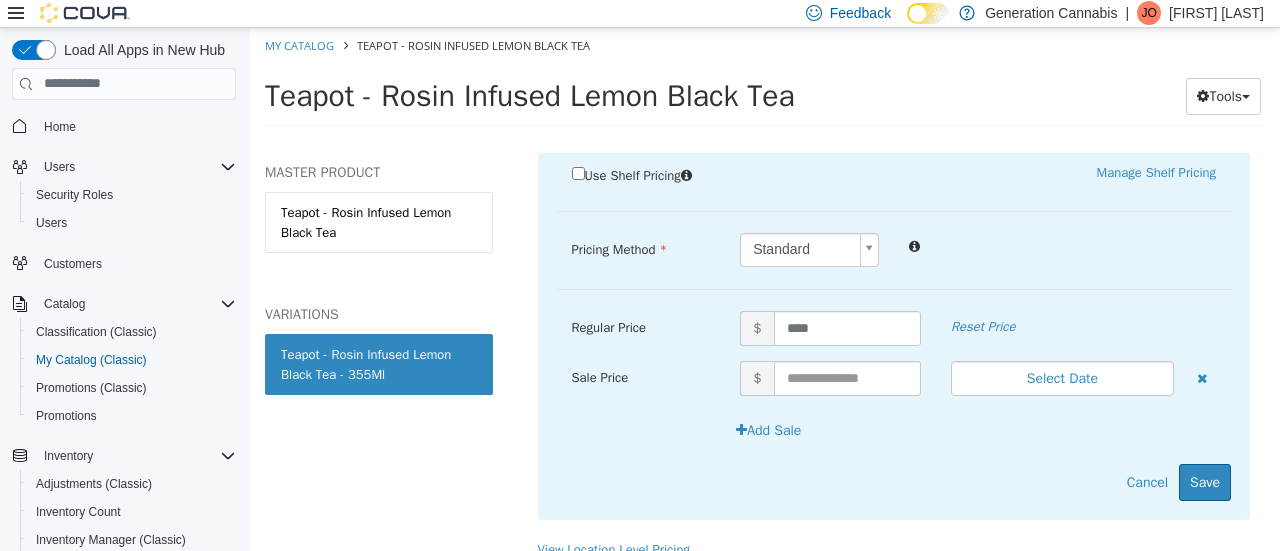 scroll, scrollTop: 456, scrollLeft: 0, axis: vertical 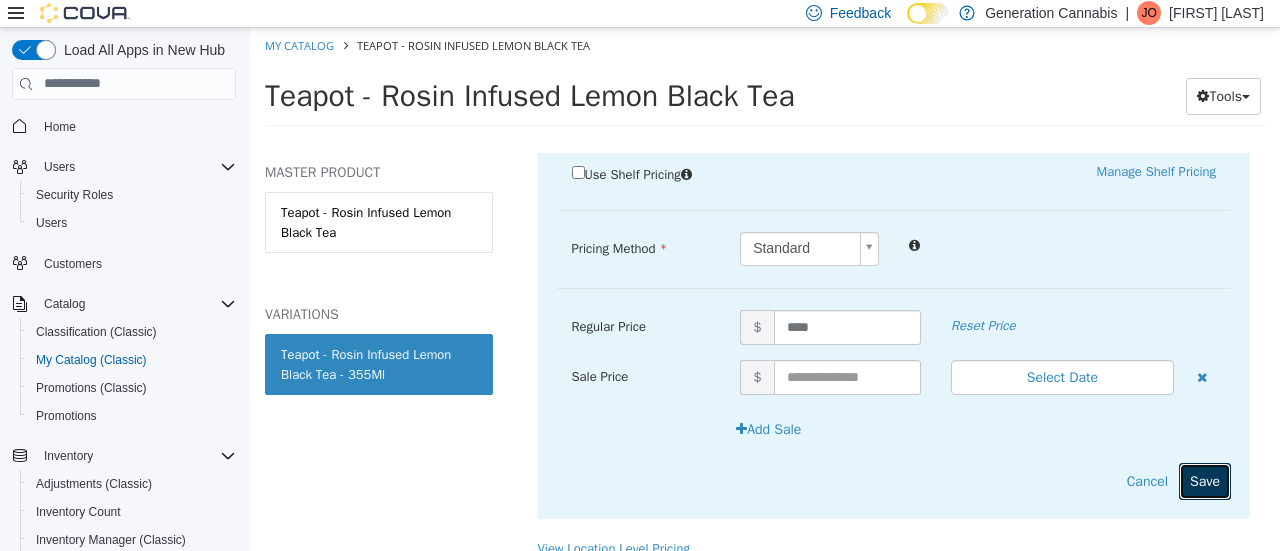 click on "Save" at bounding box center [1205, 480] 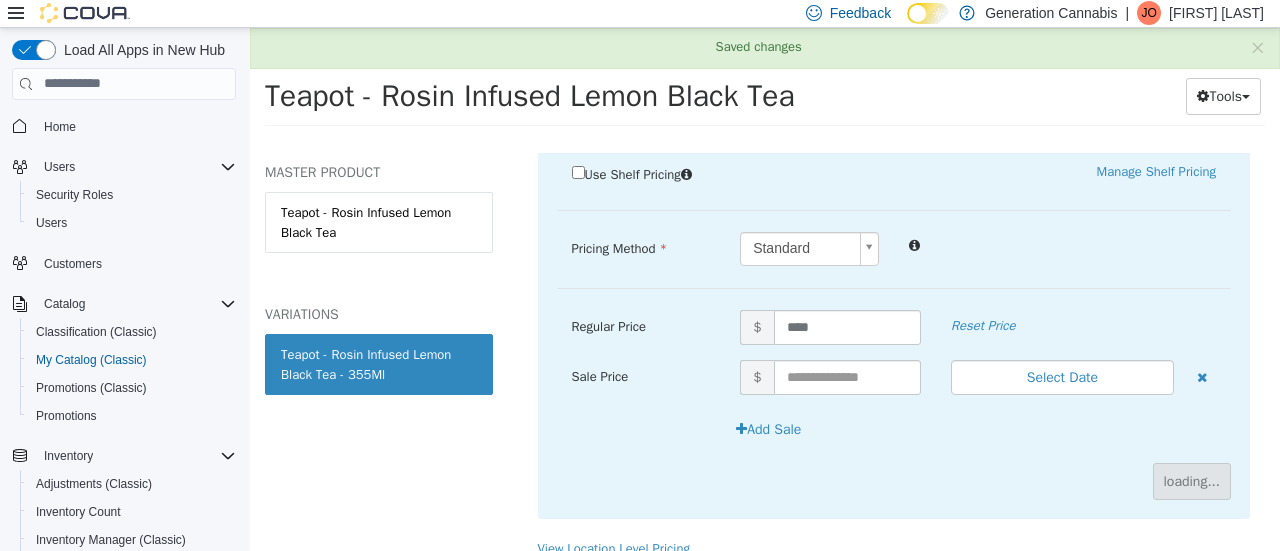 scroll, scrollTop: 281, scrollLeft: 0, axis: vertical 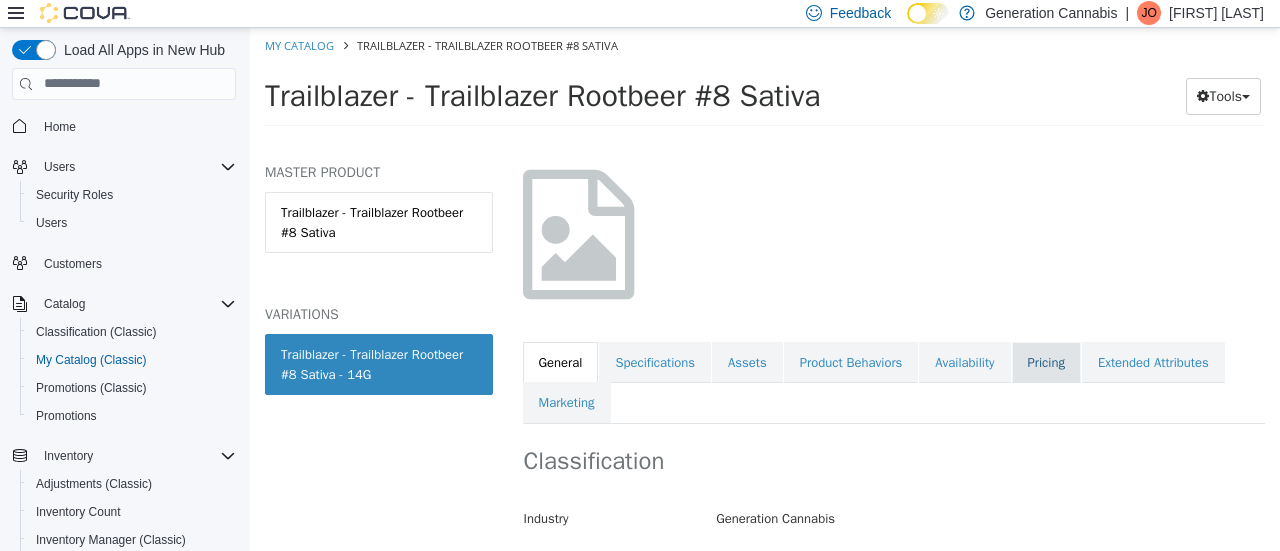 click on "Pricing" at bounding box center (1046, 362) 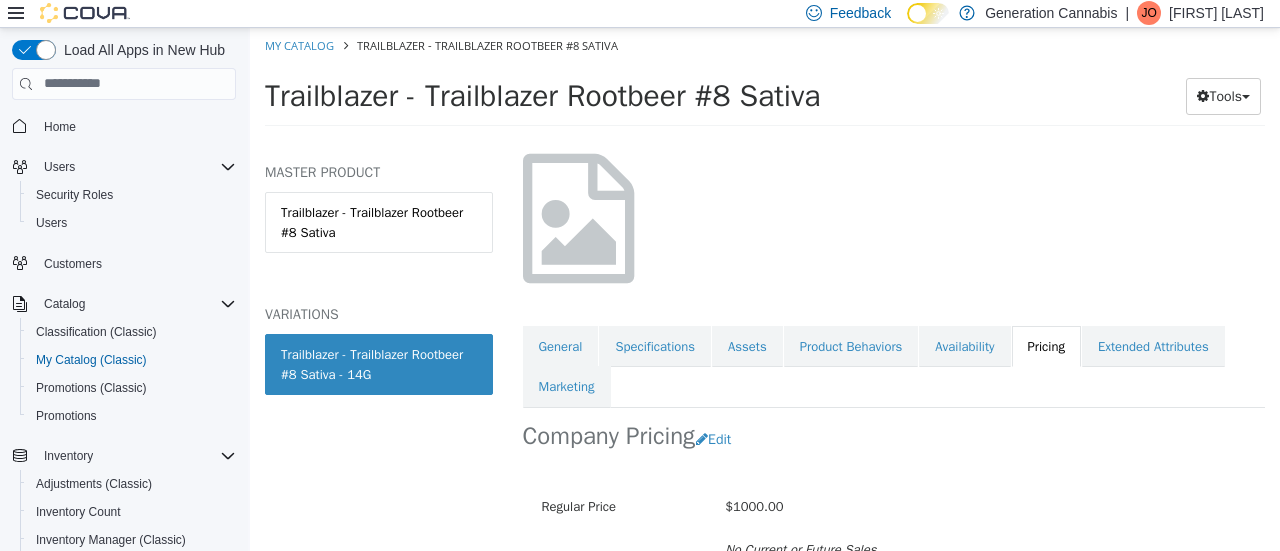 scroll, scrollTop: 200, scrollLeft: 0, axis: vertical 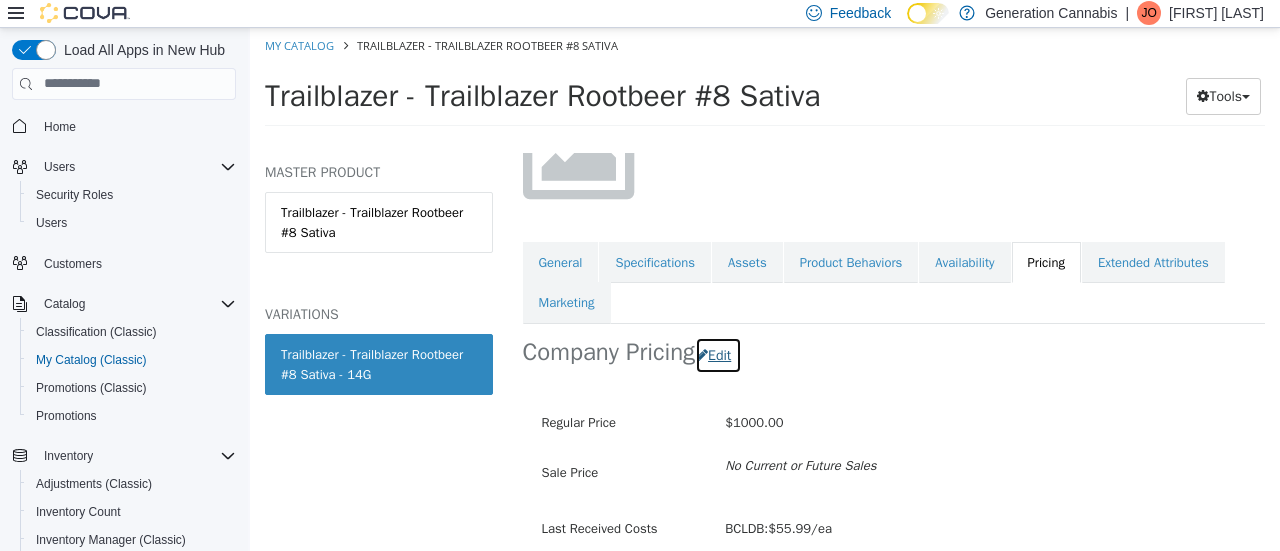 click on "Edit" at bounding box center (718, 354) 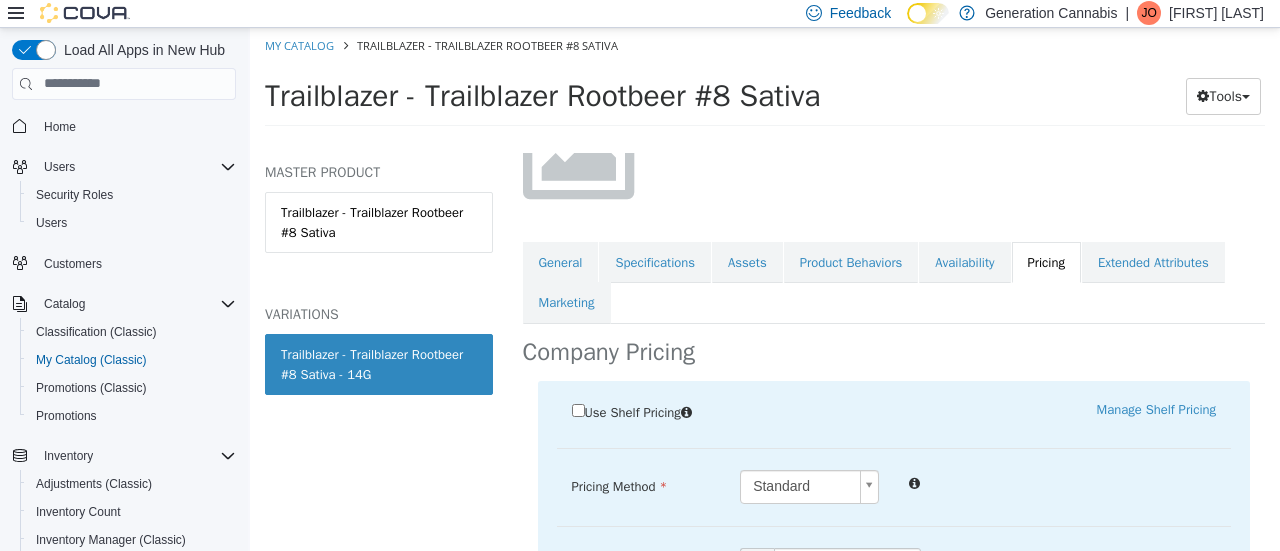 scroll, scrollTop: 400, scrollLeft: 0, axis: vertical 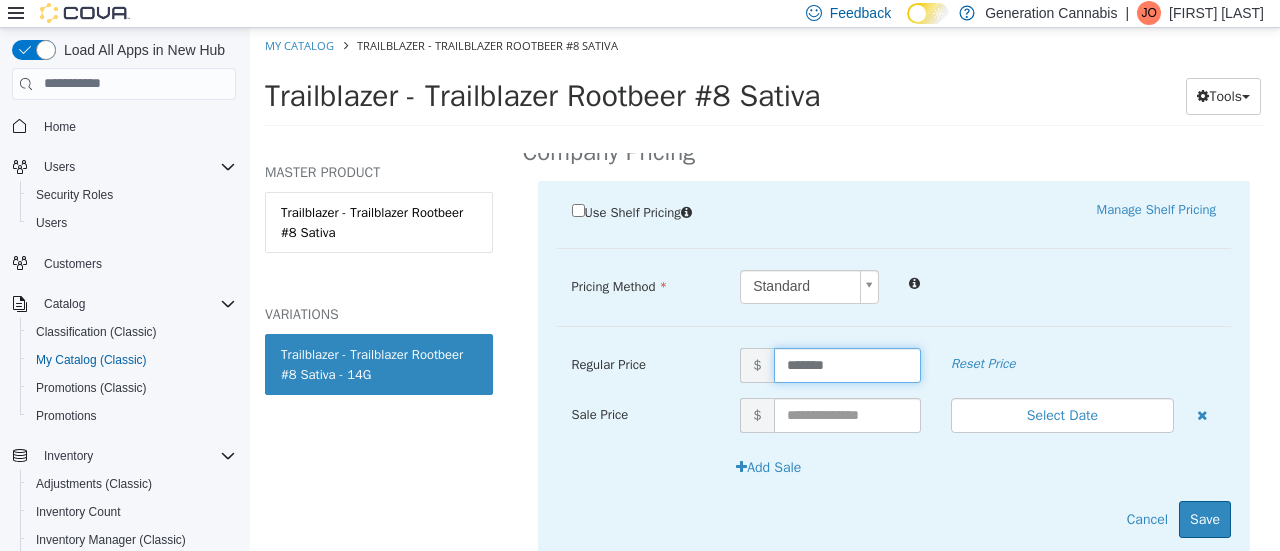 click on "*******" at bounding box center [847, 364] 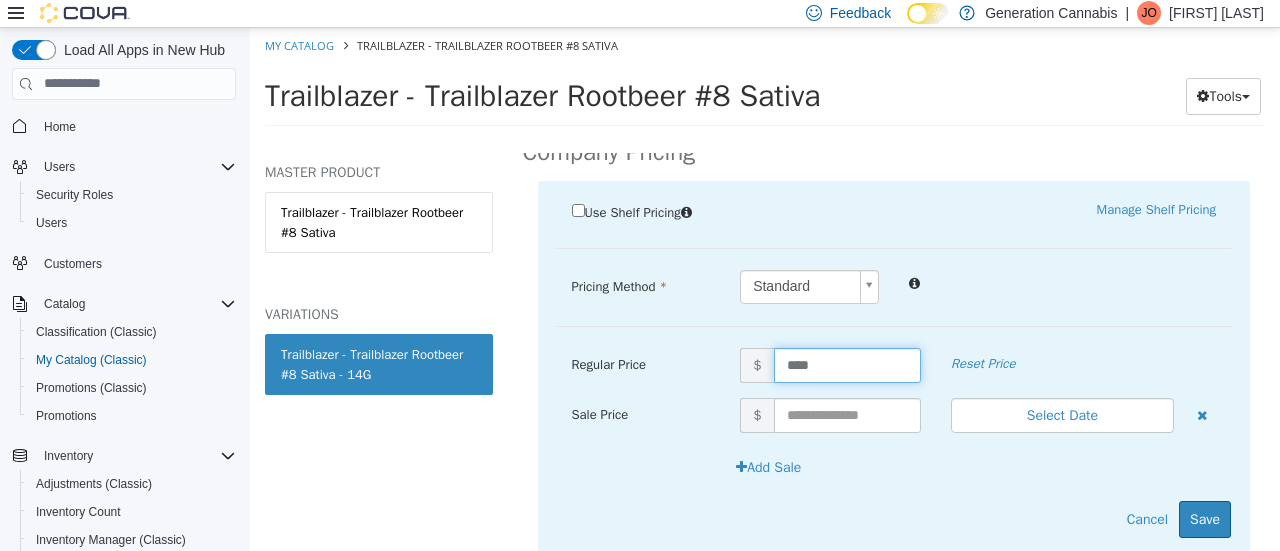 type on "*****" 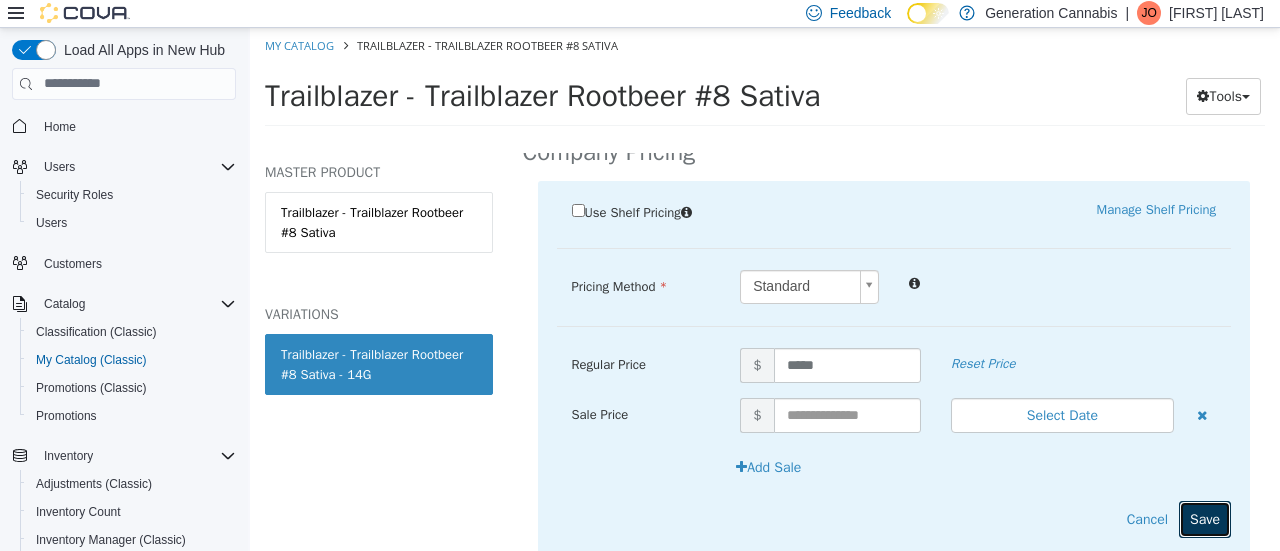 click on "Save" at bounding box center (1205, 518) 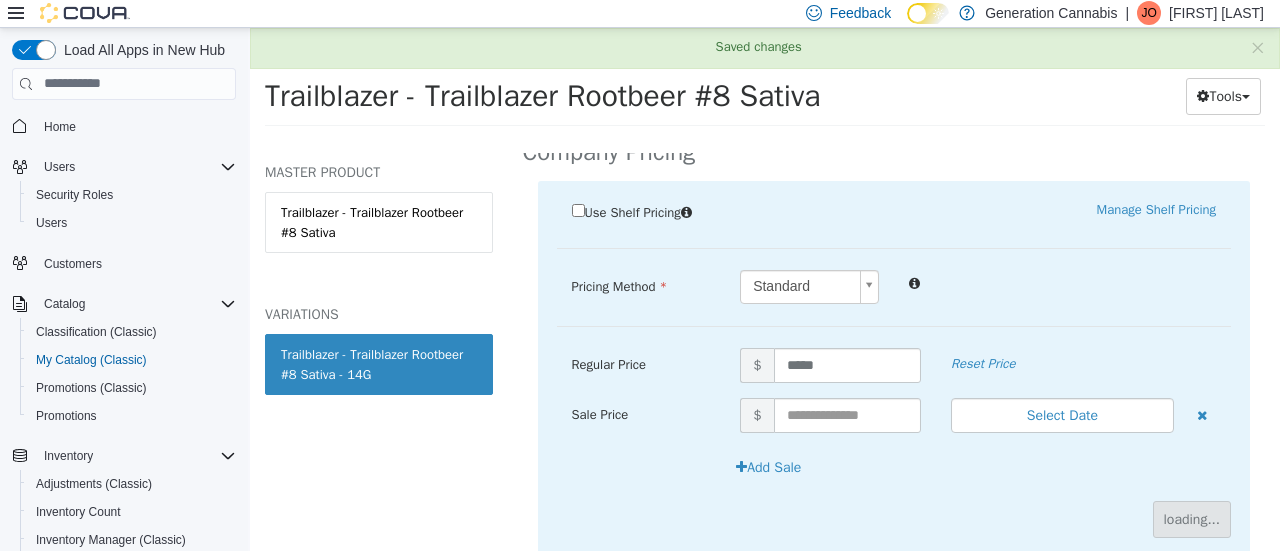 scroll, scrollTop: 281, scrollLeft: 0, axis: vertical 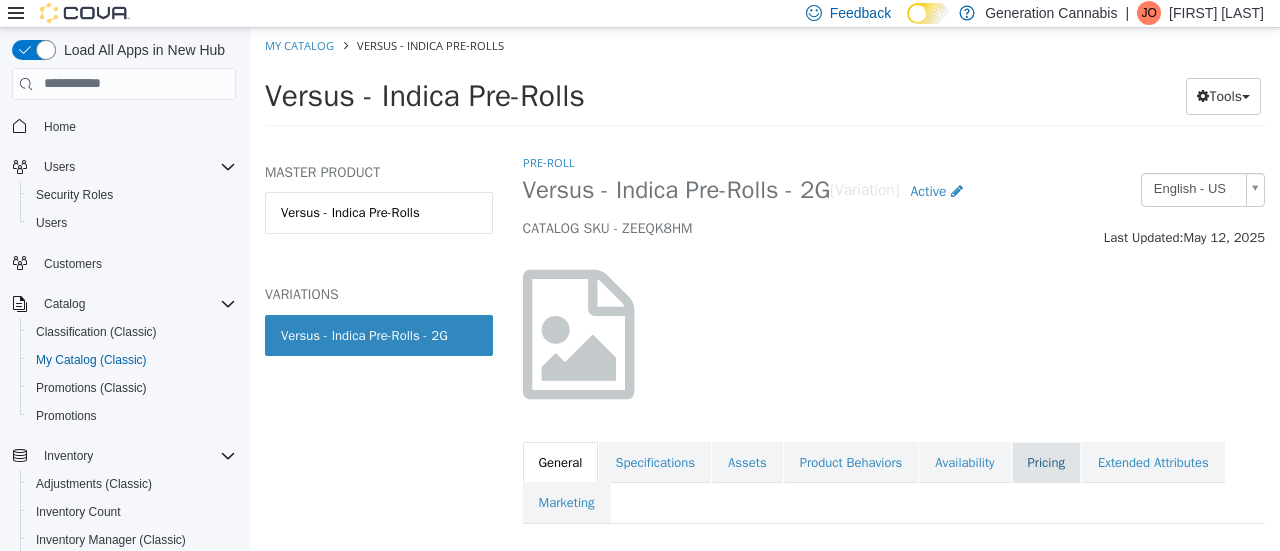 click on "Pricing" at bounding box center [1046, 462] 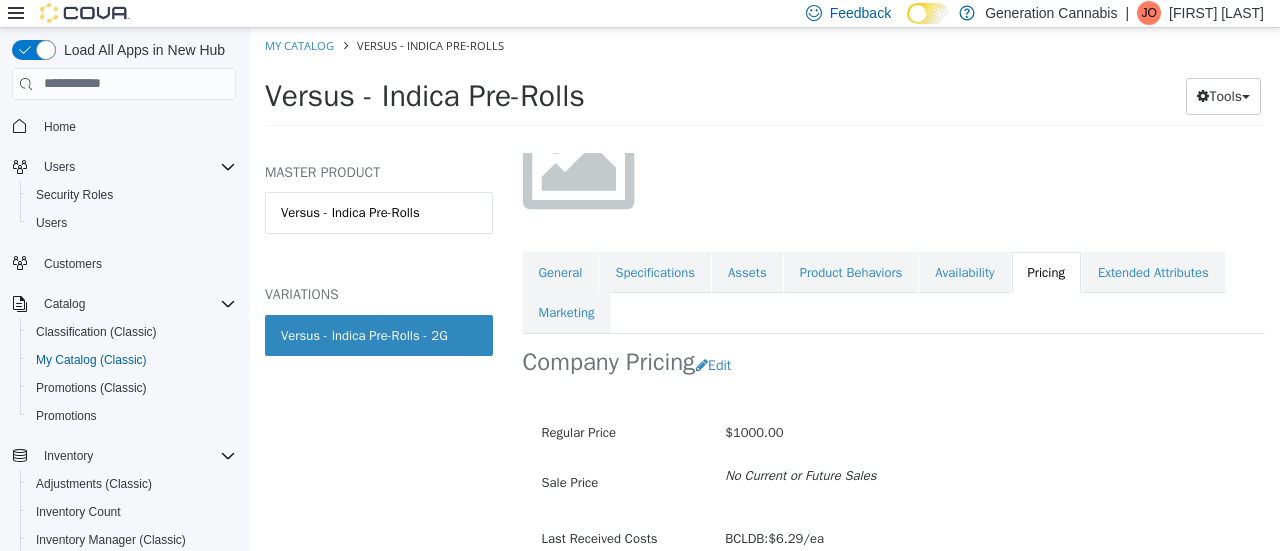 scroll, scrollTop: 234, scrollLeft: 0, axis: vertical 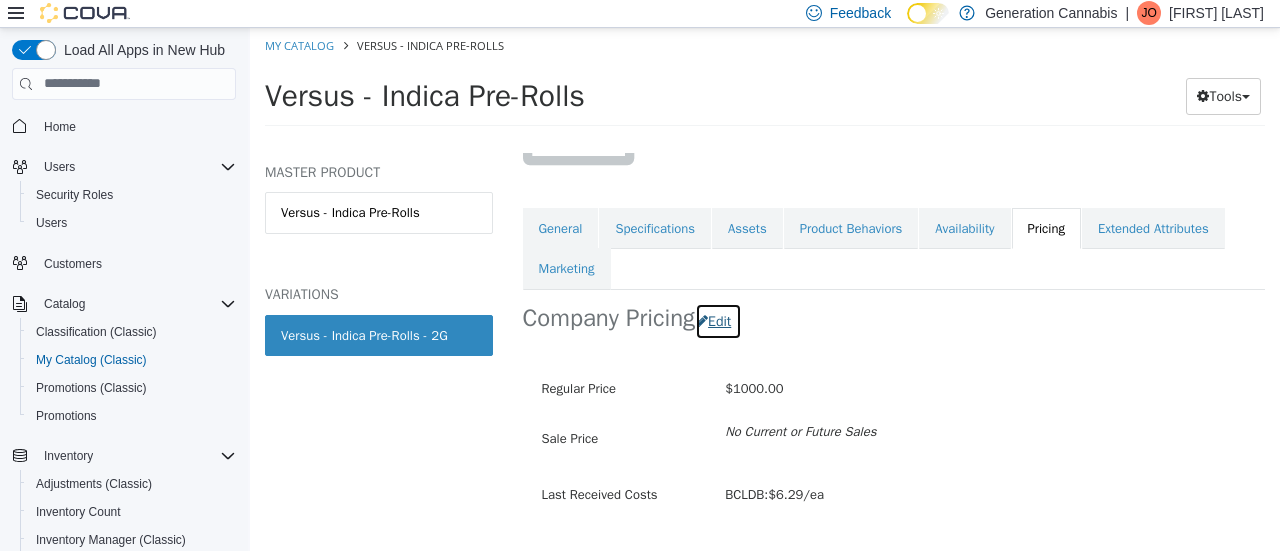 click on "Edit" at bounding box center (718, 320) 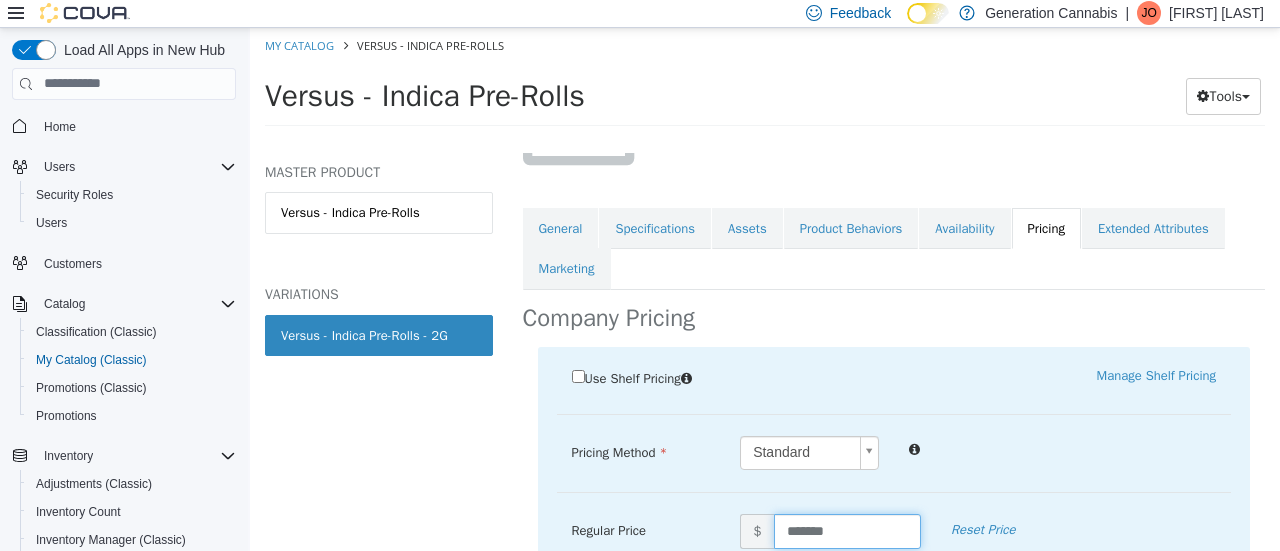 click on "*******" at bounding box center (847, 530) 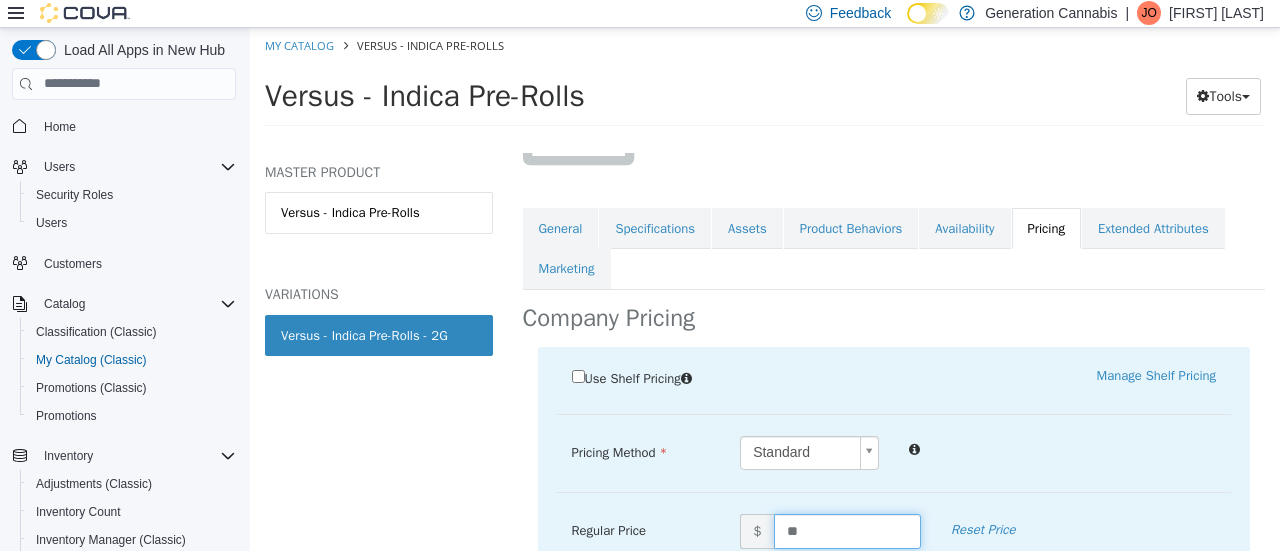 type on "*" 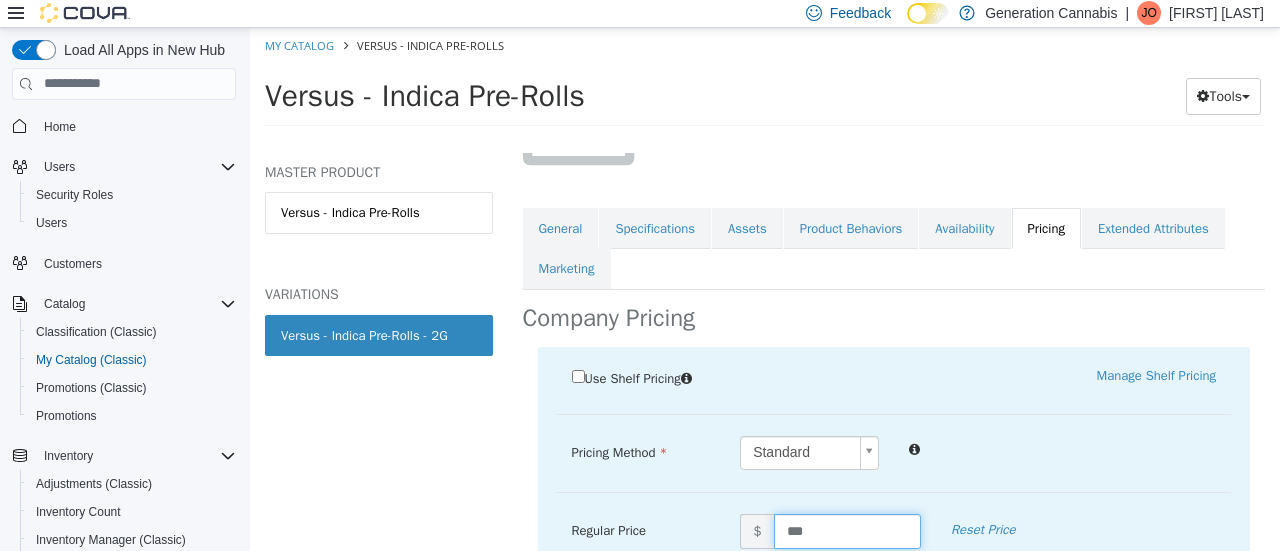 type on "****" 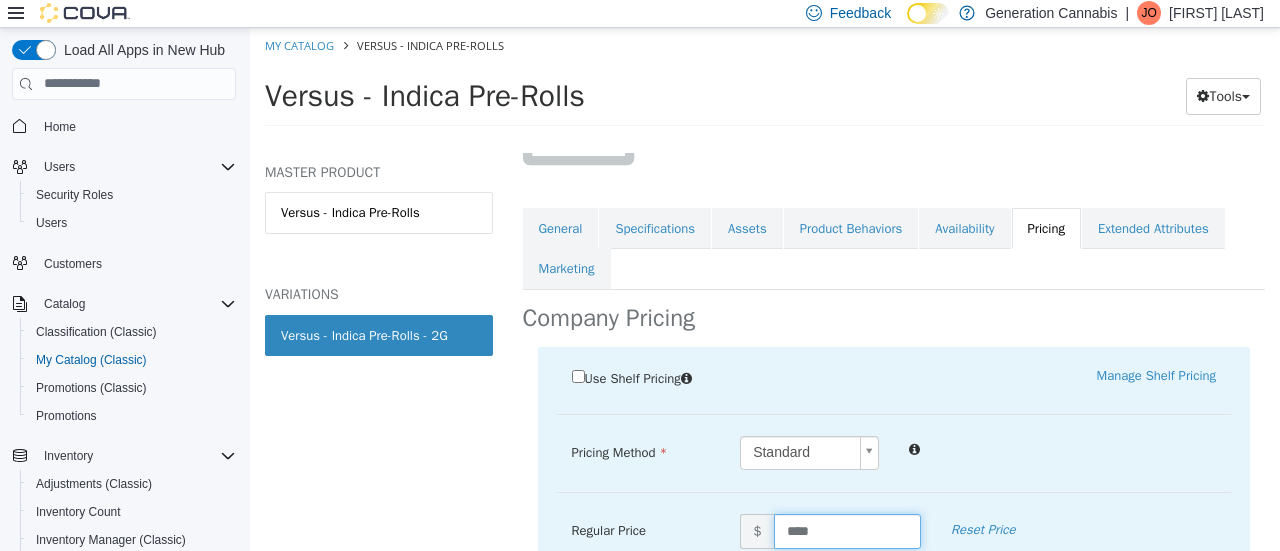 click on "Pricing Method     Standard                             * Regular Price $ **** Reset Price Sale Price $ Select Date     (UTC-7) Vancouver                                Add Sale" at bounding box center [894, 463] 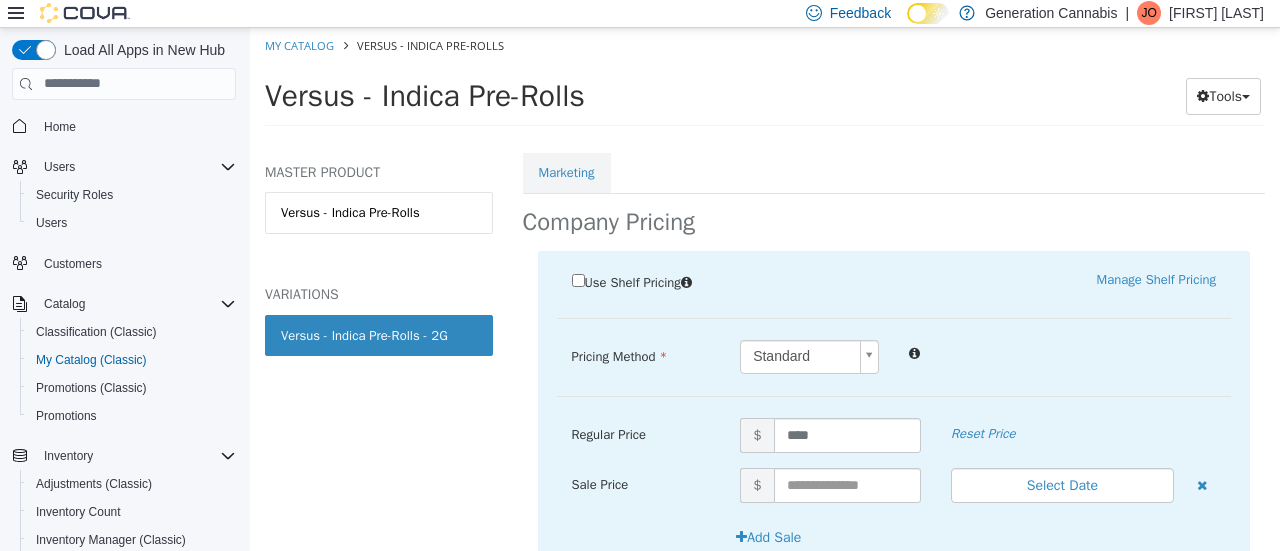 scroll, scrollTop: 434, scrollLeft: 0, axis: vertical 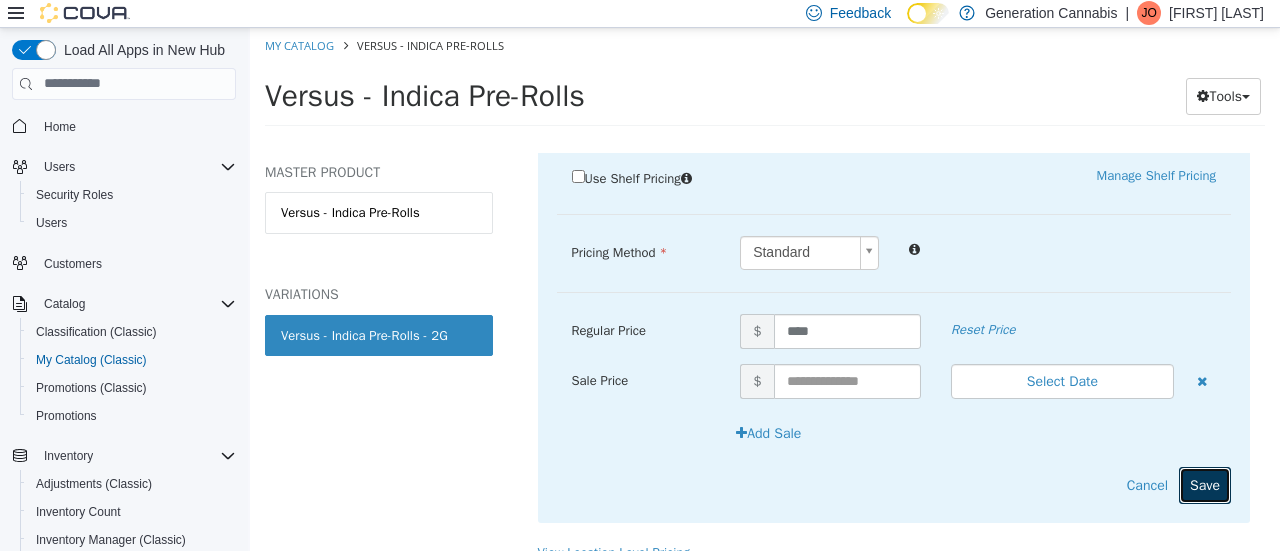 click on "Save" at bounding box center [1205, 484] 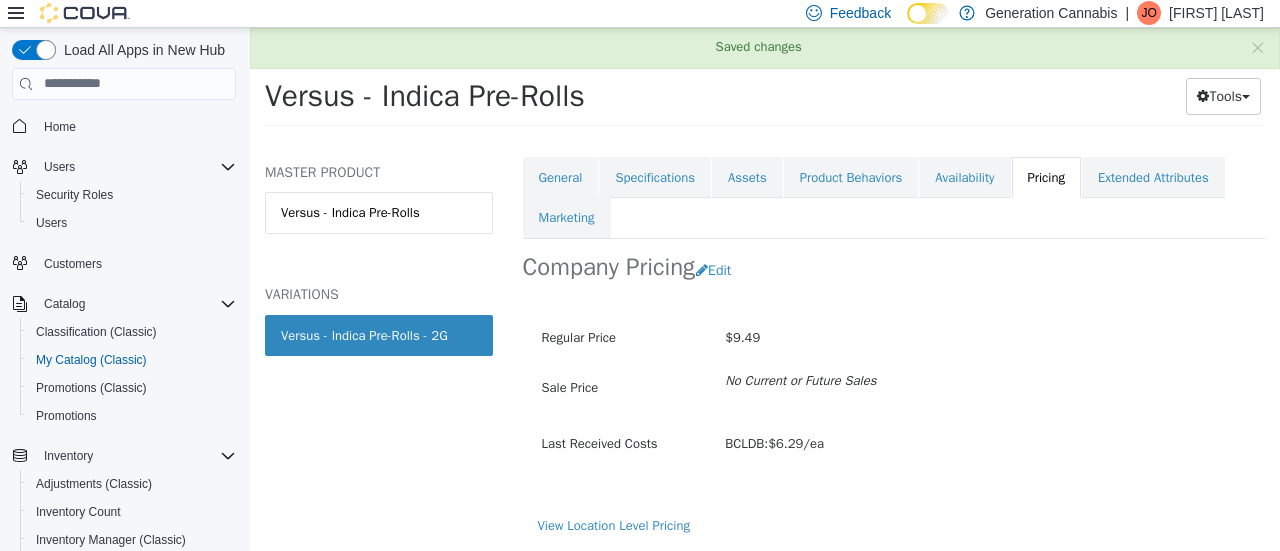 scroll, scrollTop: 281, scrollLeft: 0, axis: vertical 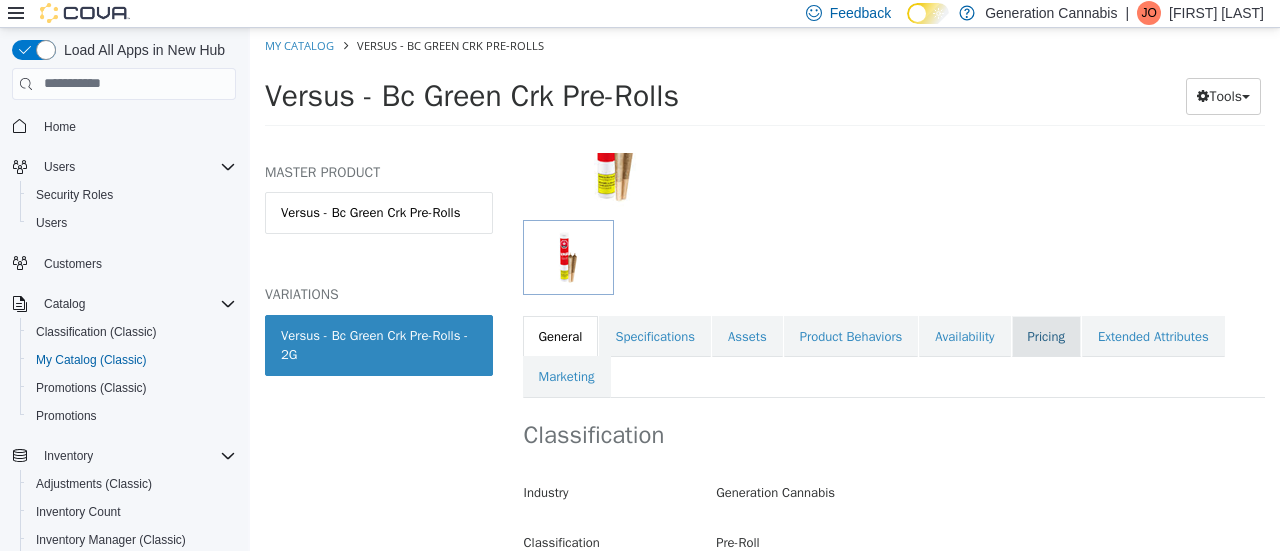click on "Pricing" at bounding box center [1046, 336] 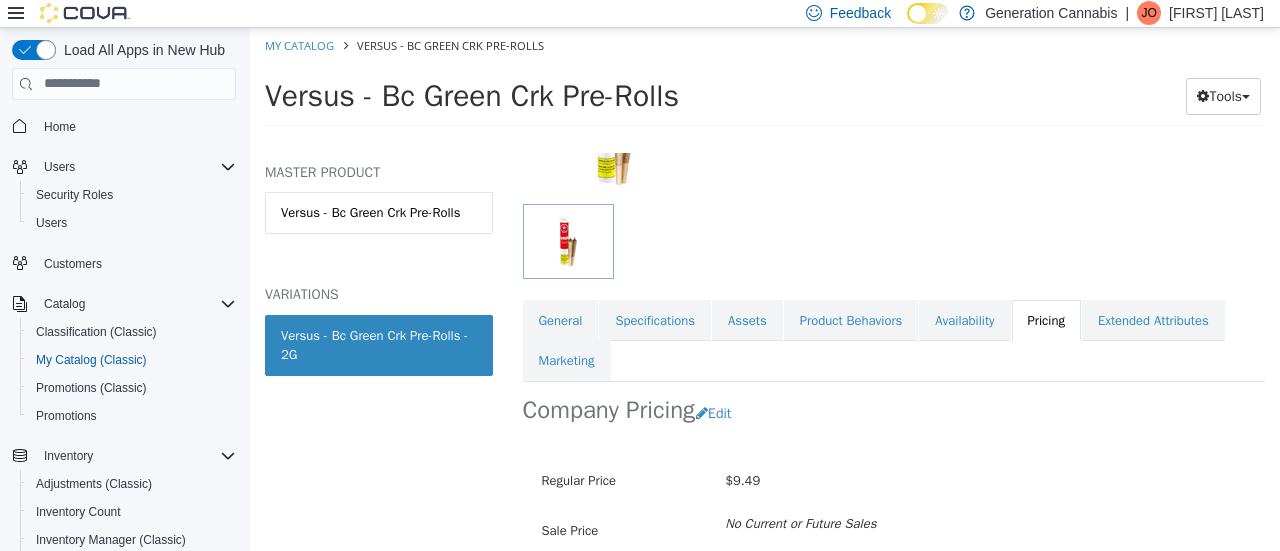 scroll, scrollTop: 370, scrollLeft: 0, axis: vertical 